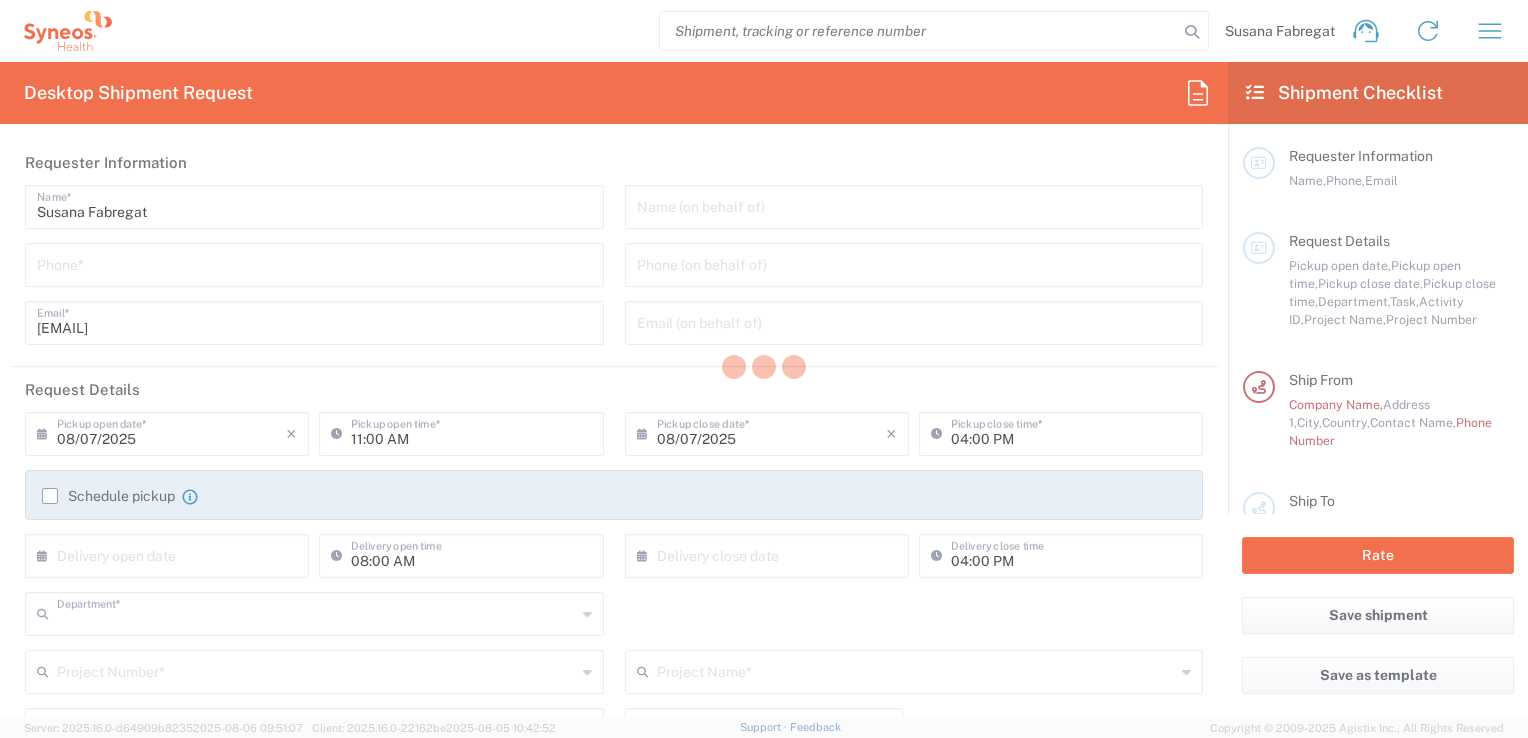 type on "[NUMBER]" 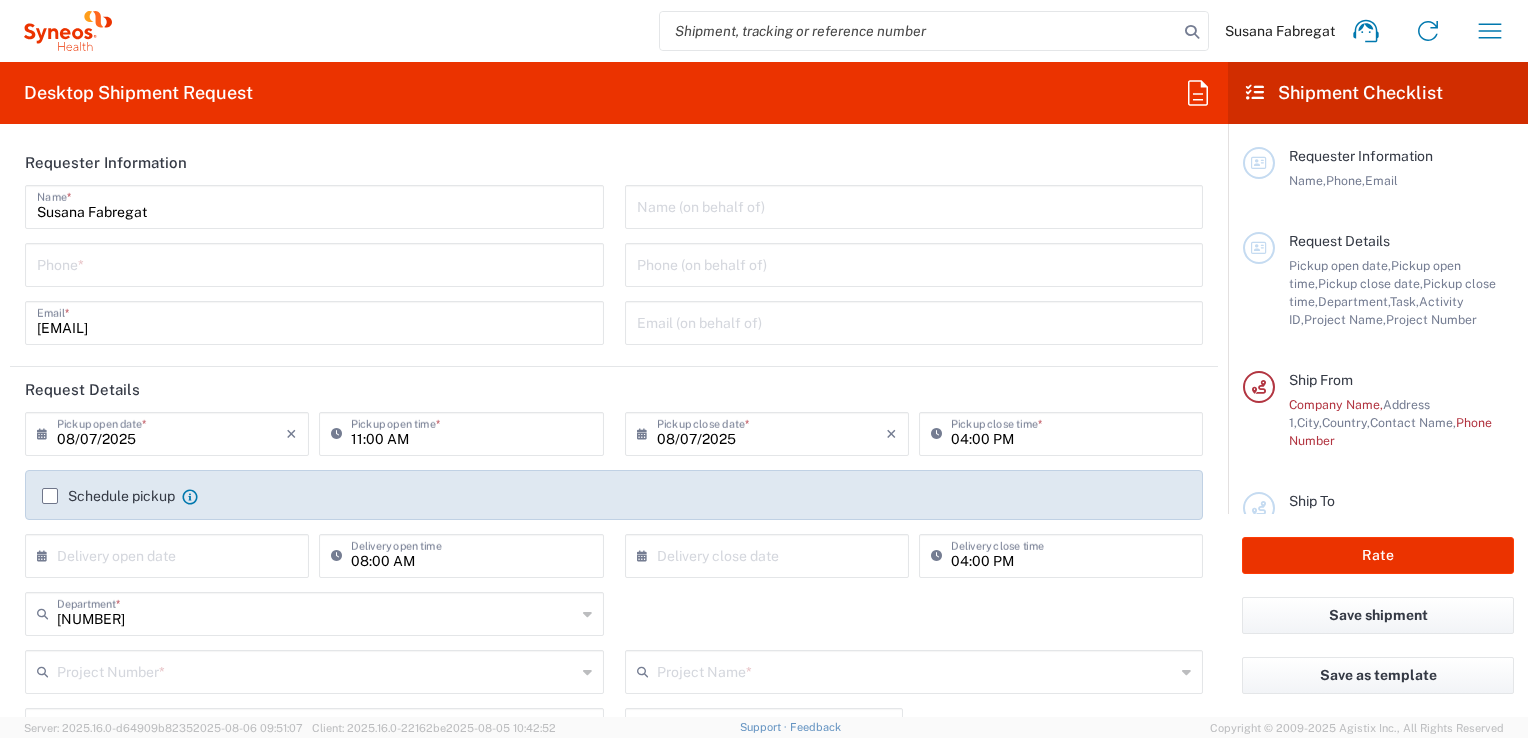 scroll, scrollTop: 0, scrollLeft: 0, axis: both 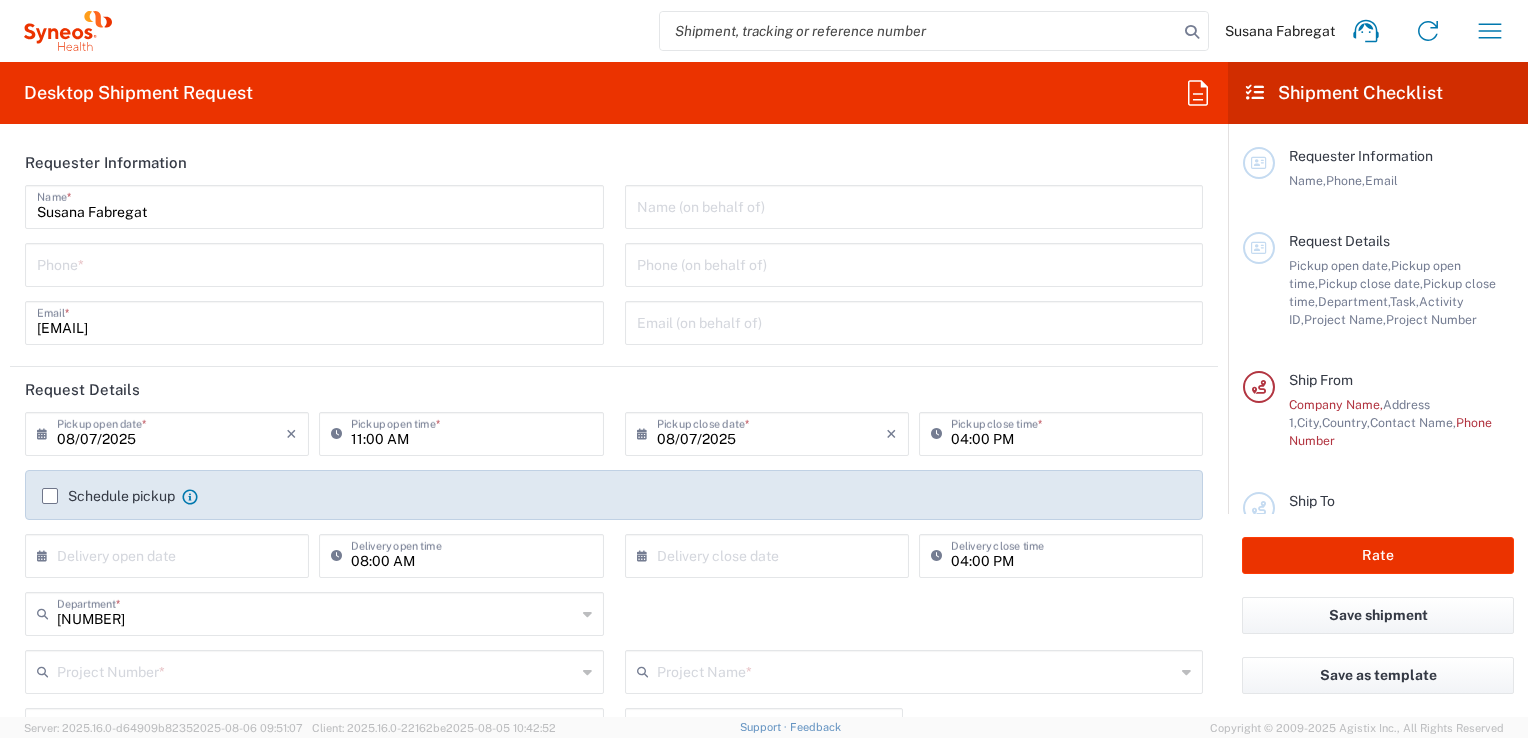click at bounding box center (314, 263) 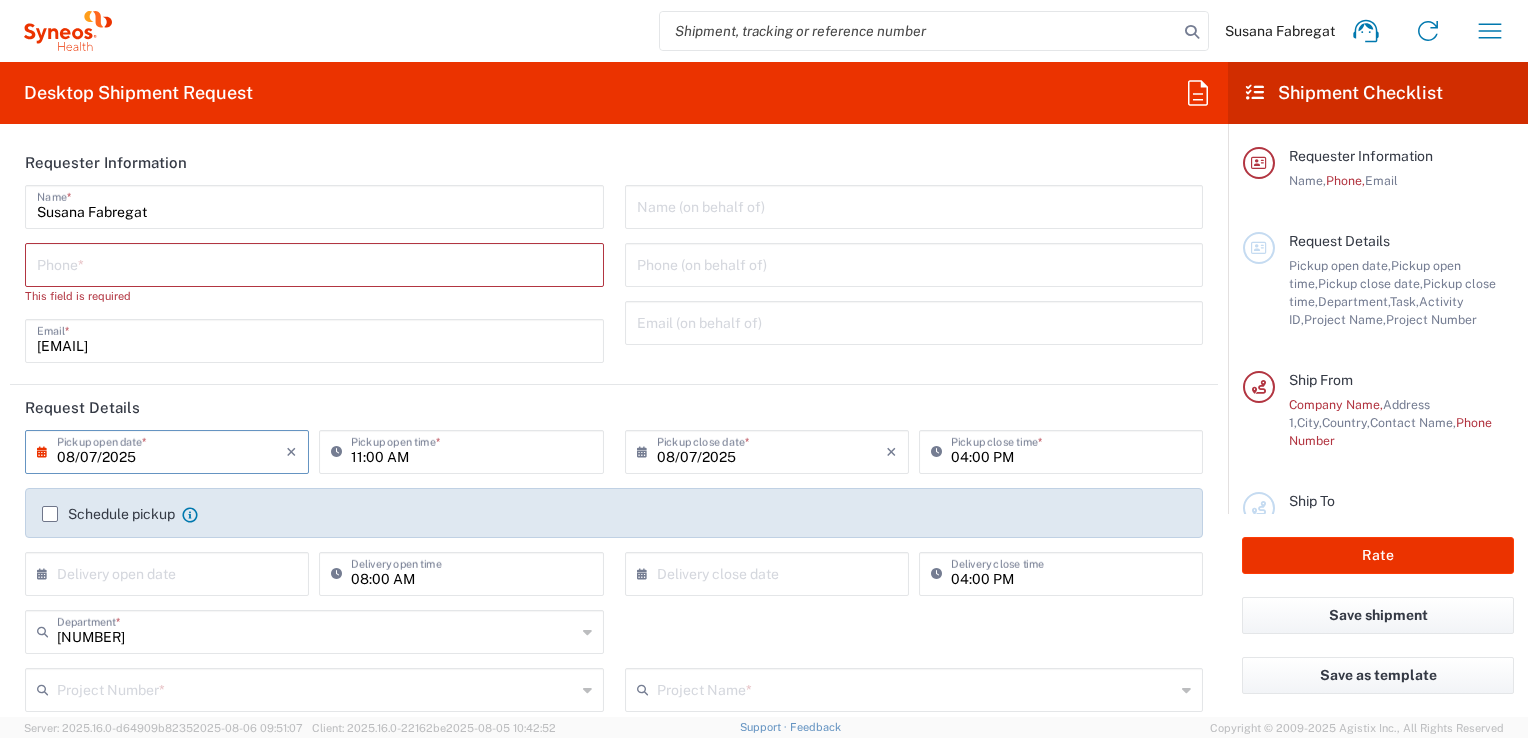 click on "08/07/2025" at bounding box center [171, 450] 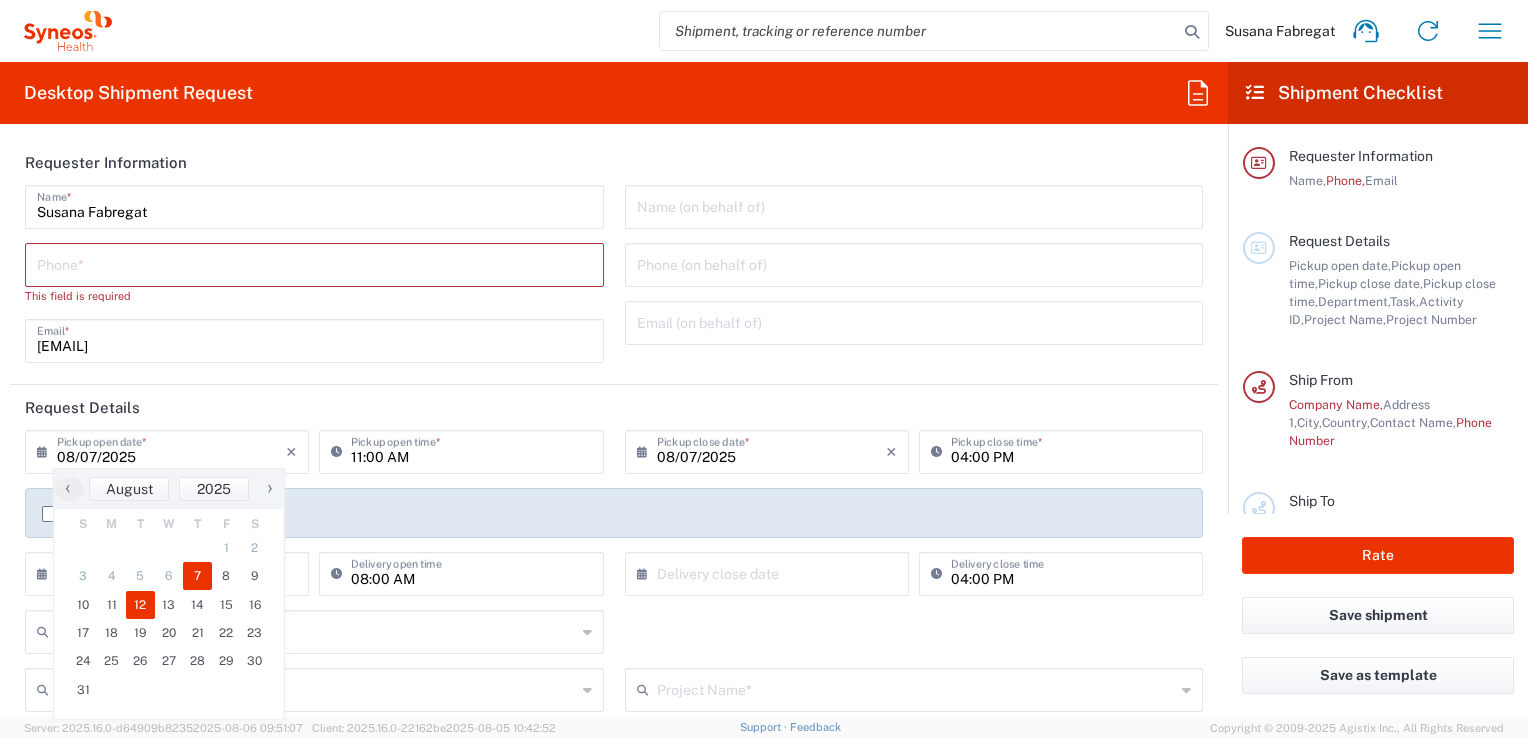 click on "12" 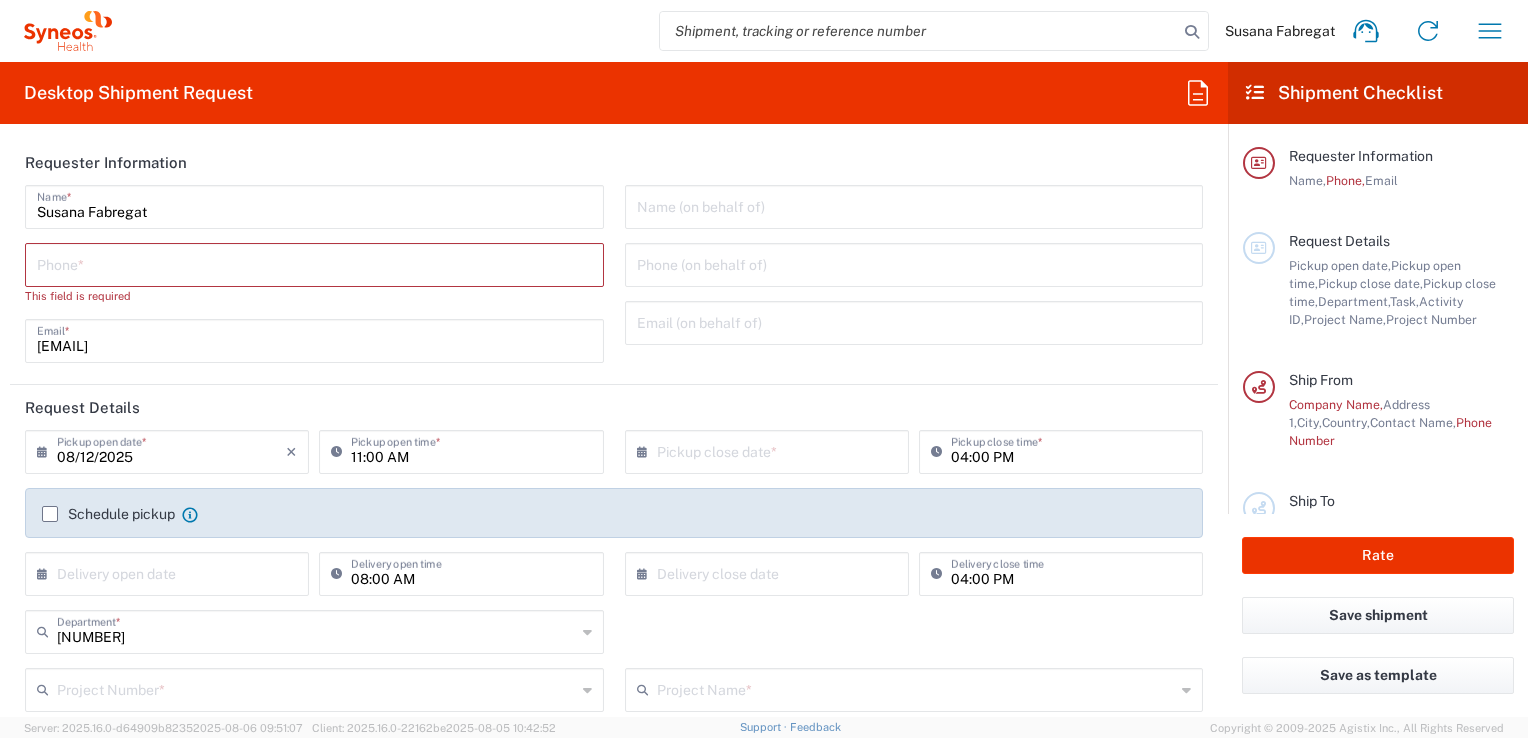 click on "11:00 AM" at bounding box center (471, 450) 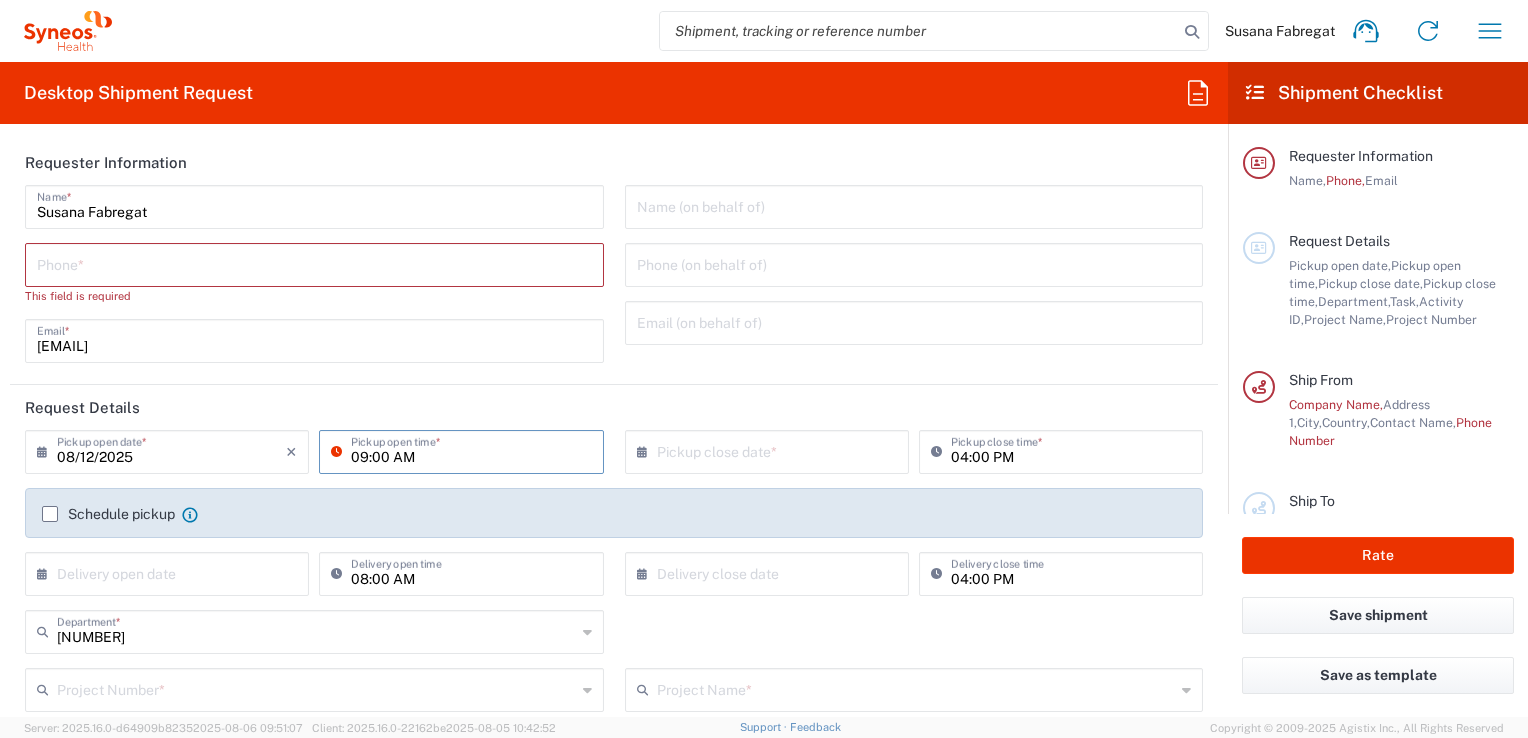 type on "09:00 AM" 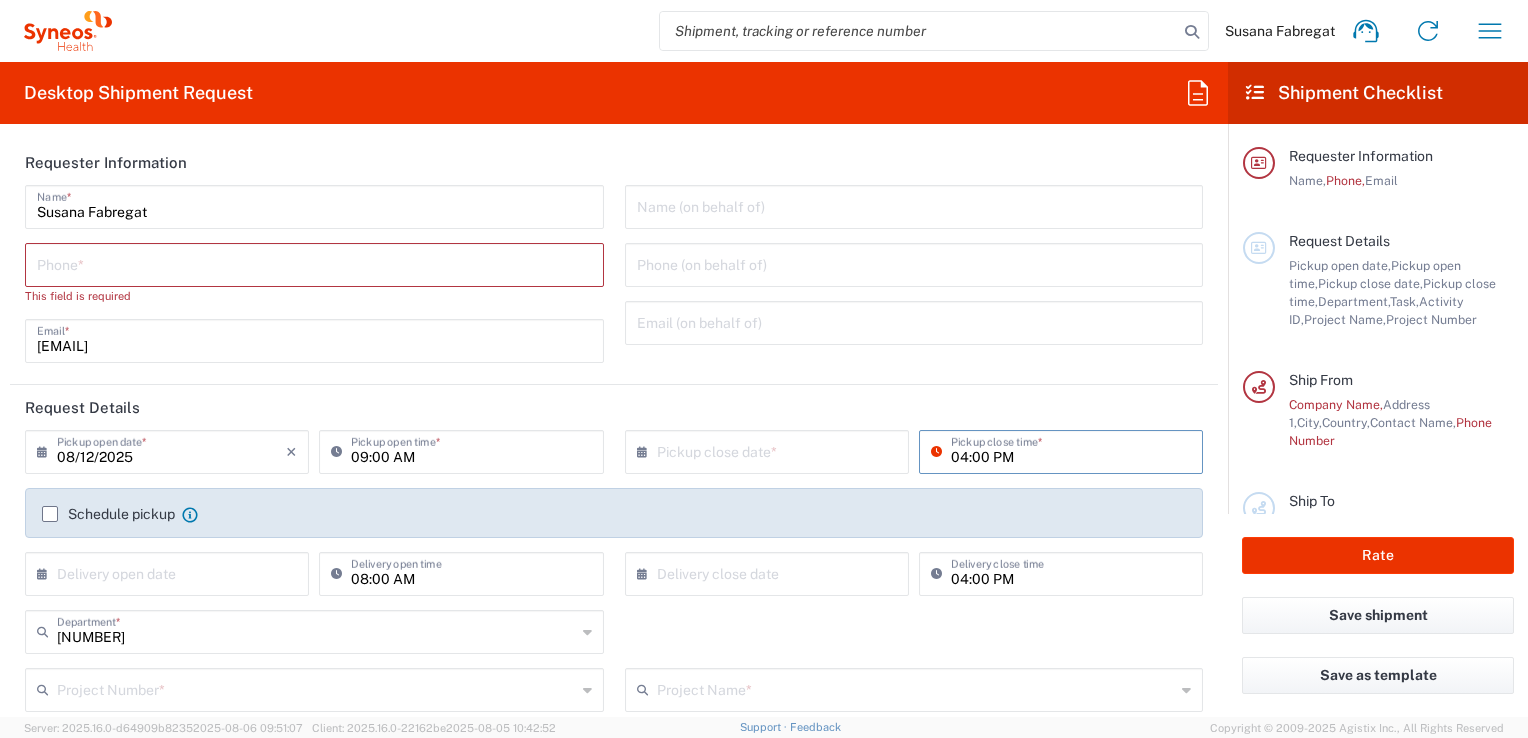 click on "04:00 PM" at bounding box center [1071, 450] 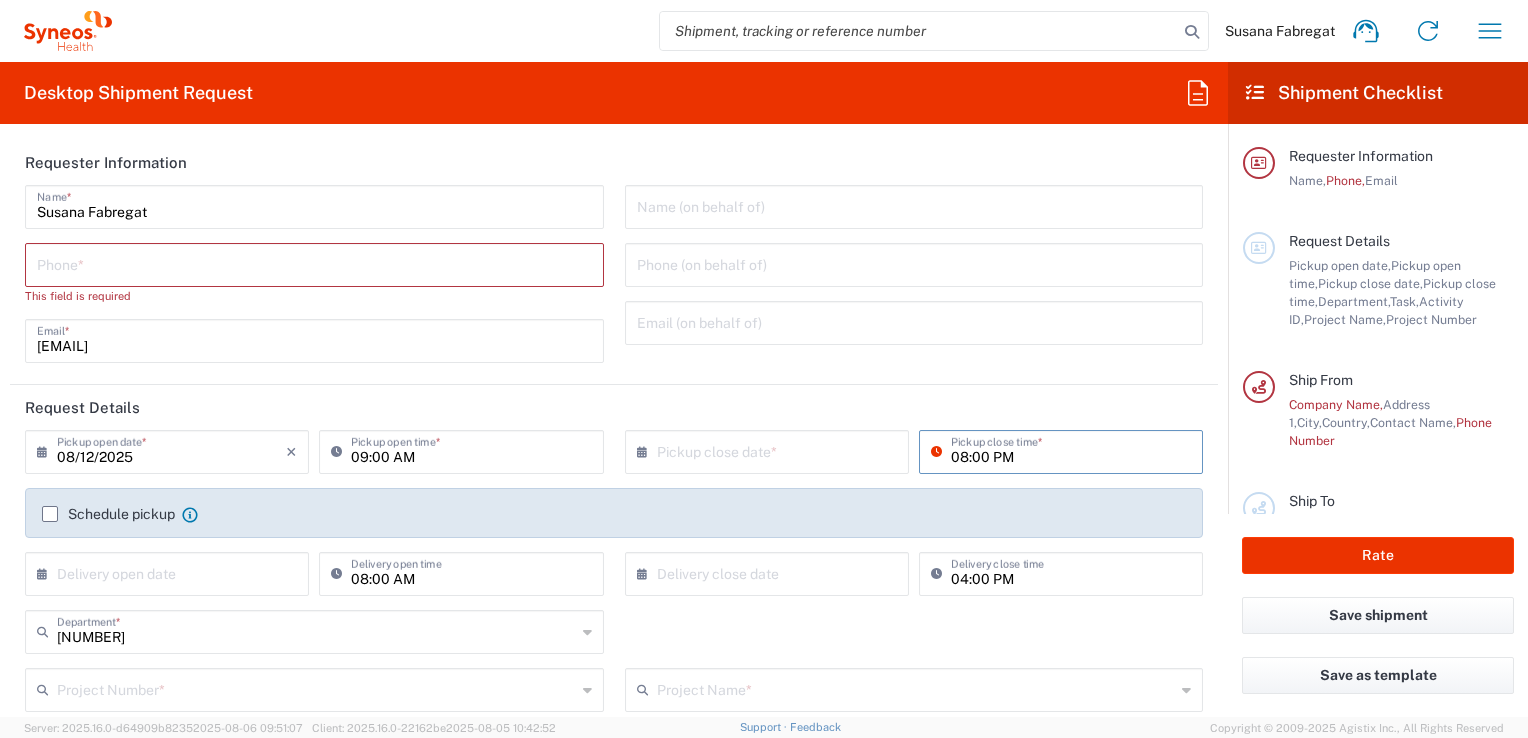 click on "08:00 PM" at bounding box center [1071, 450] 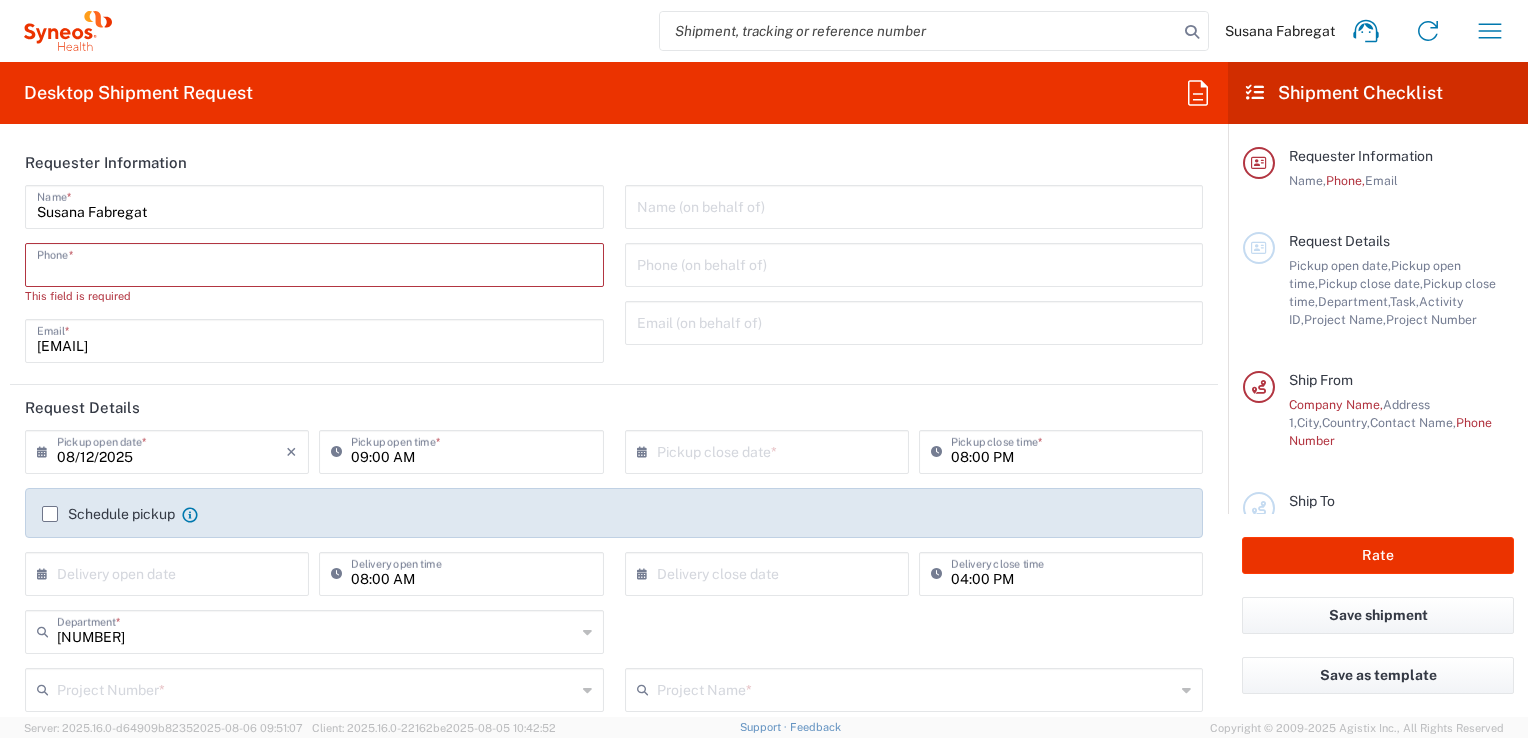 click at bounding box center [314, 263] 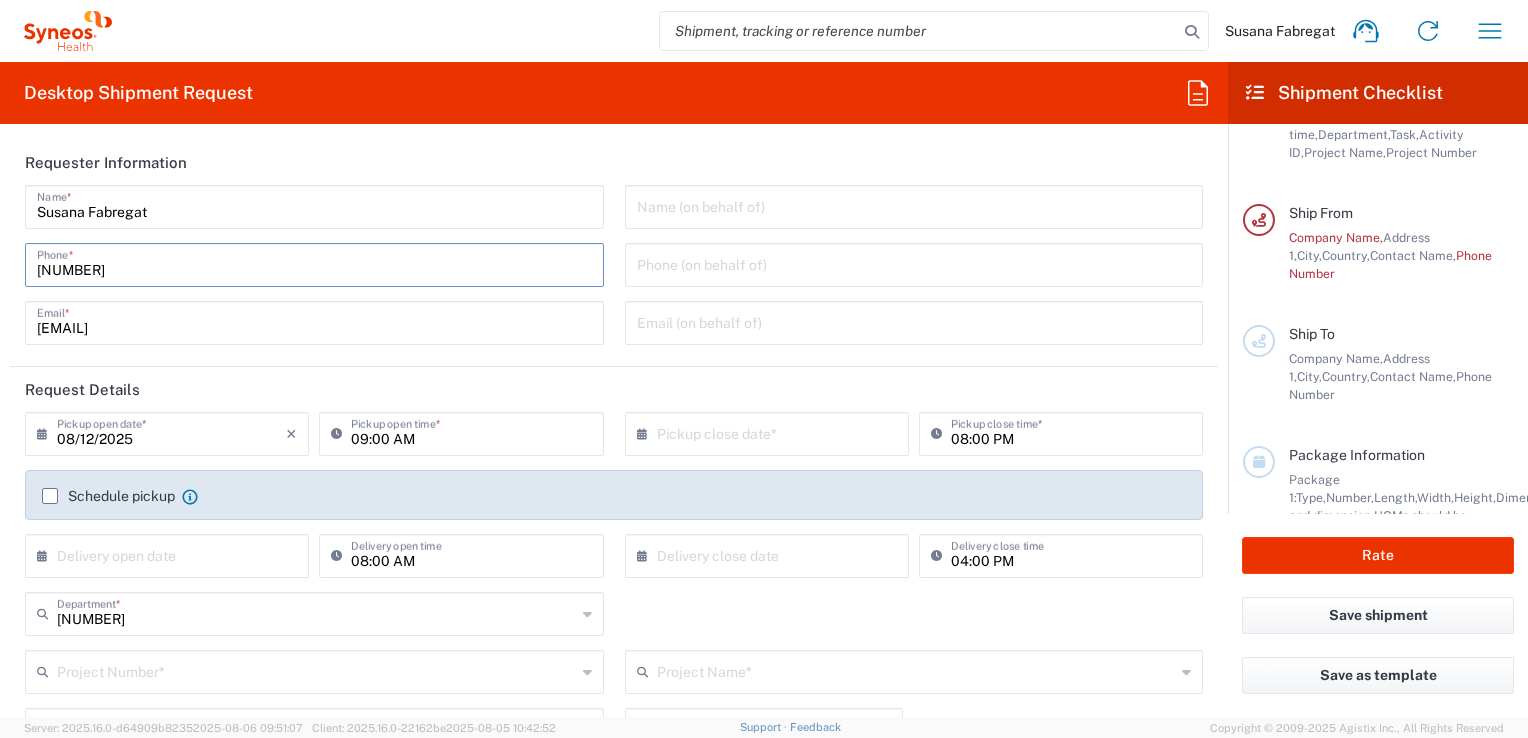 scroll, scrollTop: 168, scrollLeft: 0, axis: vertical 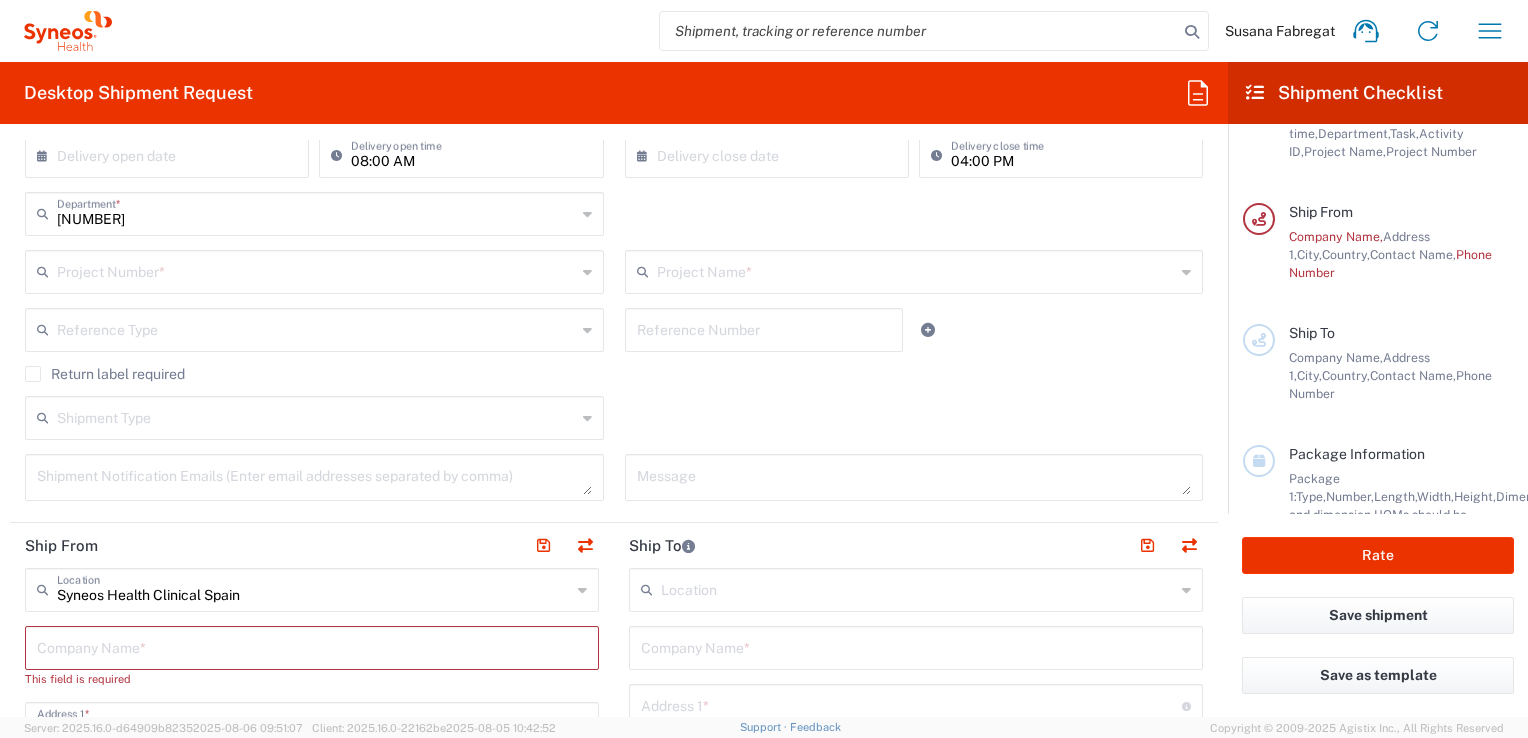 click 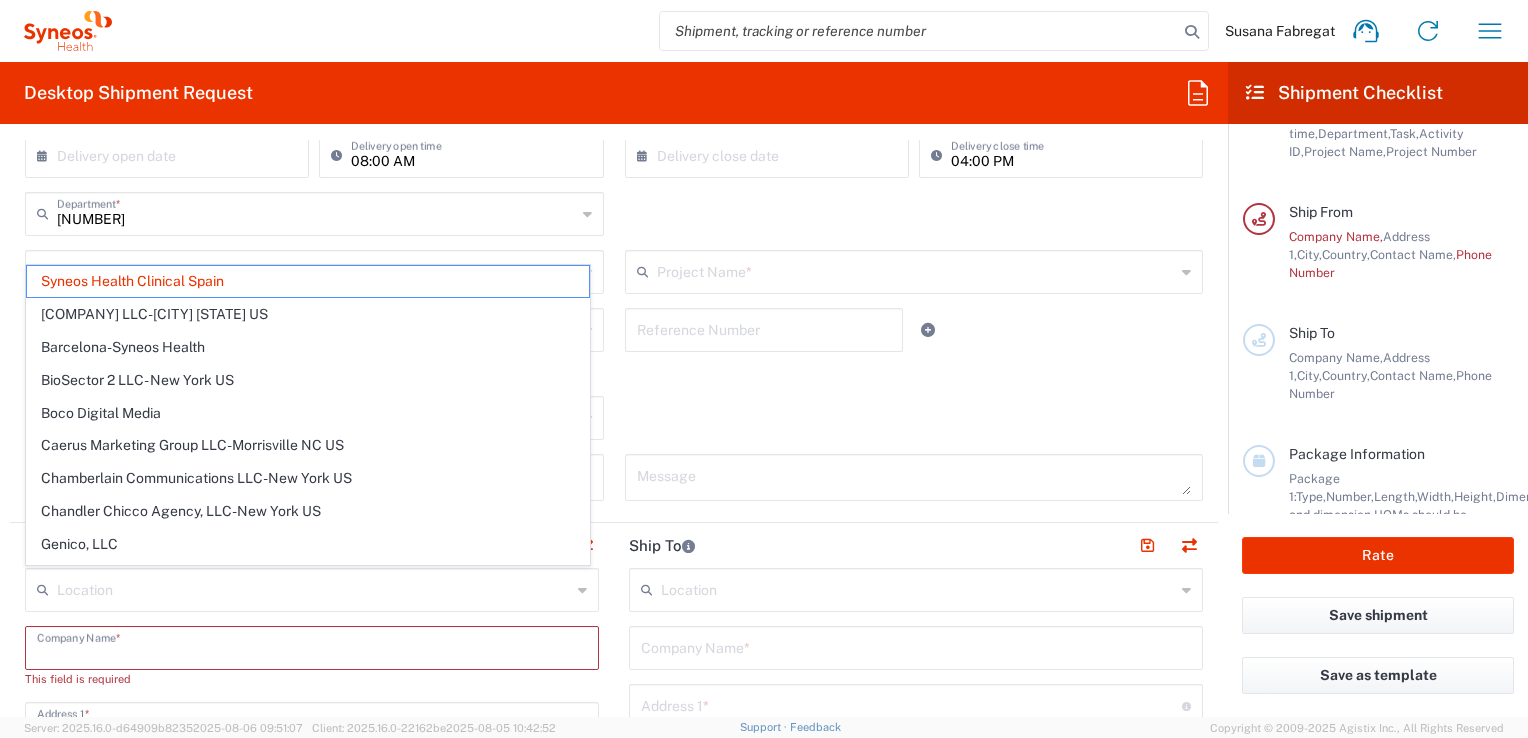 click at bounding box center [312, 646] 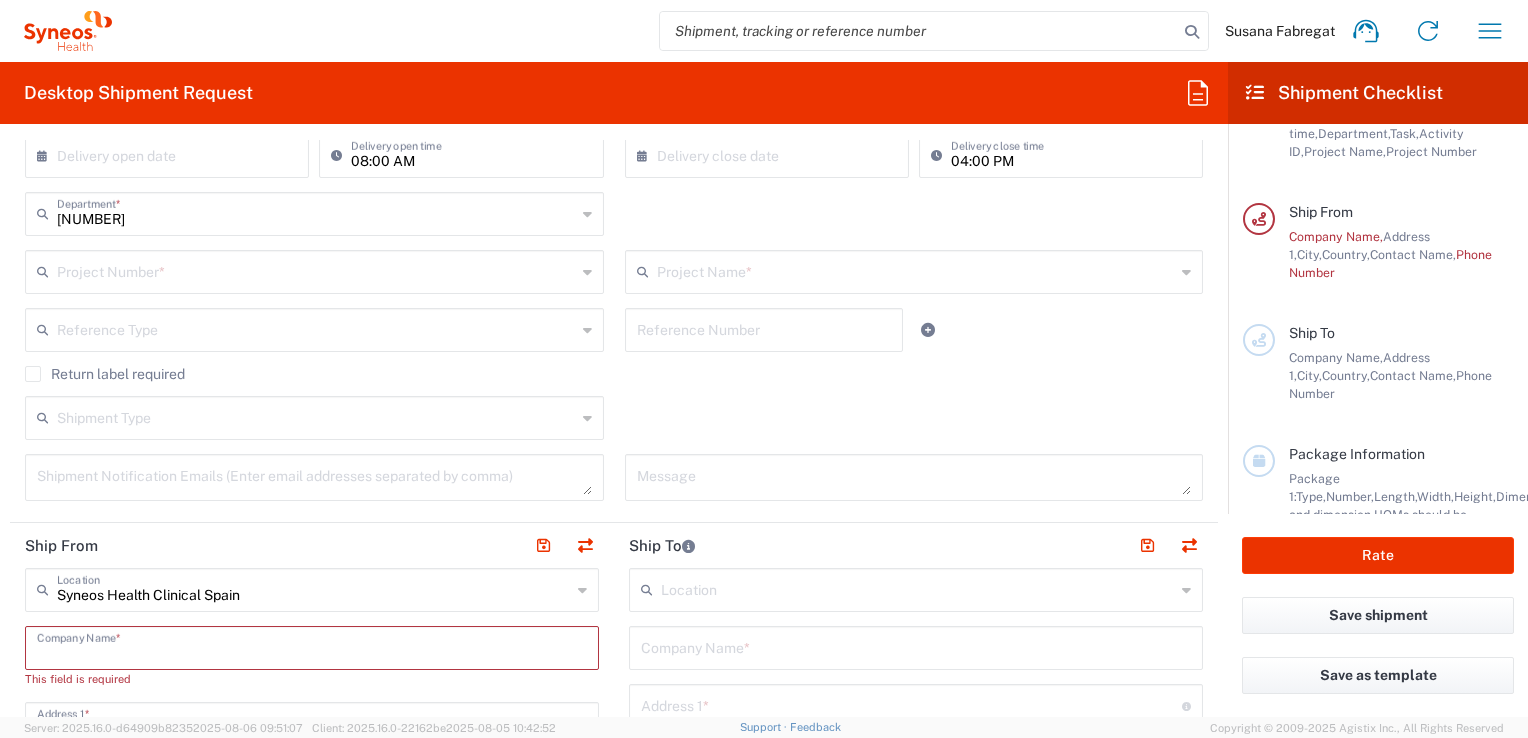 click 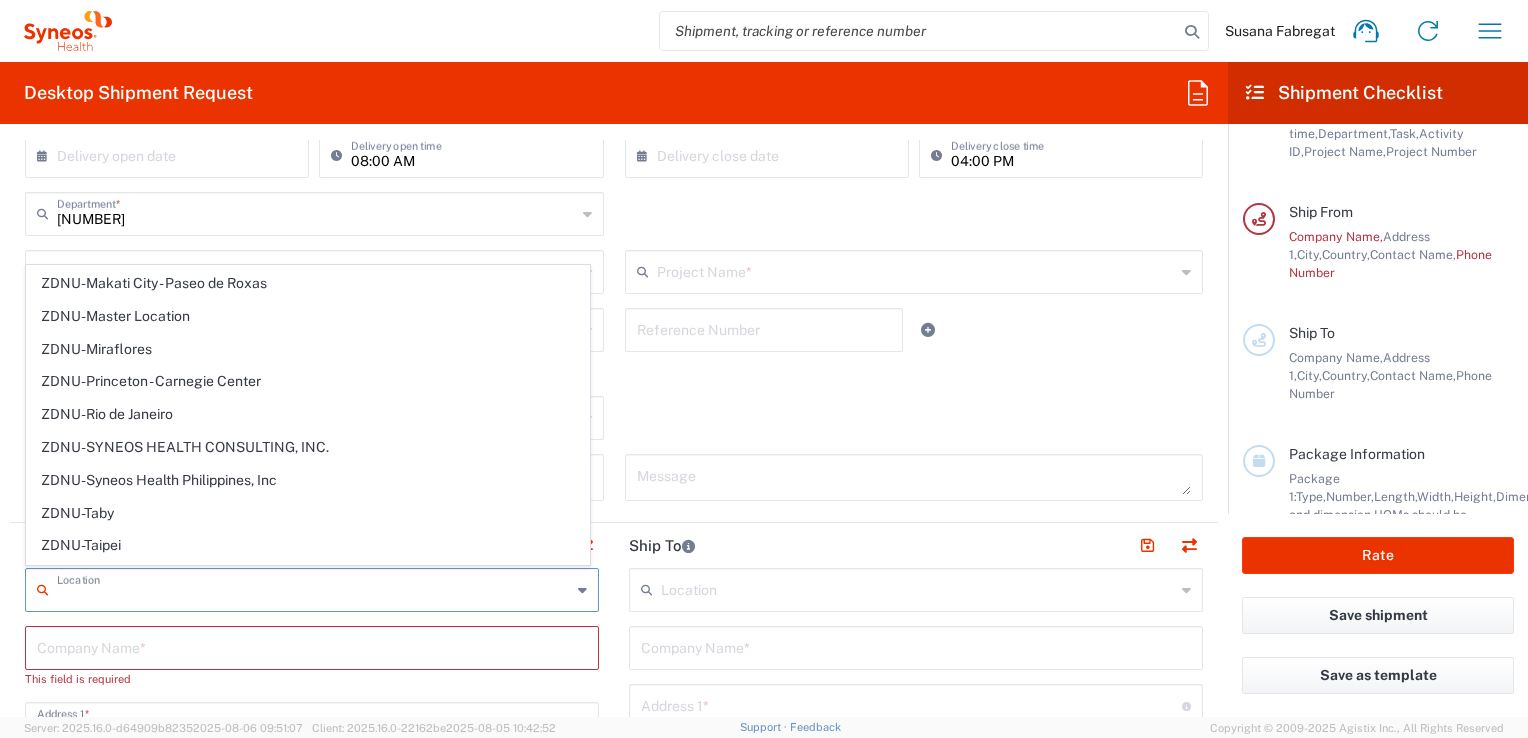 scroll, scrollTop: 4579, scrollLeft: 0, axis: vertical 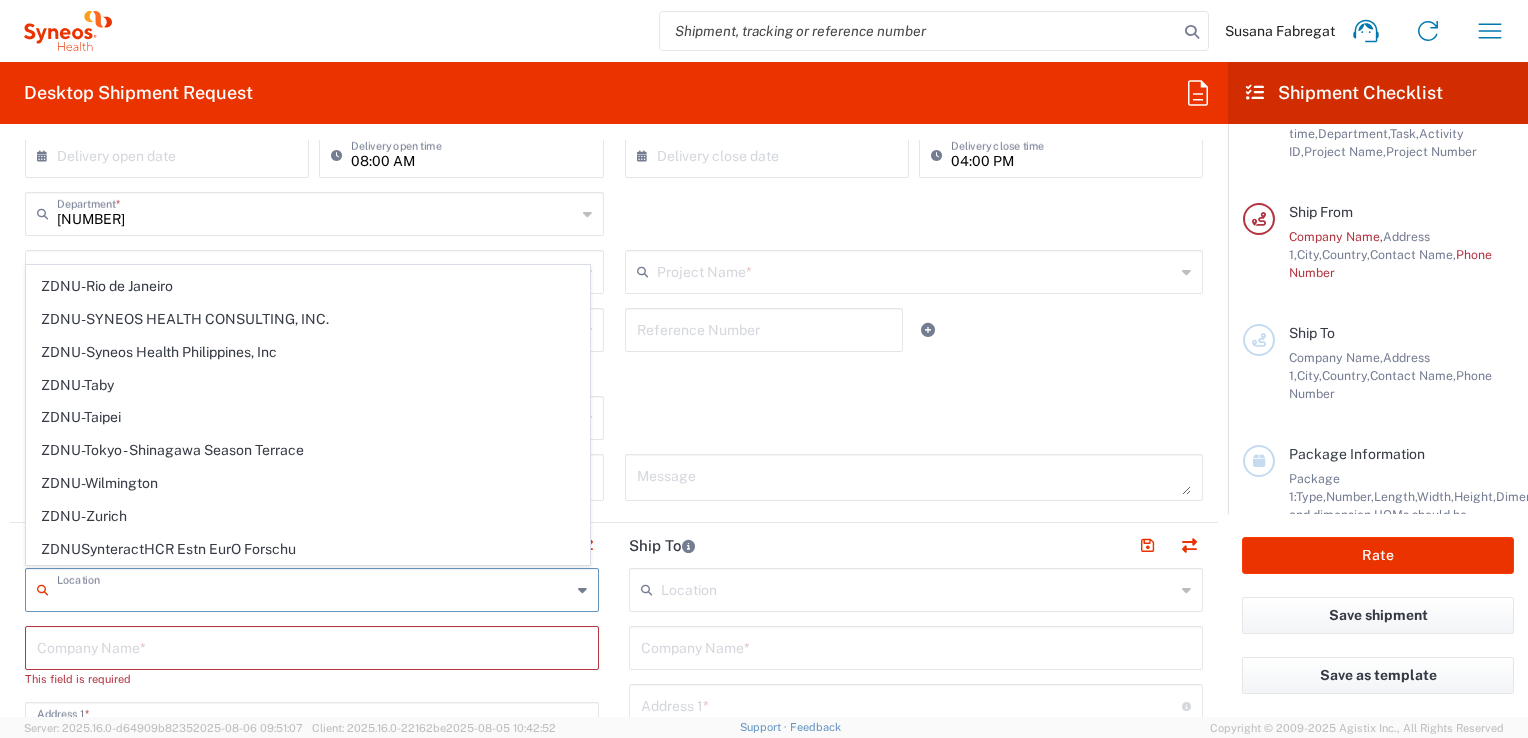 click at bounding box center (314, 588) 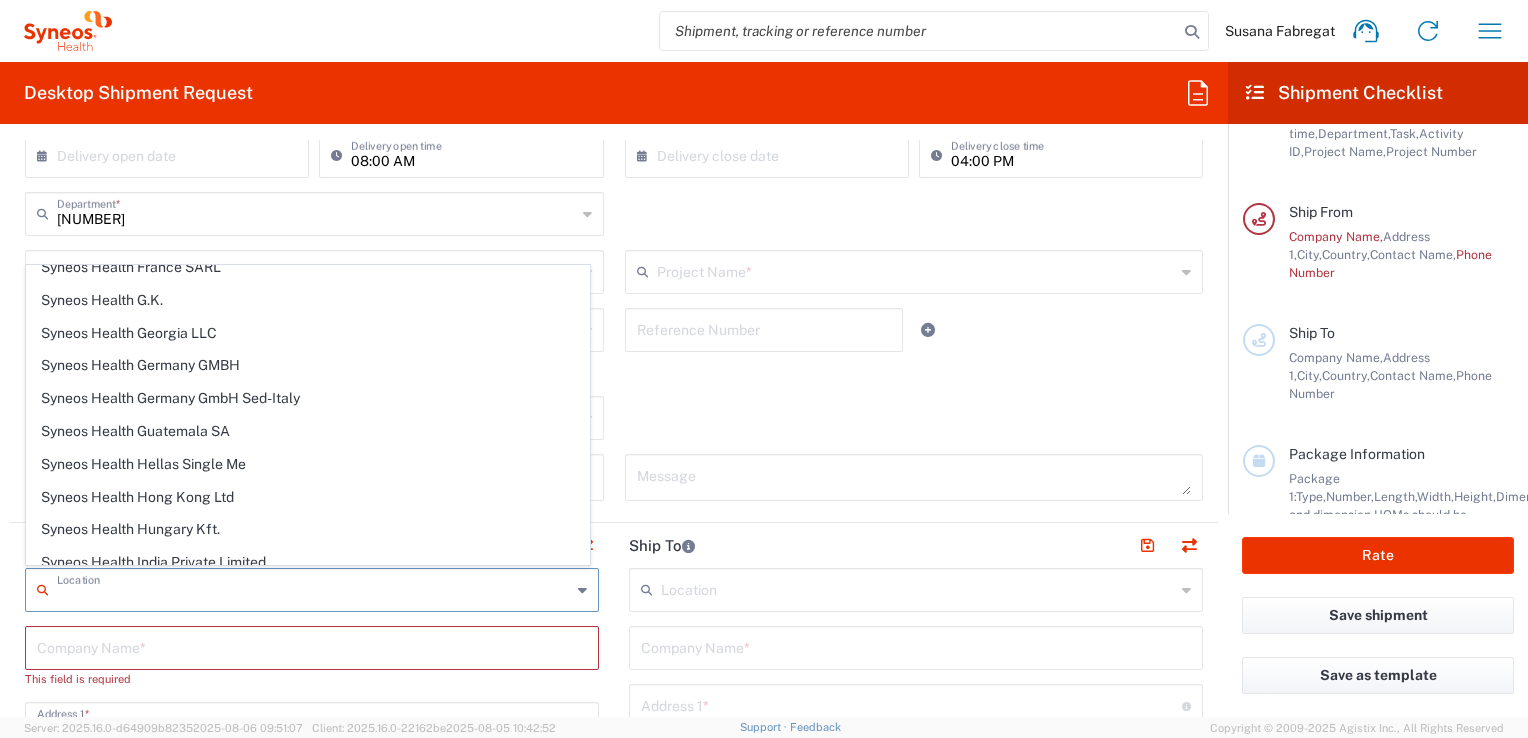 scroll, scrollTop: 0, scrollLeft: 0, axis: both 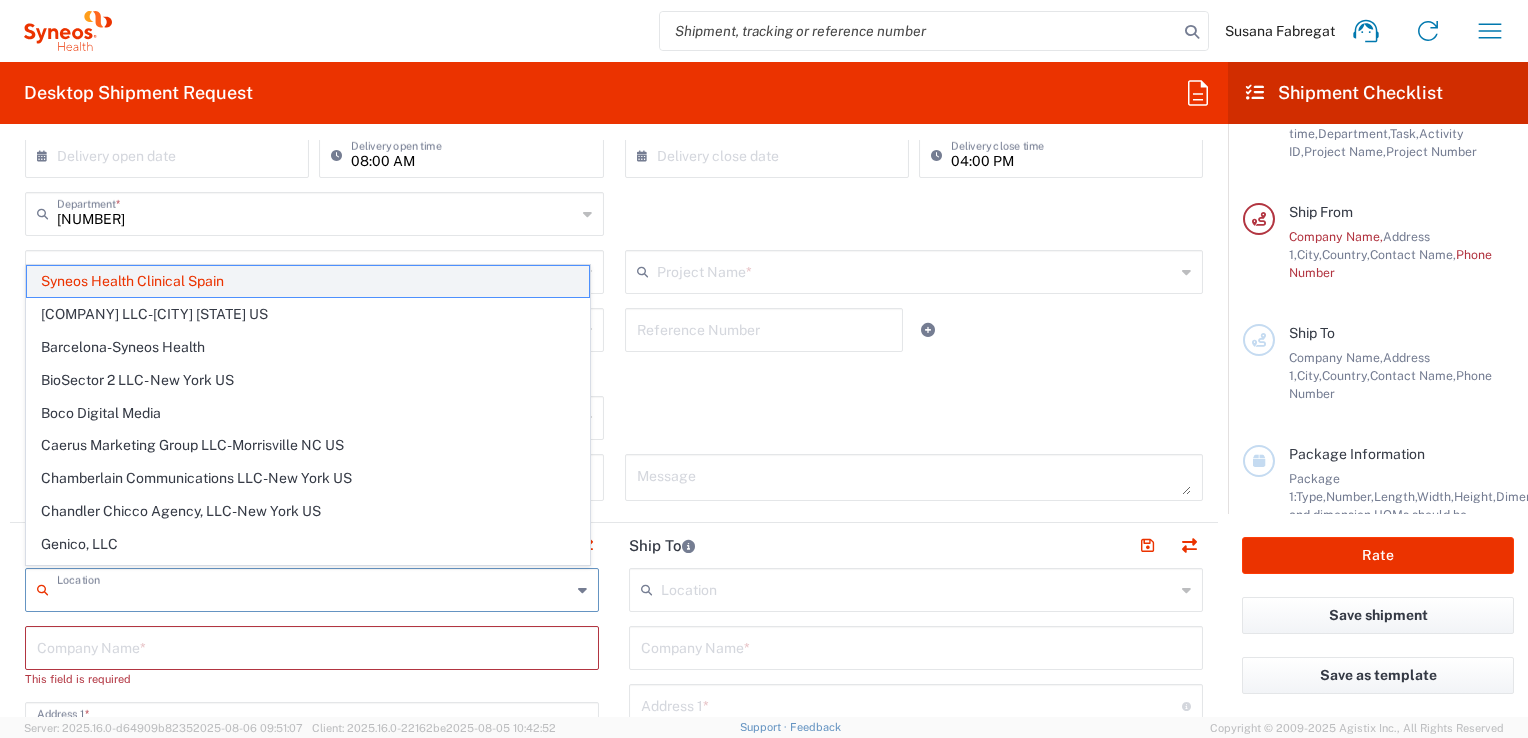 click on "Syneos Health Clinical Spain" 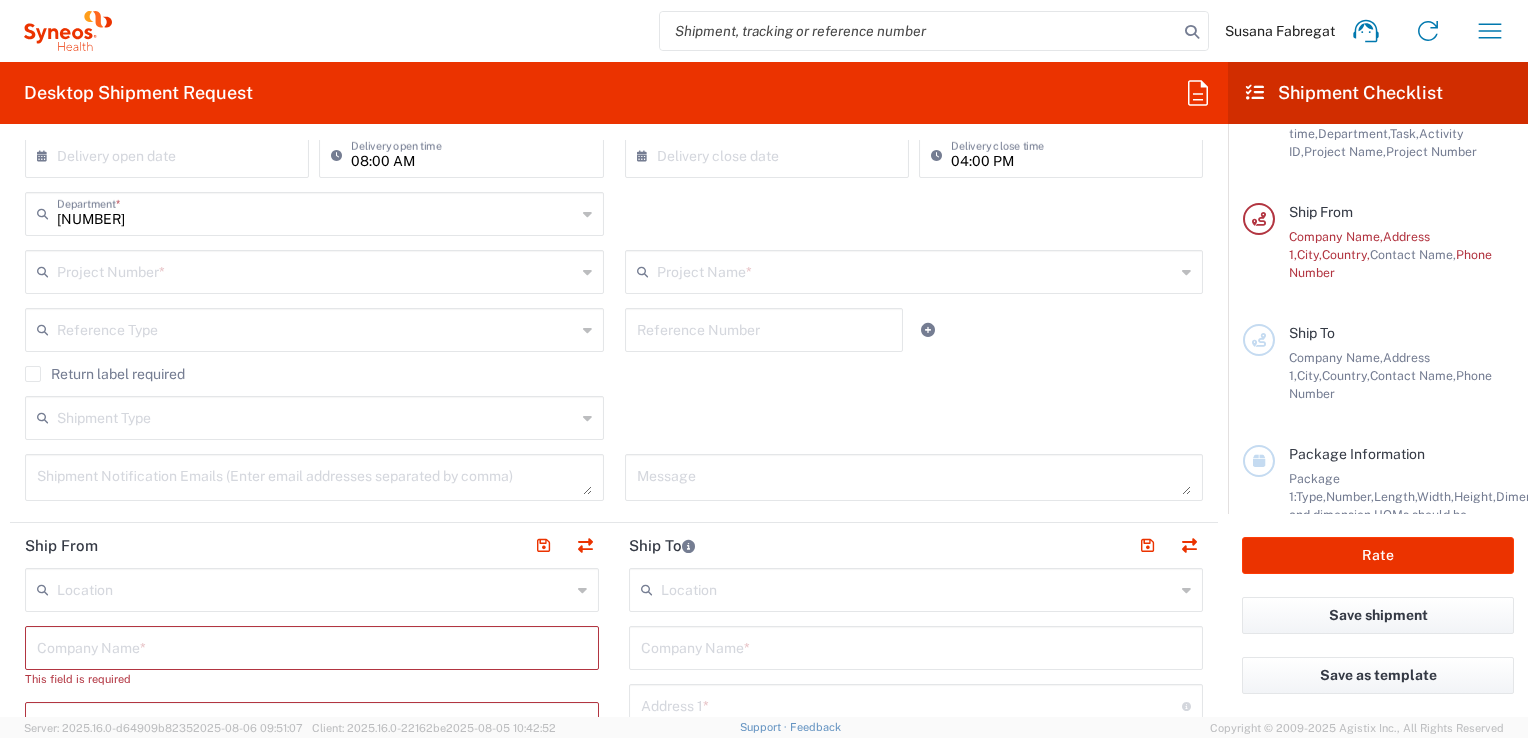 type 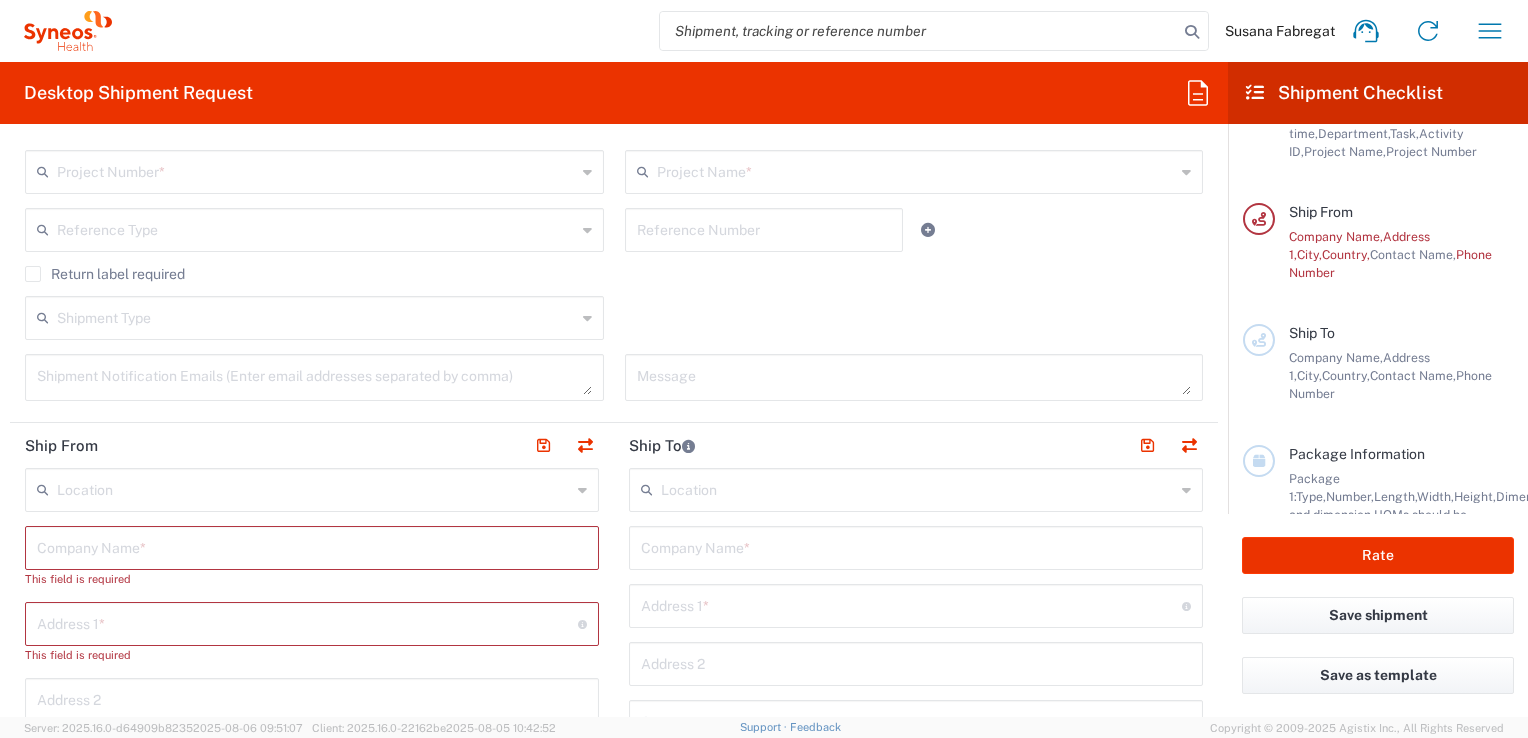 click at bounding box center [312, 546] 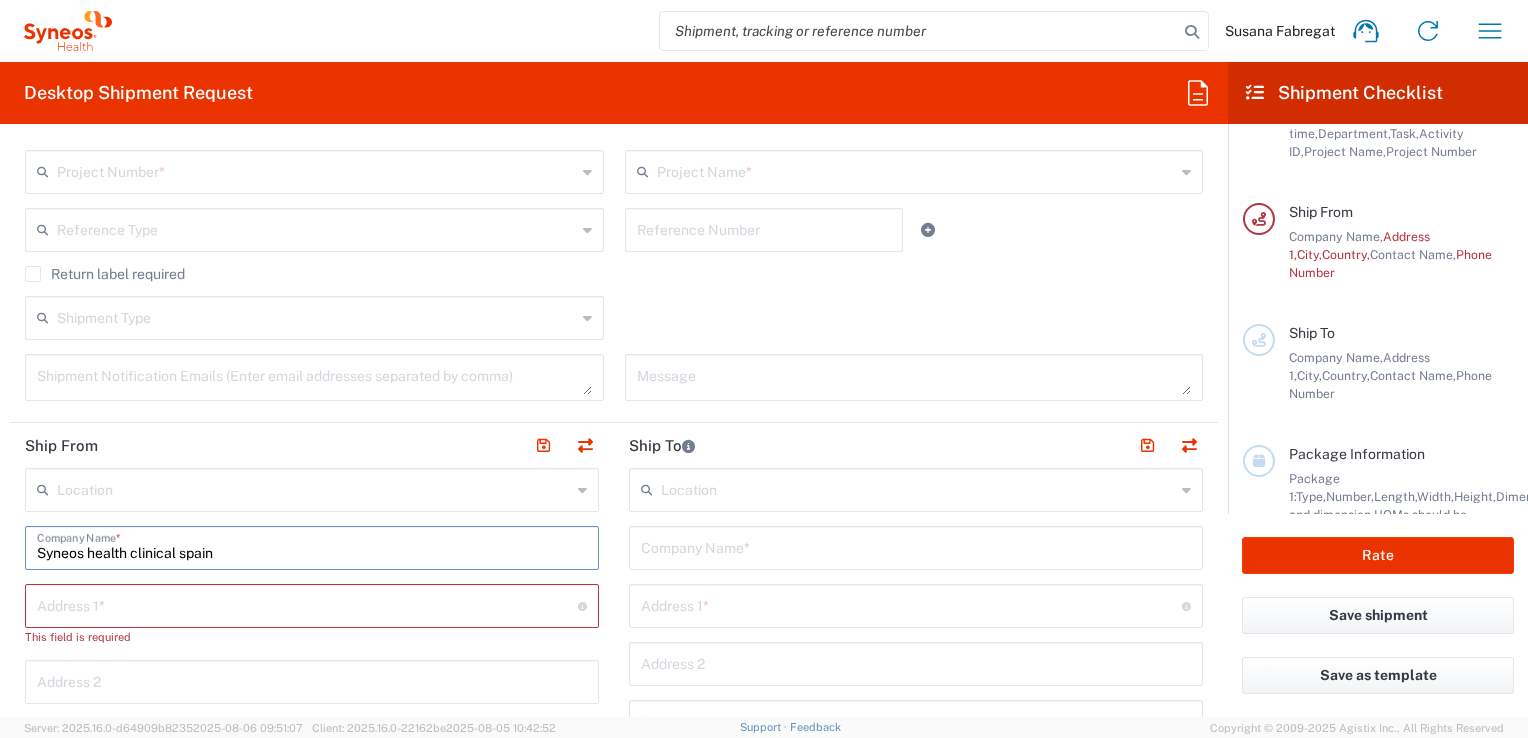 type on "Syneos health clinical spain" 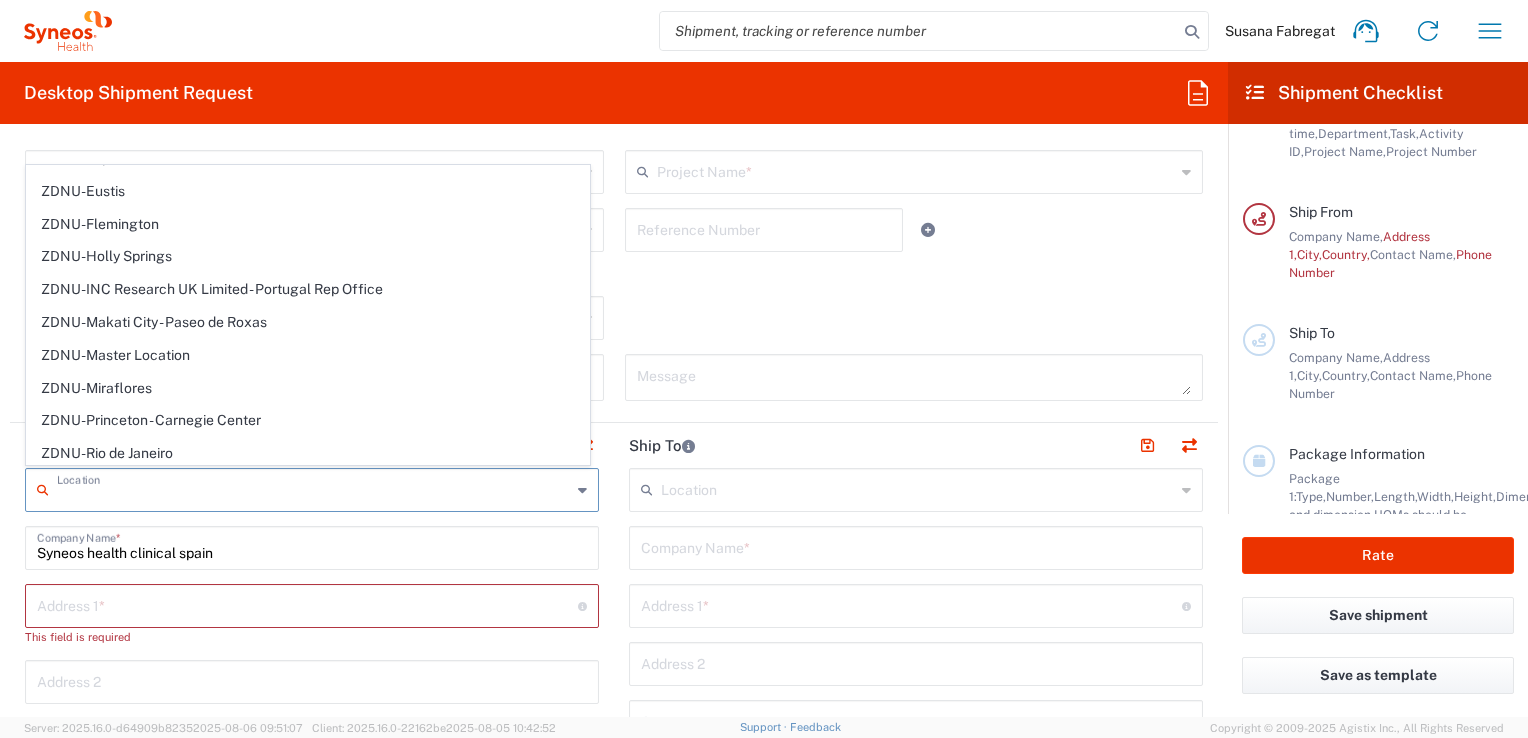 scroll, scrollTop: 4579, scrollLeft: 0, axis: vertical 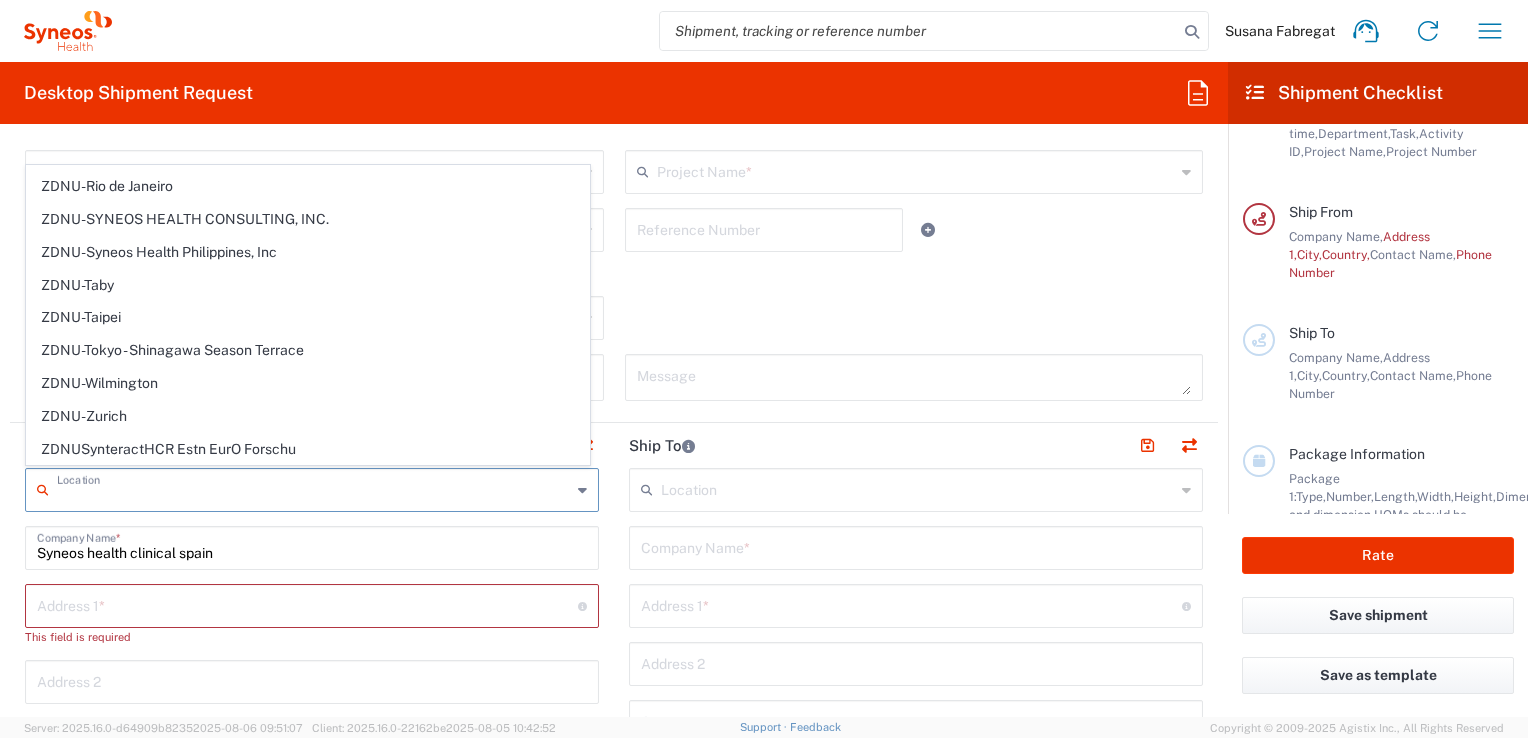 click at bounding box center (307, 604) 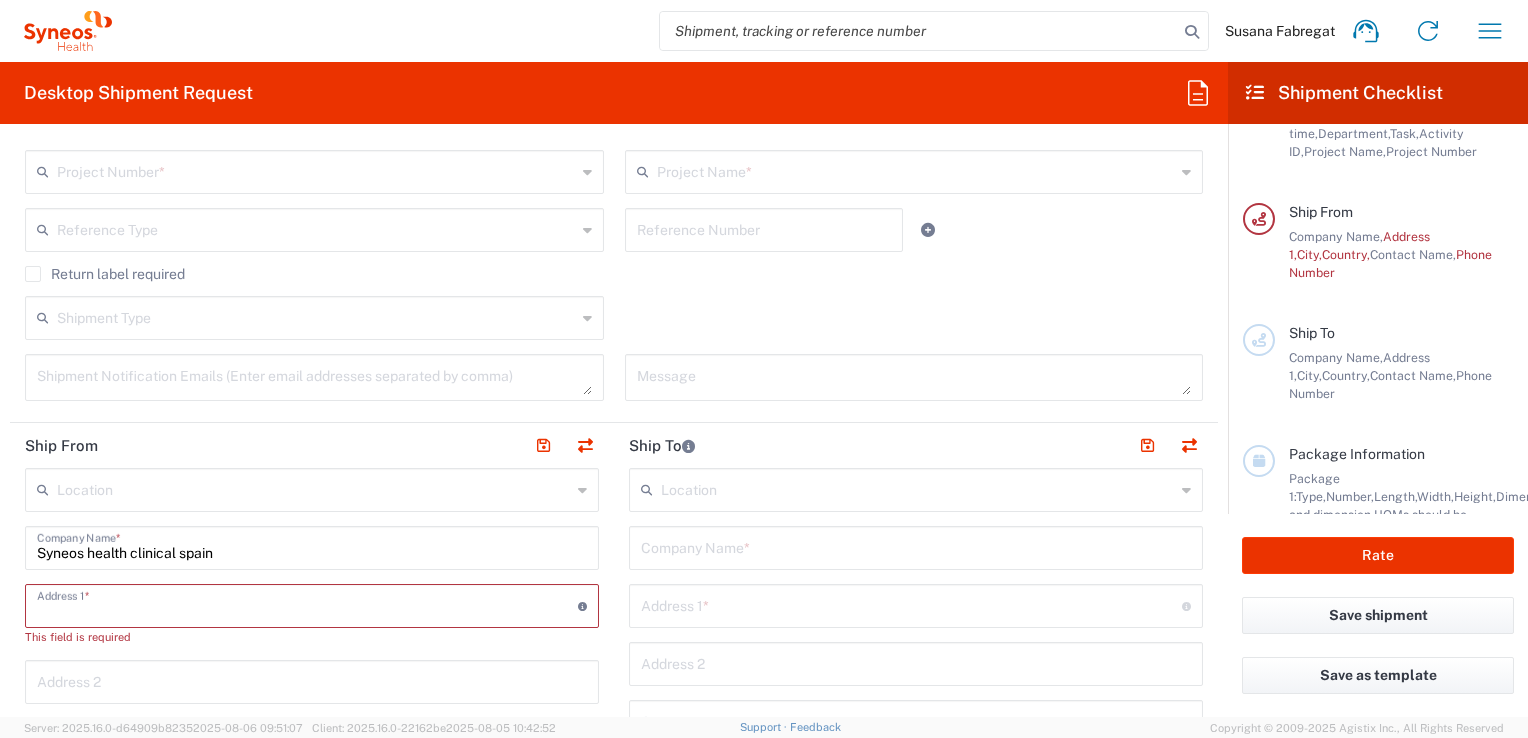 drag, startPoint x: 459, startPoint y: 549, endPoint x: 108, endPoint y: 479, distance: 357.912 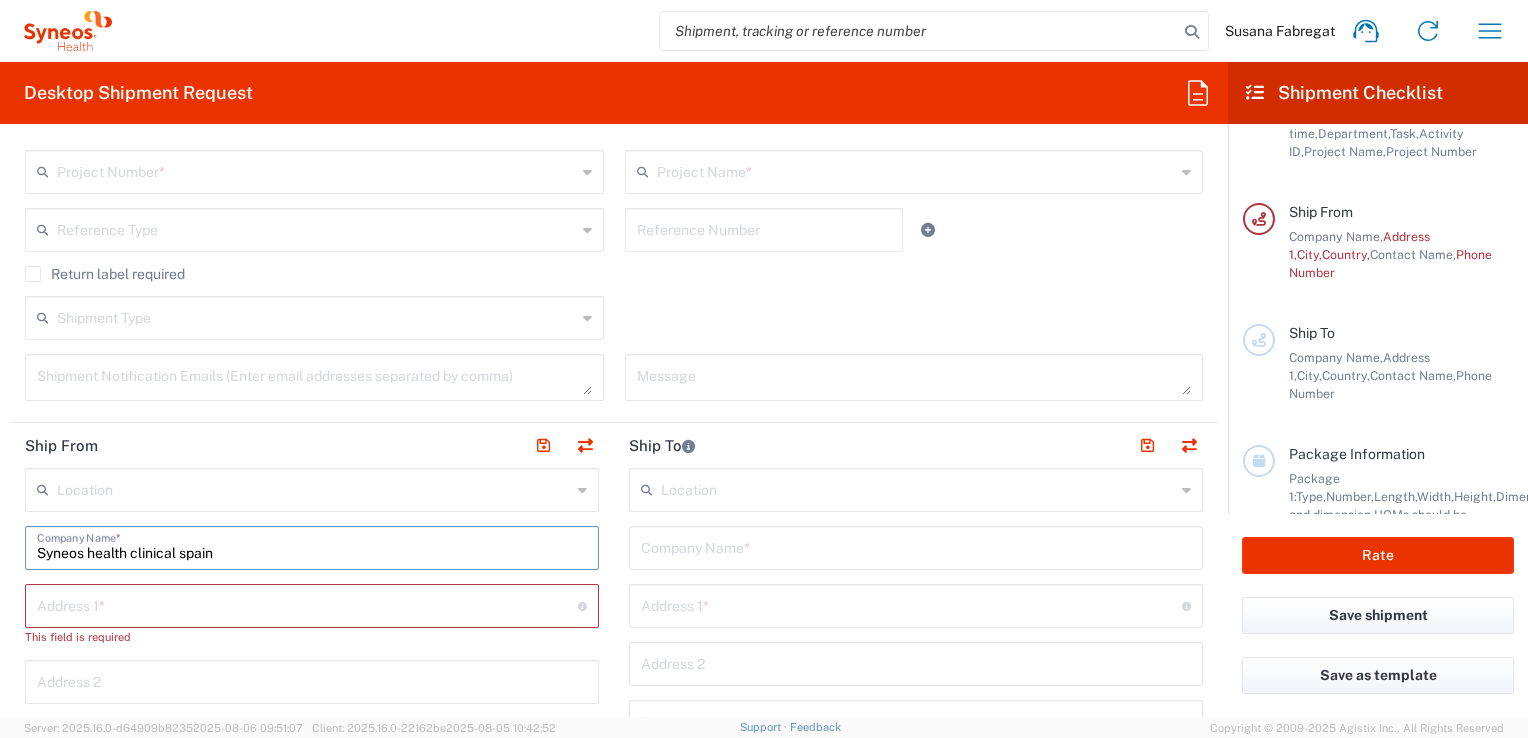 click at bounding box center [314, 488] 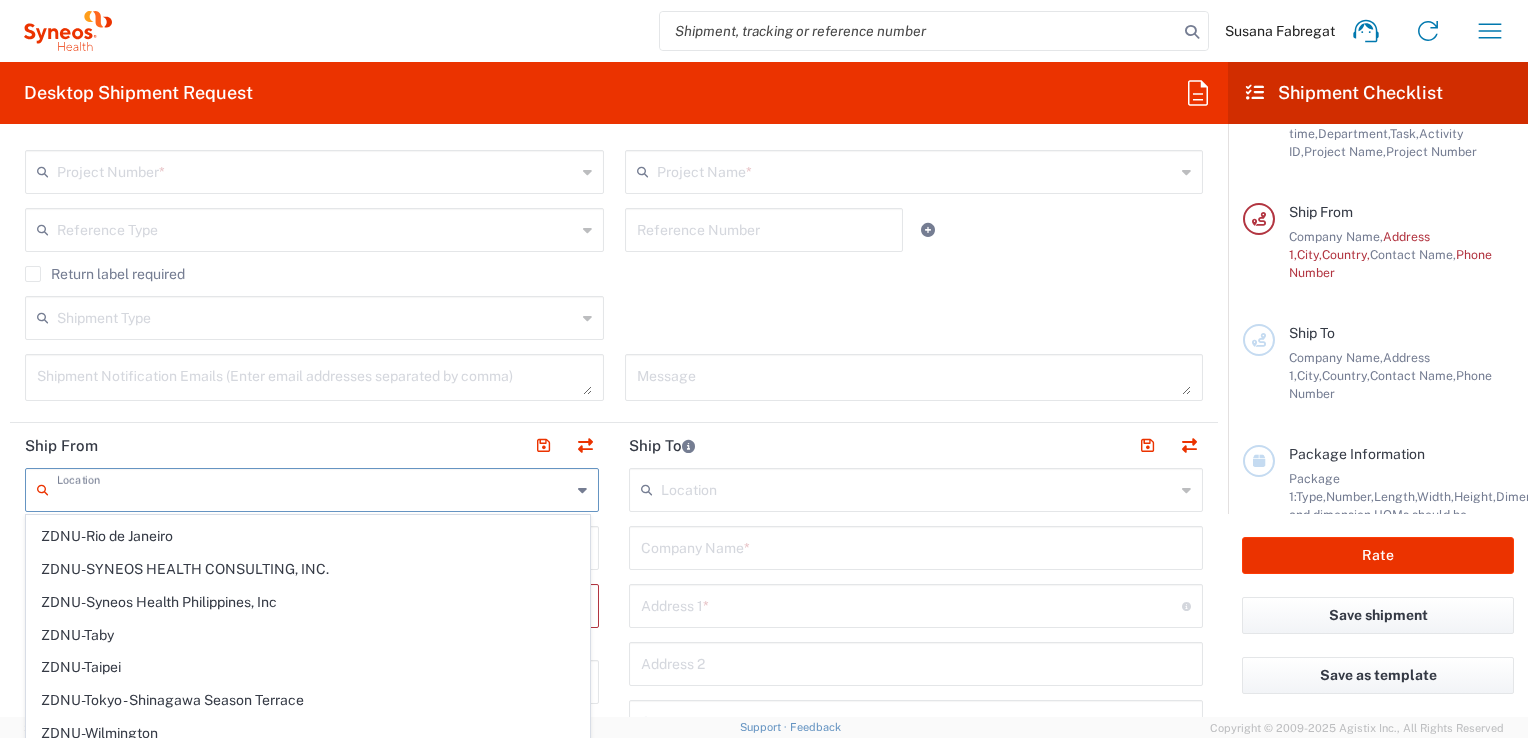 scroll, scrollTop: 0, scrollLeft: 0, axis: both 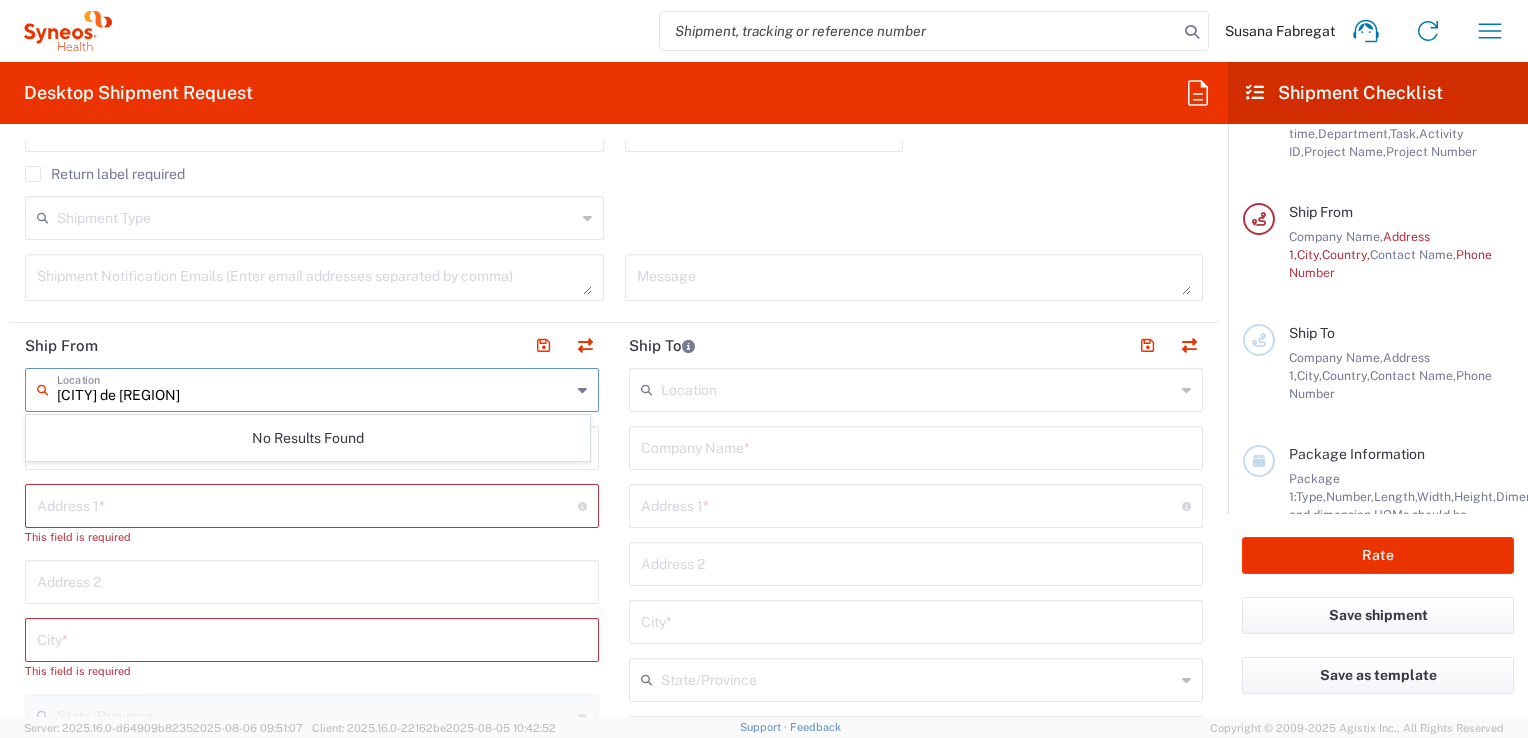 click on "[CITY] de [REGION]" at bounding box center (314, 388) 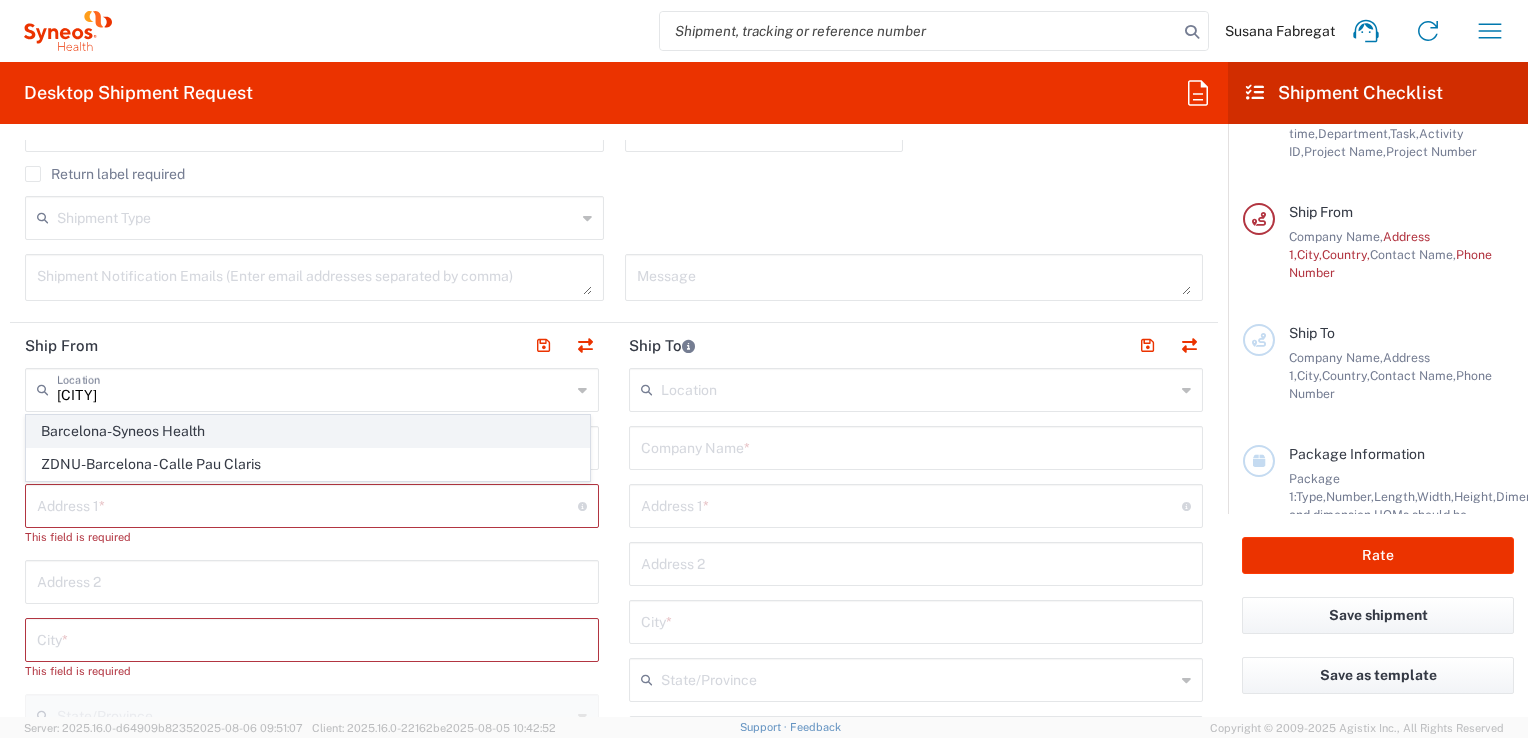click on "Barcelona-Syneos Health" 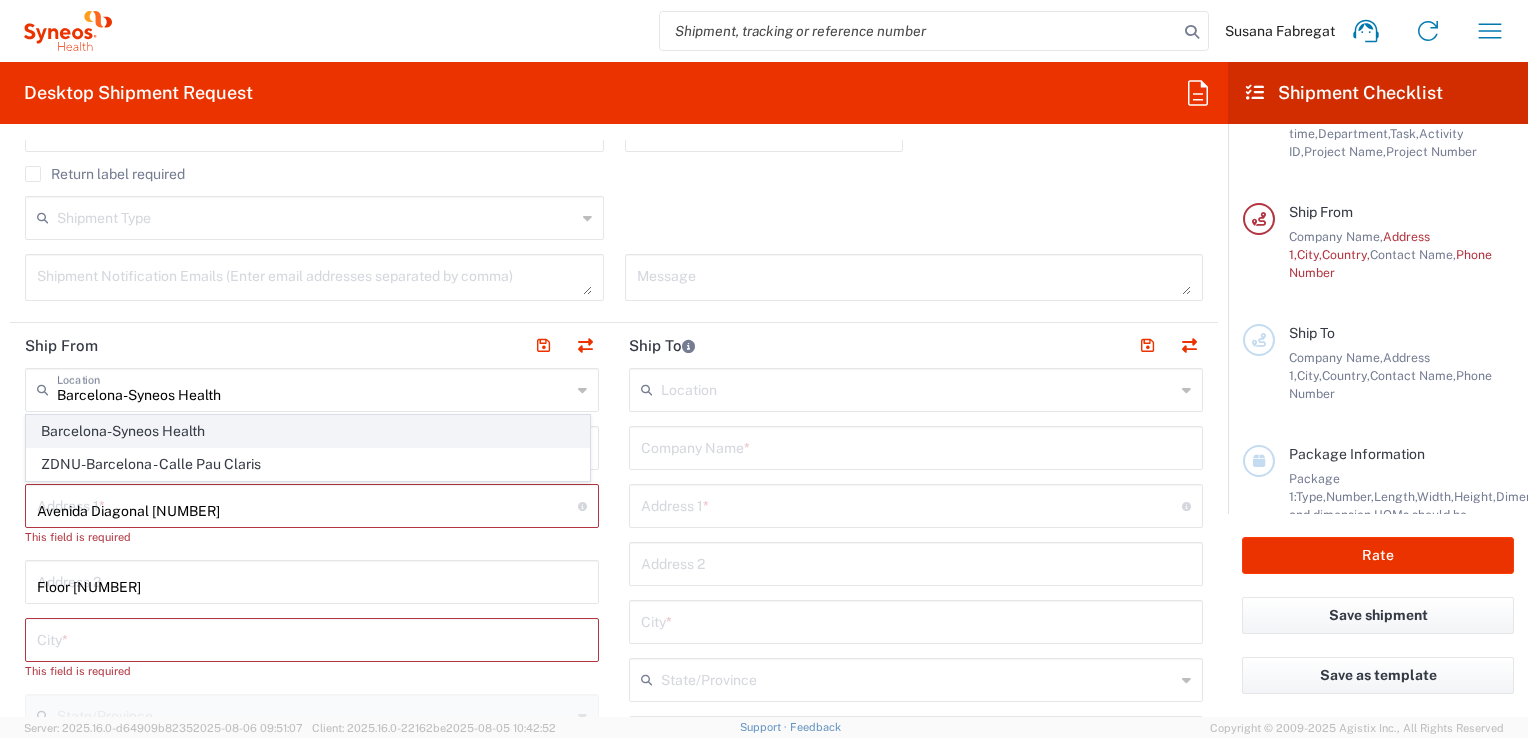 type on "[CITY]" 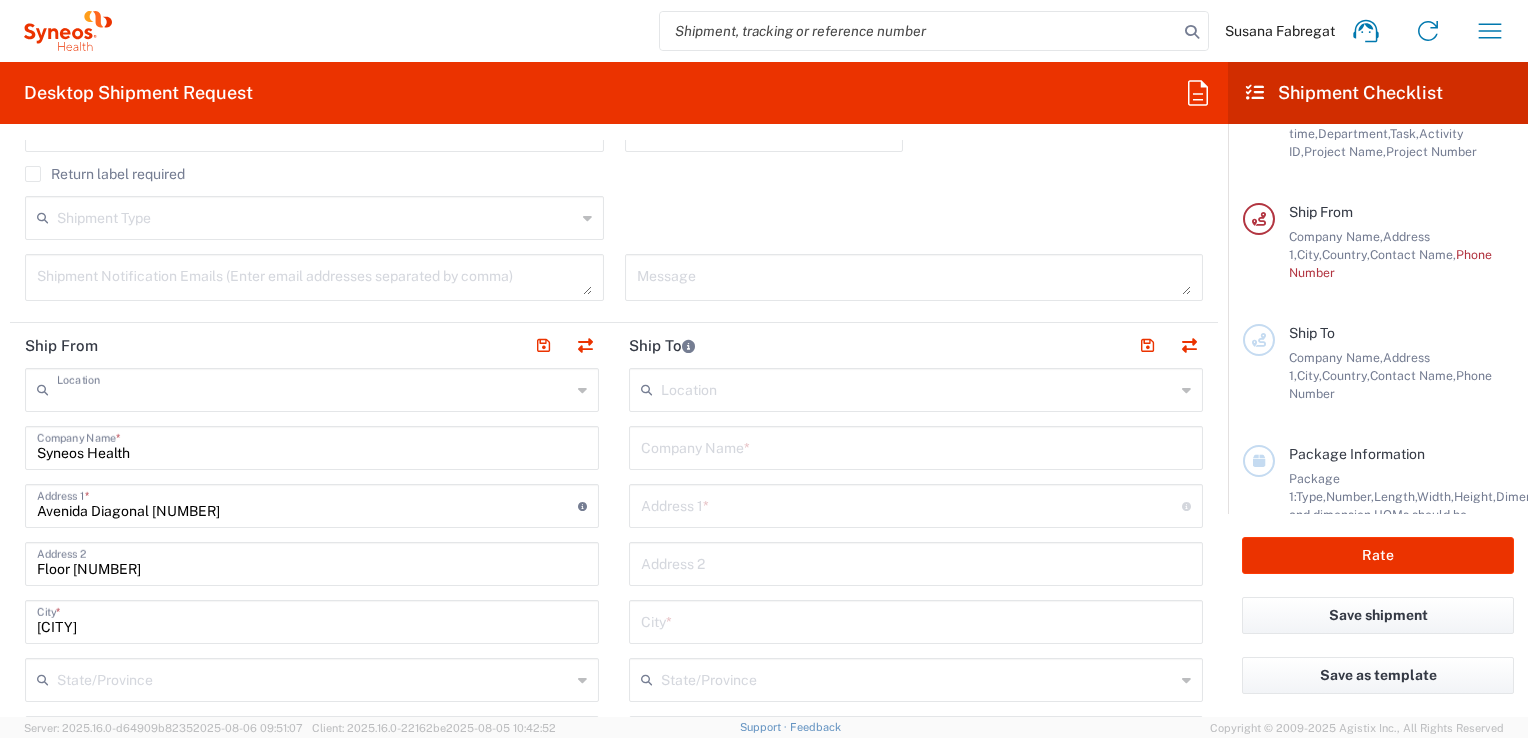 click at bounding box center (314, 388) 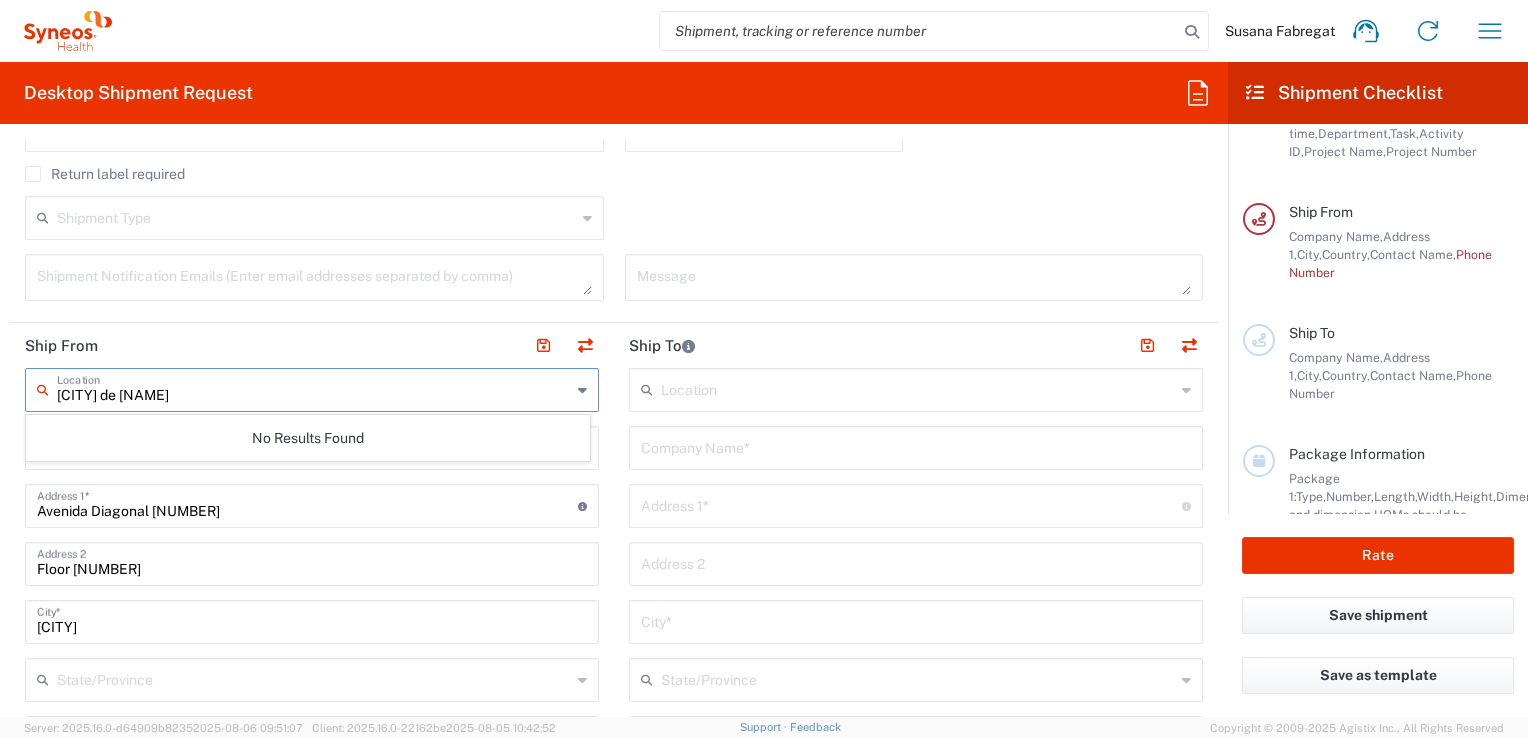type on "[CITY] de [NAME]" 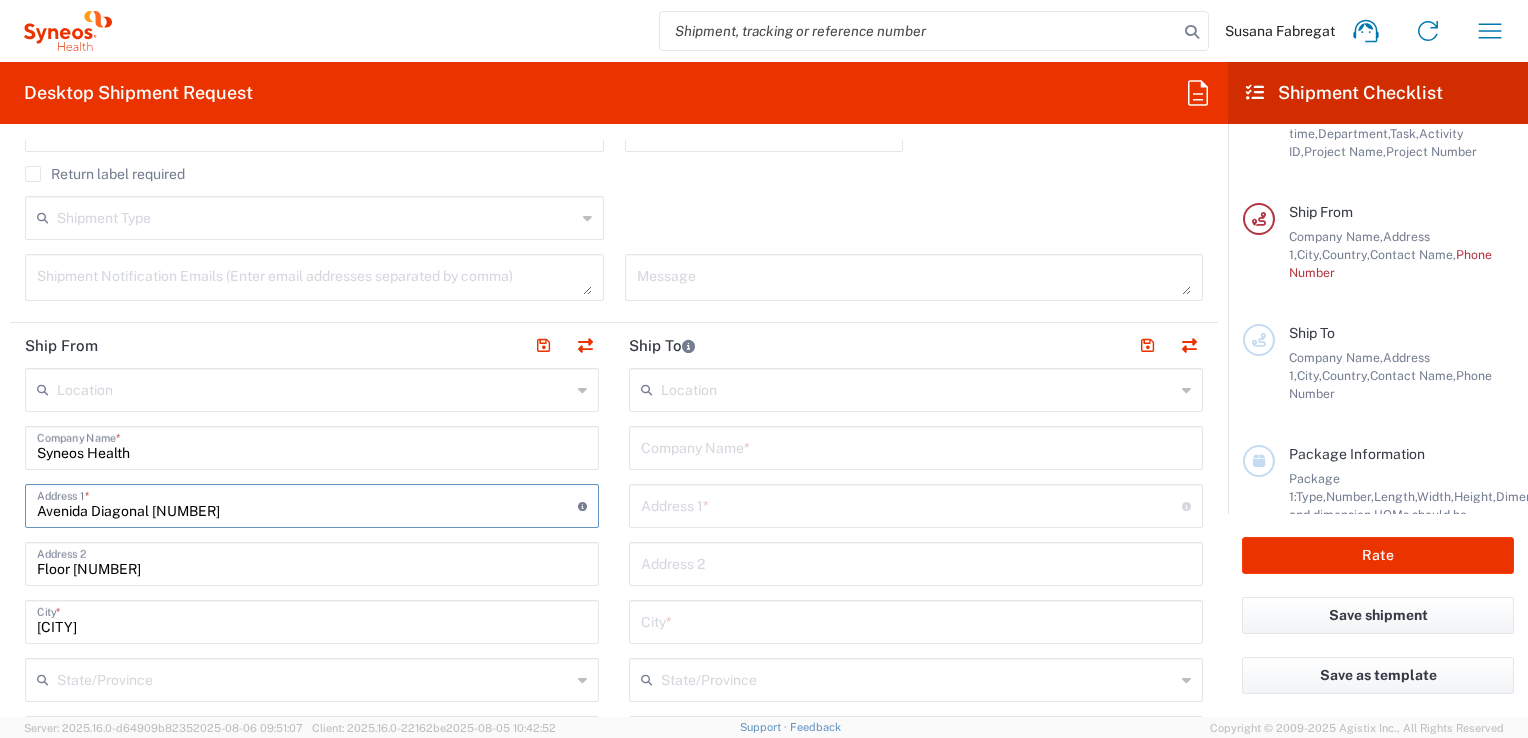 drag, startPoint x: 272, startPoint y: 507, endPoint x: 24, endPoint y: 512, distance: 248.0504 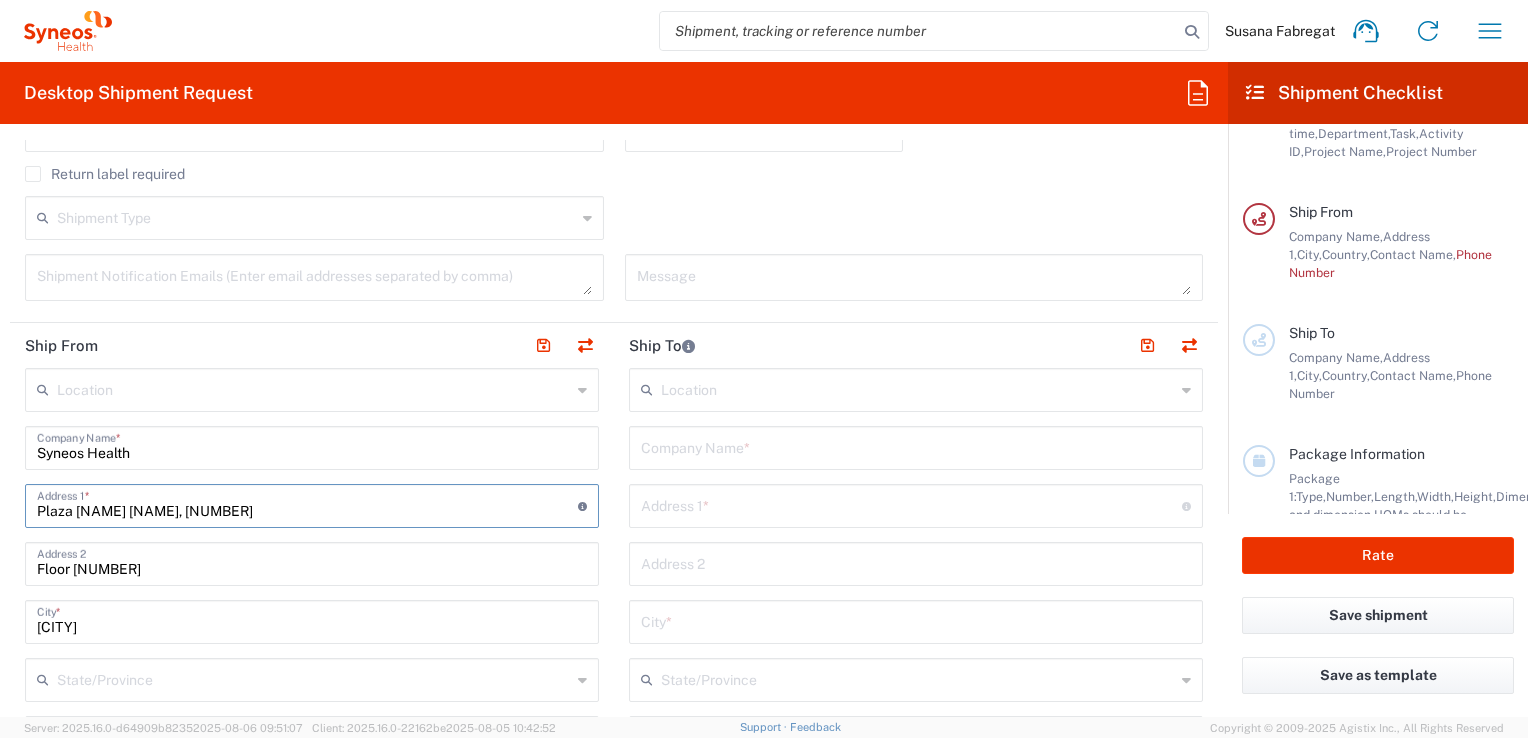 type on "Plaza [NAME] [NAME], [NUMBER]" 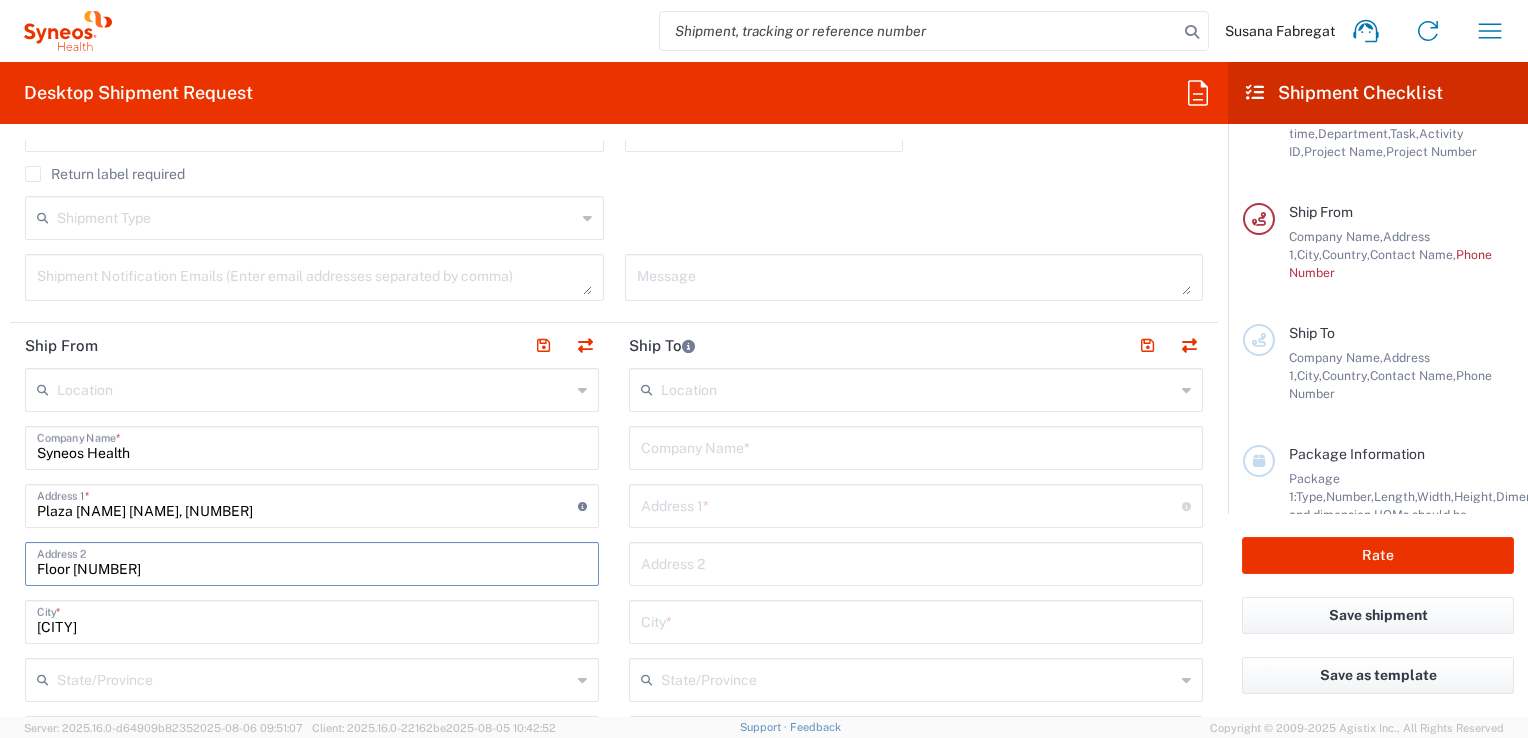 drag, startPoint x: 140, startPoint y: 576, endPoint x: 16, endPoint y: 578, distance: 124.01613 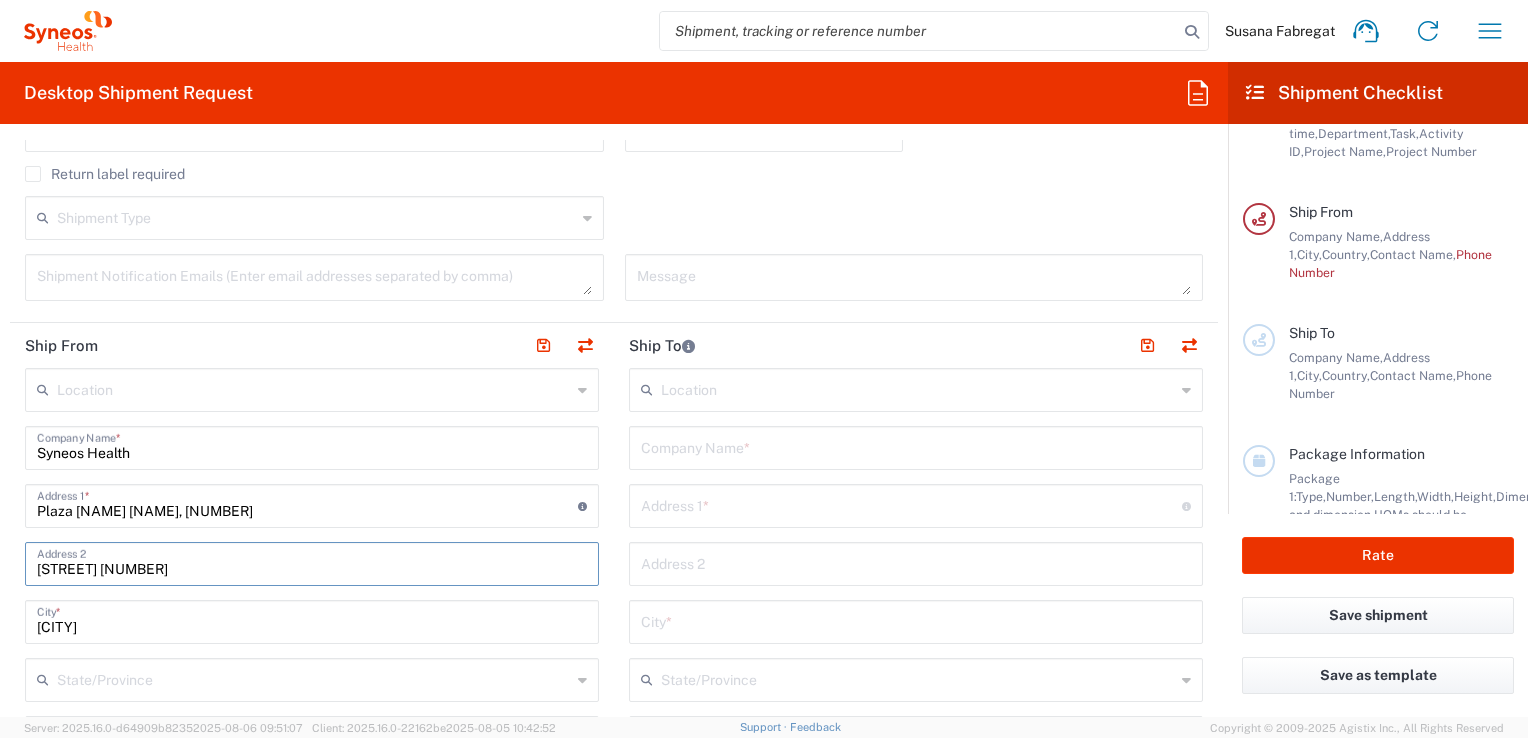 type on "[STREET] [NUMBER]" 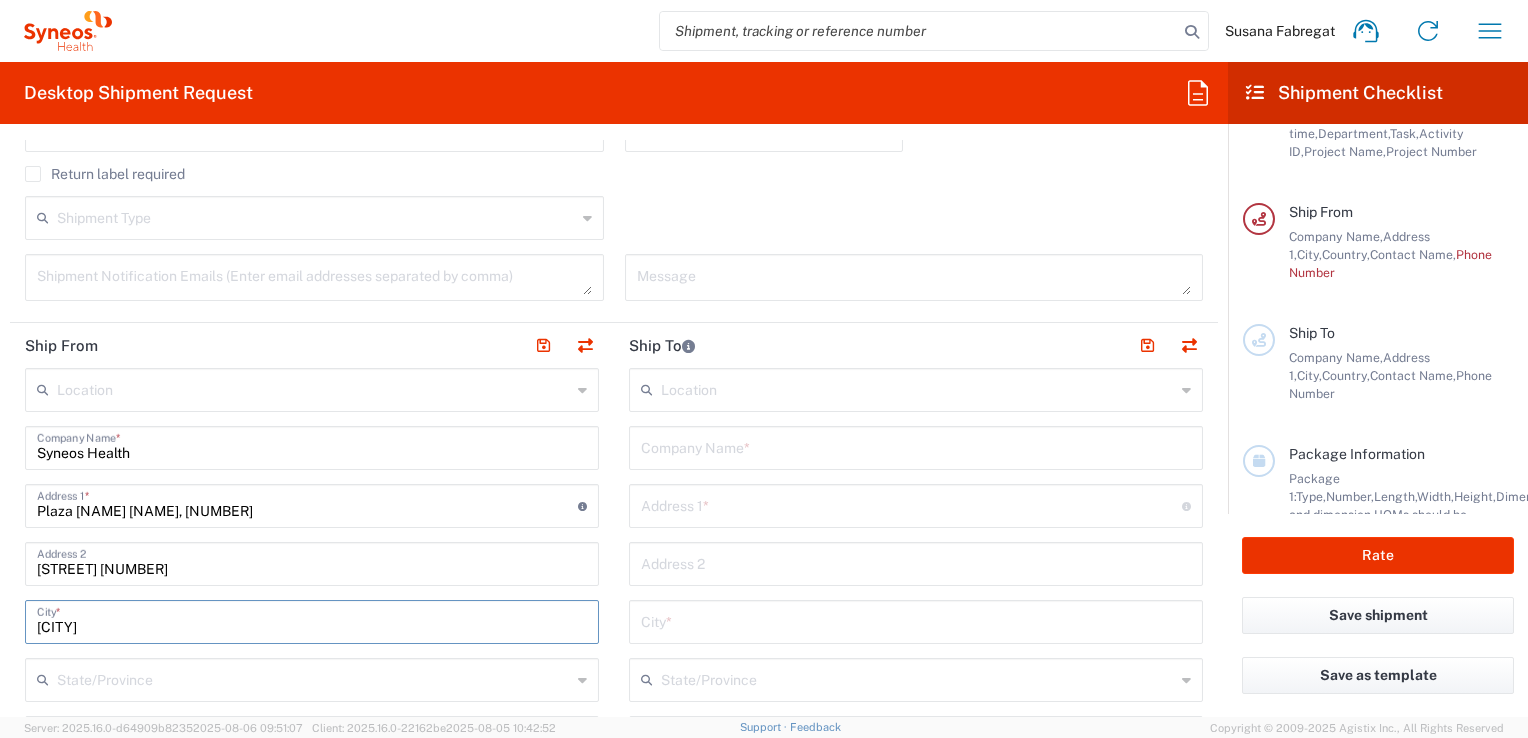 click on "Location [COMPANY] LLC-[CITY] [STATE] US [CITY]-[COMPANY] Sector [NUMBER] LLC- [CITY] US Boco Digital Media Caerus Marketing Group LLC-[CITY] [STATE] US Chamberlain Communications LLC-[CITY] US Chandler Chicco Agency, LLC-[CITY] US Genico, LLC [COMPANY] Advert-[CITY] [STATE] [COUNTRY] [COMPANY] Partner Public Relations GmbH [COMPANY] Research Group Ltd-[CITY] [COUNTRY] [COMPANY] Rsrch Grp ([COUNTRY]) [COMPANY] Rsrch Grp ([COUNTRY]) [COMPANY] Rsrch Grp ([COUNTRY]) [COMPANY] Rsrch Grp ([COUNTRY]) In [COMPANY] Rsrch Grp( [COUNTRY]) INC Research Clin Svcs [COUNTRY] inVentiv Health Philippines, Inc. IRG - [CITY] Warehouse [NUMBER] IVH IPS Pvt Ltd- [COUNTRY] IVH [COUNTRY] SA de CV NAVICOR GROUP, LLC-[CITY] US PALIO + IGNITE, LLC-[CITY] [STATE] US [COMPANY] Institute LLC-[CITY] [STATE] US PT [COMPANY] [COUNTRY] Rx dataScience Inc-[CITY] [STATE] US RxDataScience [COUNTRY] Private Lt [COMPANY] ([CITY]) Inc.Lt [COMPANY] ([CITY]) Inc. Ltd. [COMPANY] ([COUNTRY]) Limit [COMPANY] [COUNTRY] SA" 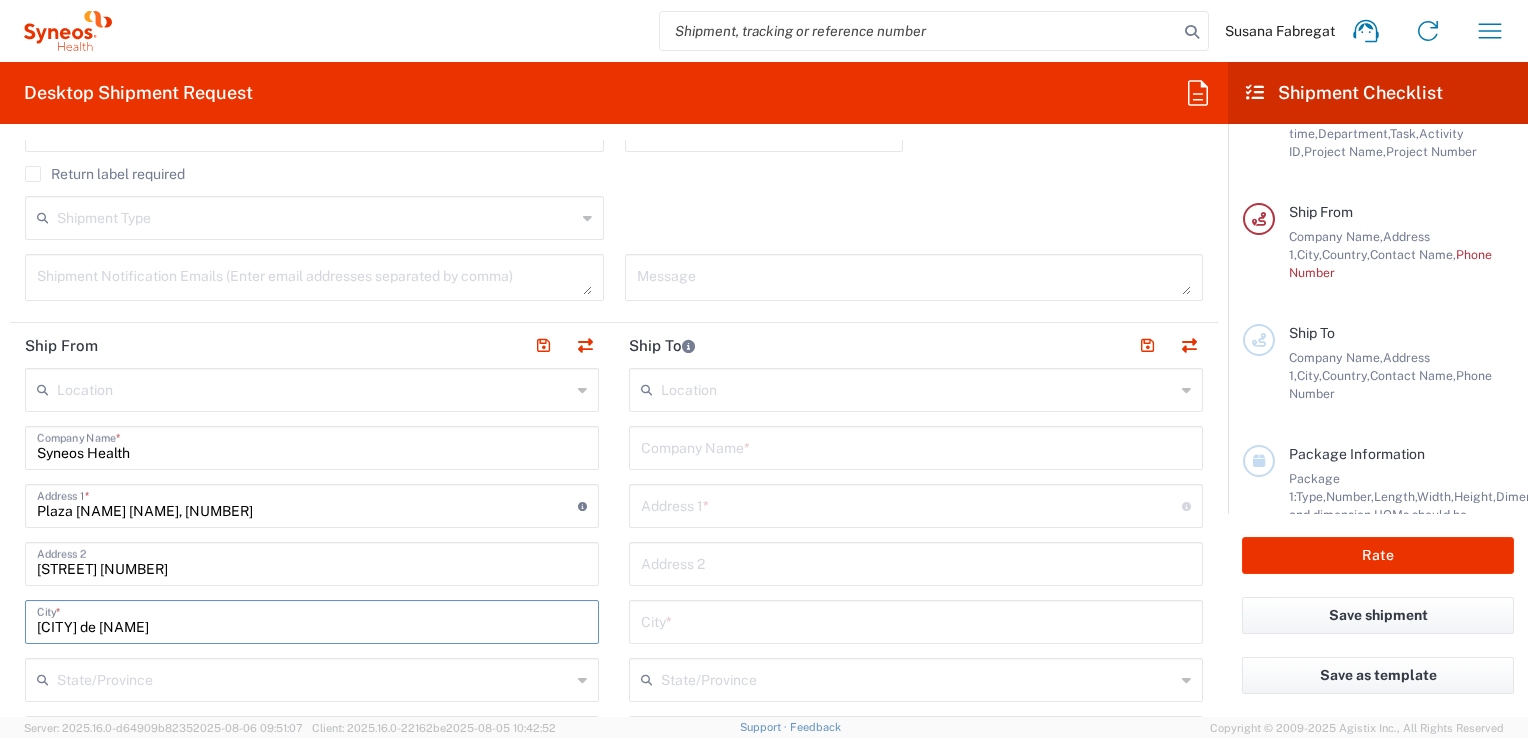 type on "[CITY] de [NAME]" 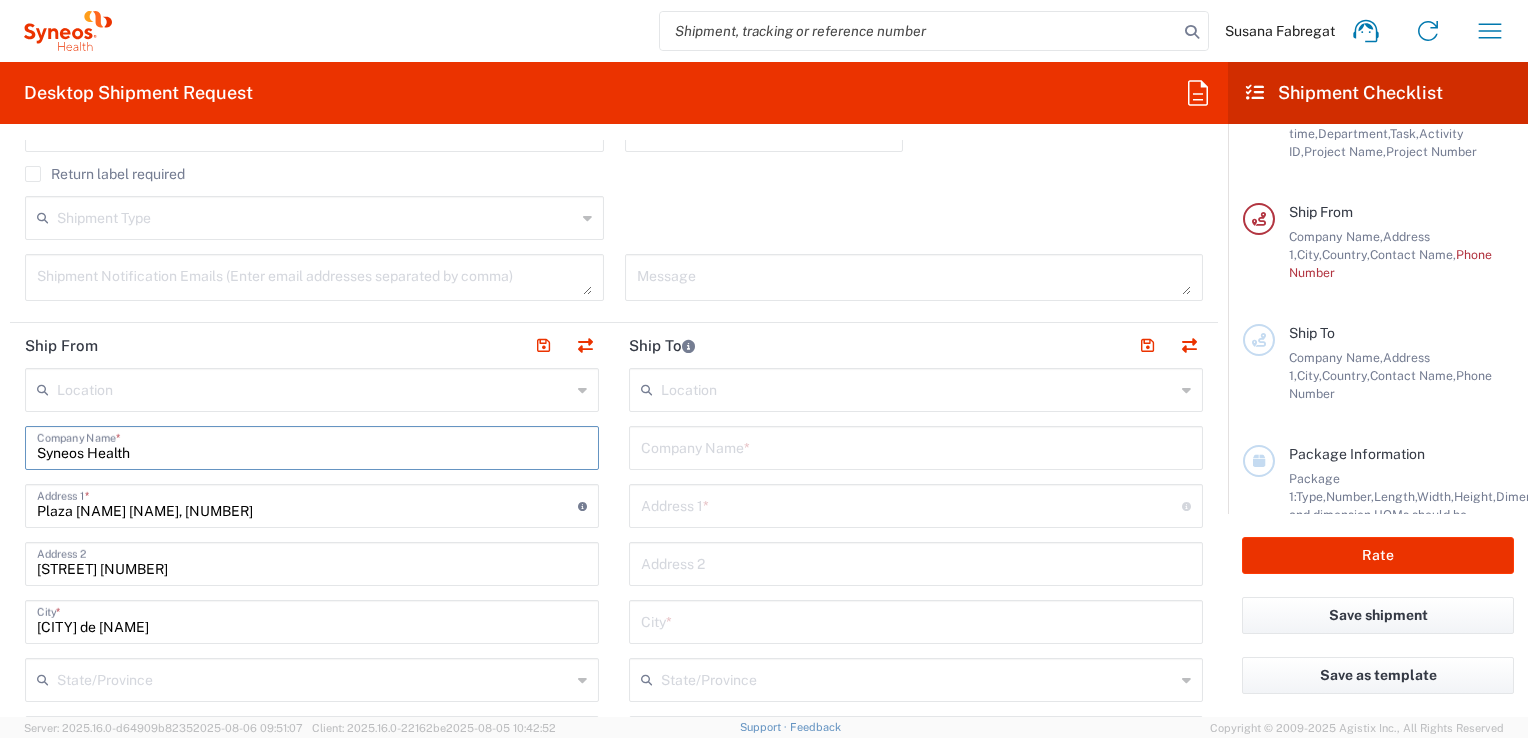 click on "Syneos Health" at bounding box center [312, 446] 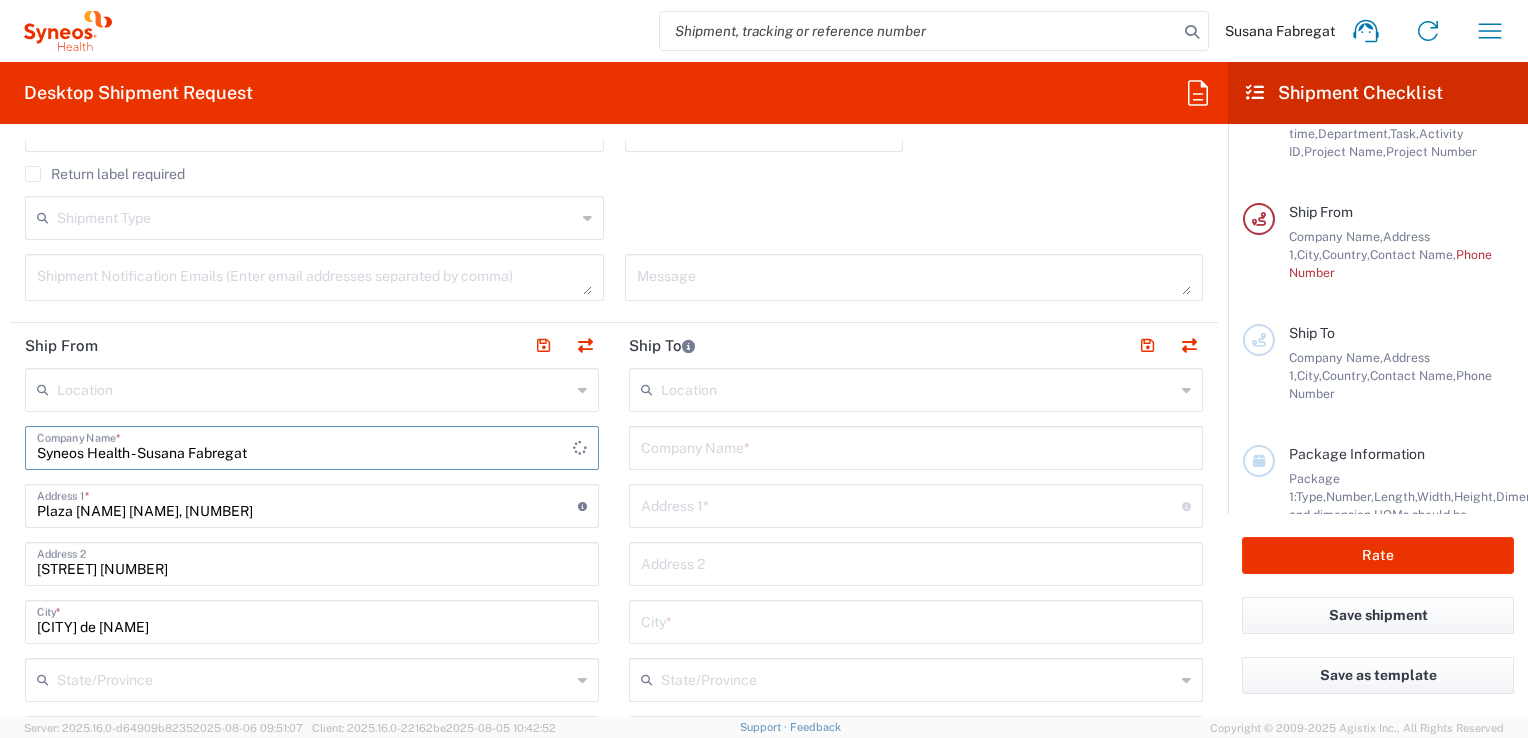scroll, scrollTop: 800, scrollLeft: 0, axis: vertical 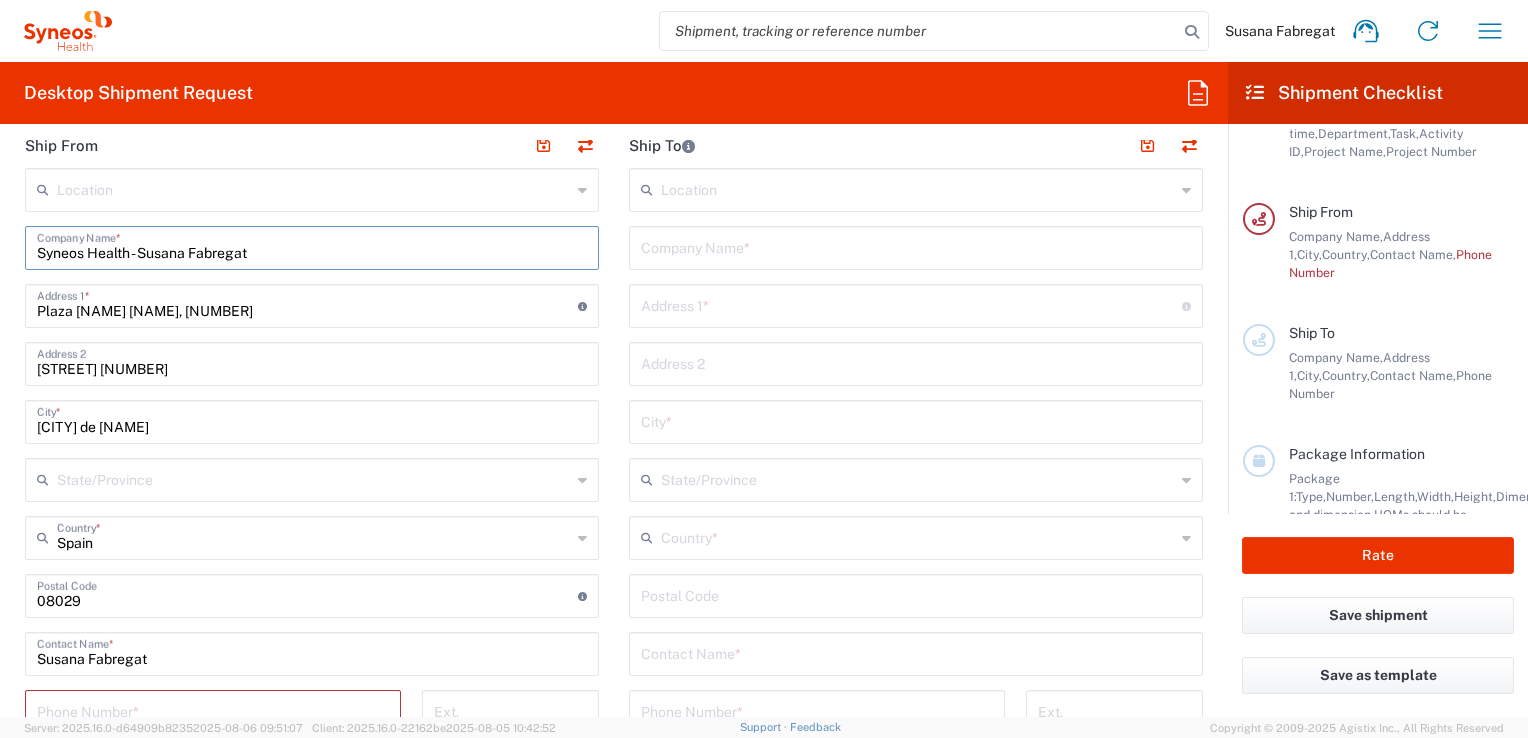 type on "Syneos Health - Susana Fabregat" 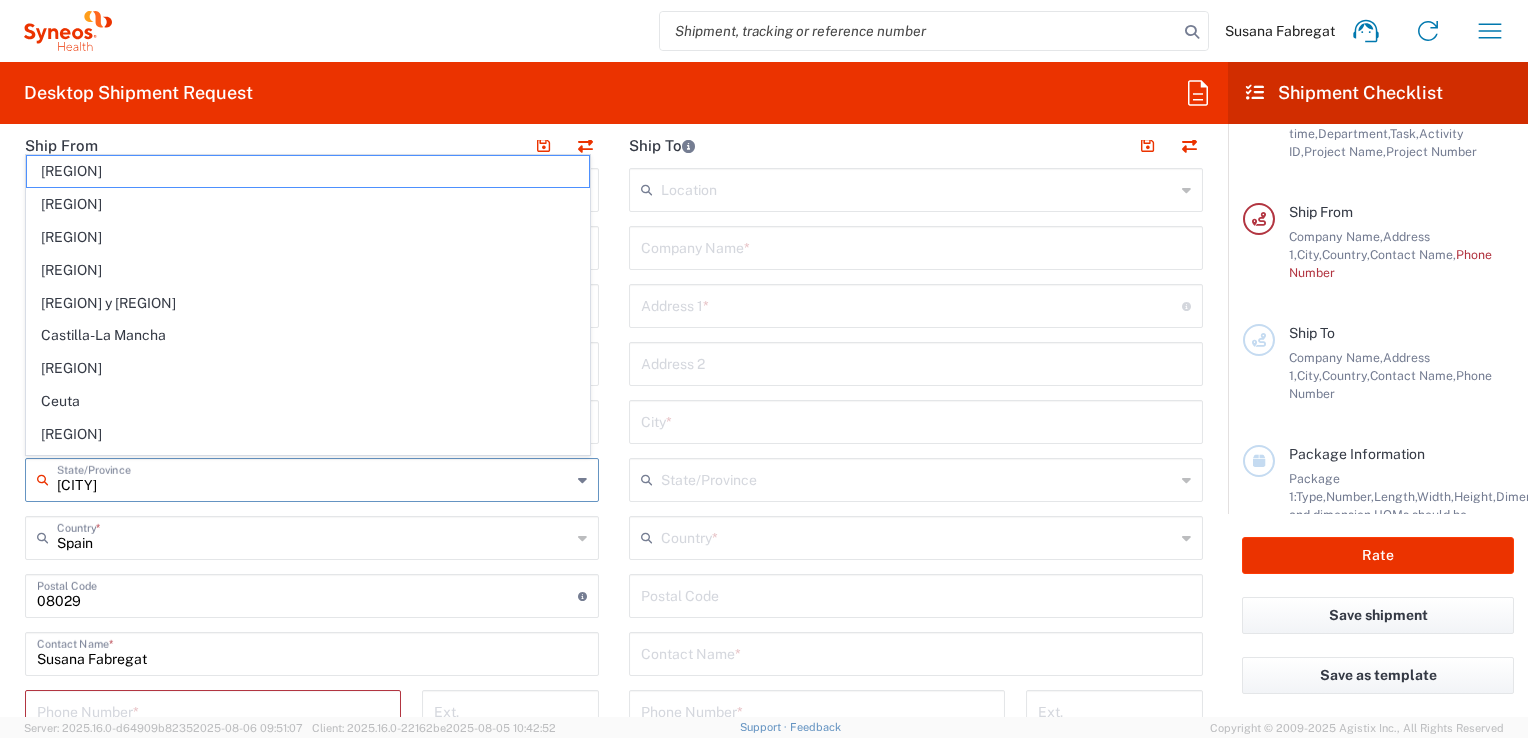 type on "[CITY]" 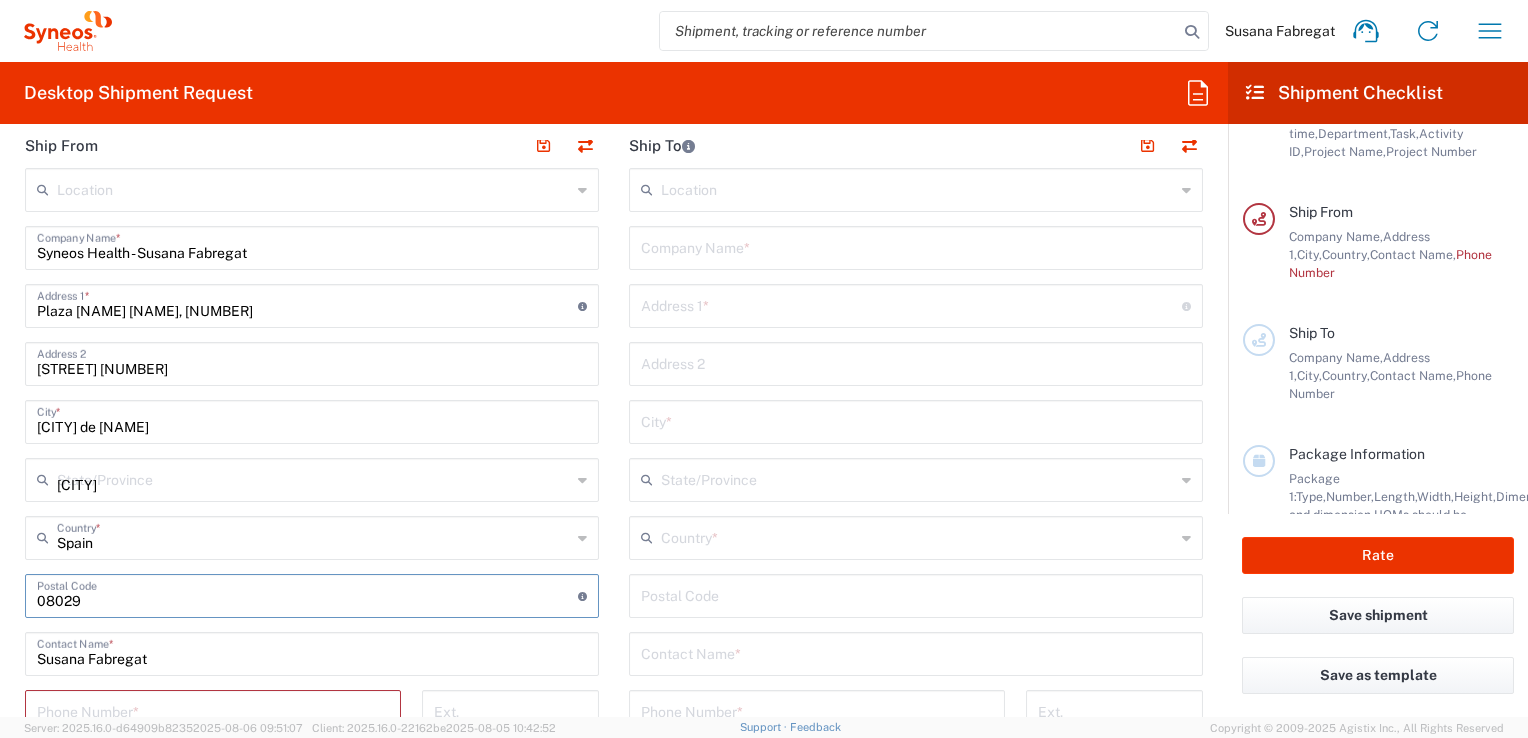 type 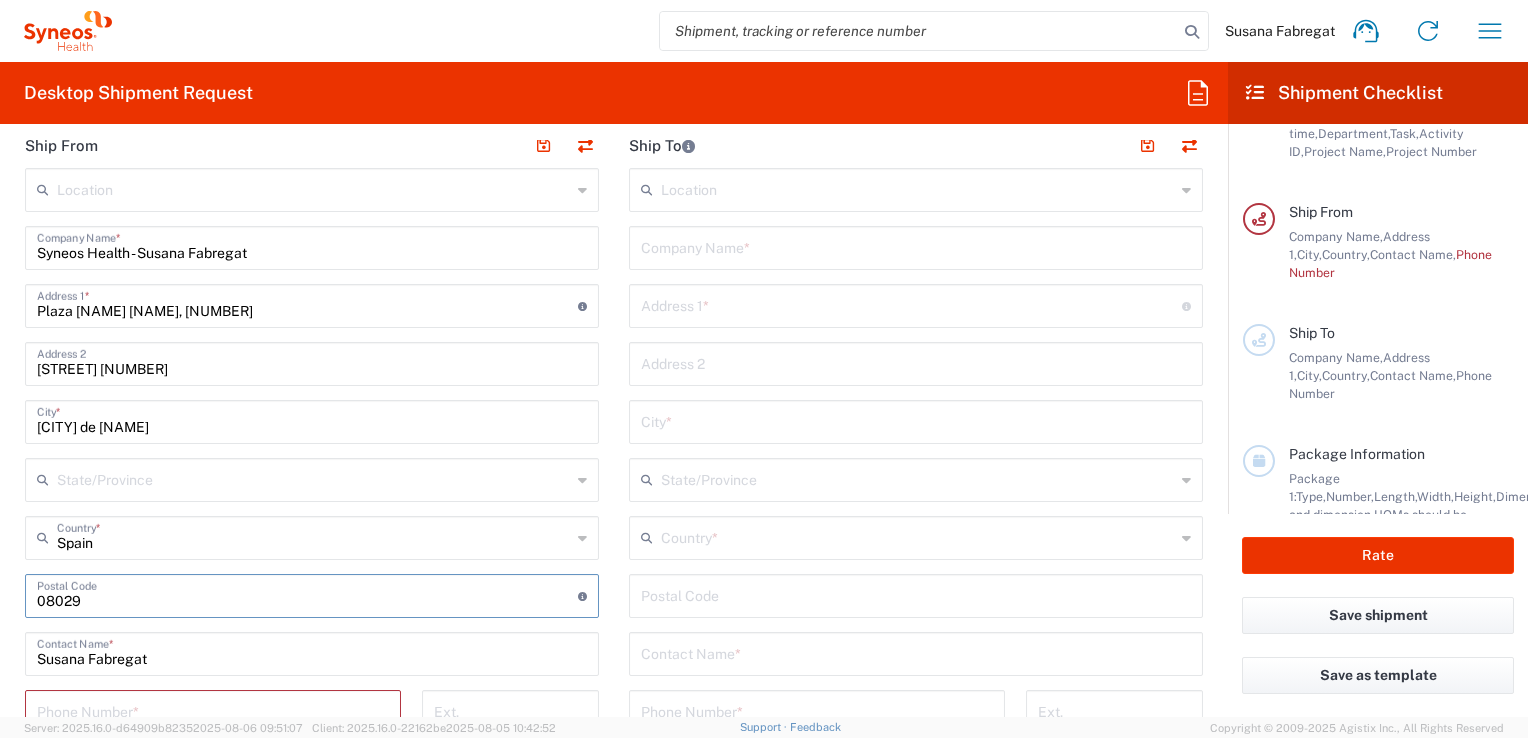drag, startPoint x: 125, startPoint y: 601, endPoint x: 19, endPoint y: 599, distance: 106.01887 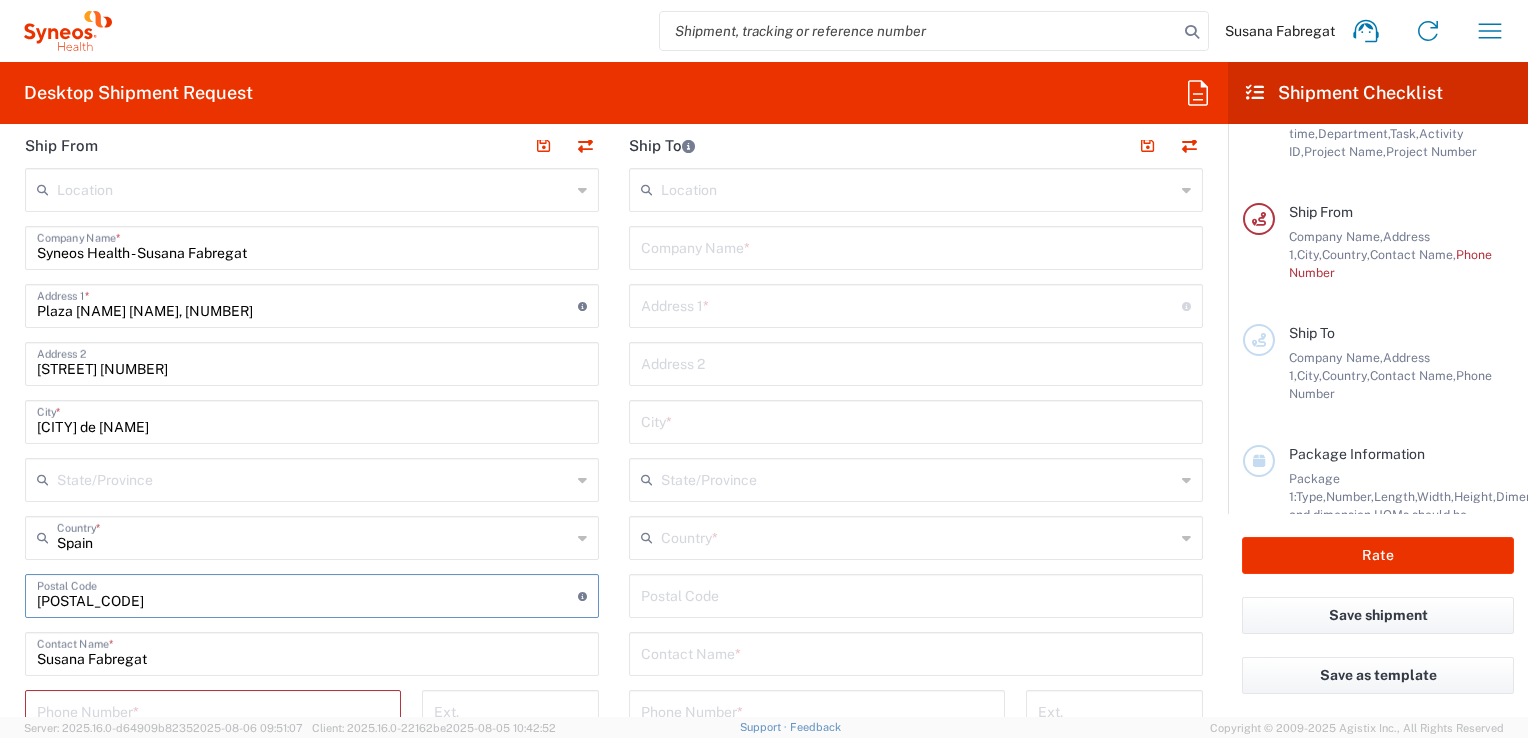type on "[POSTAL_CODE]" 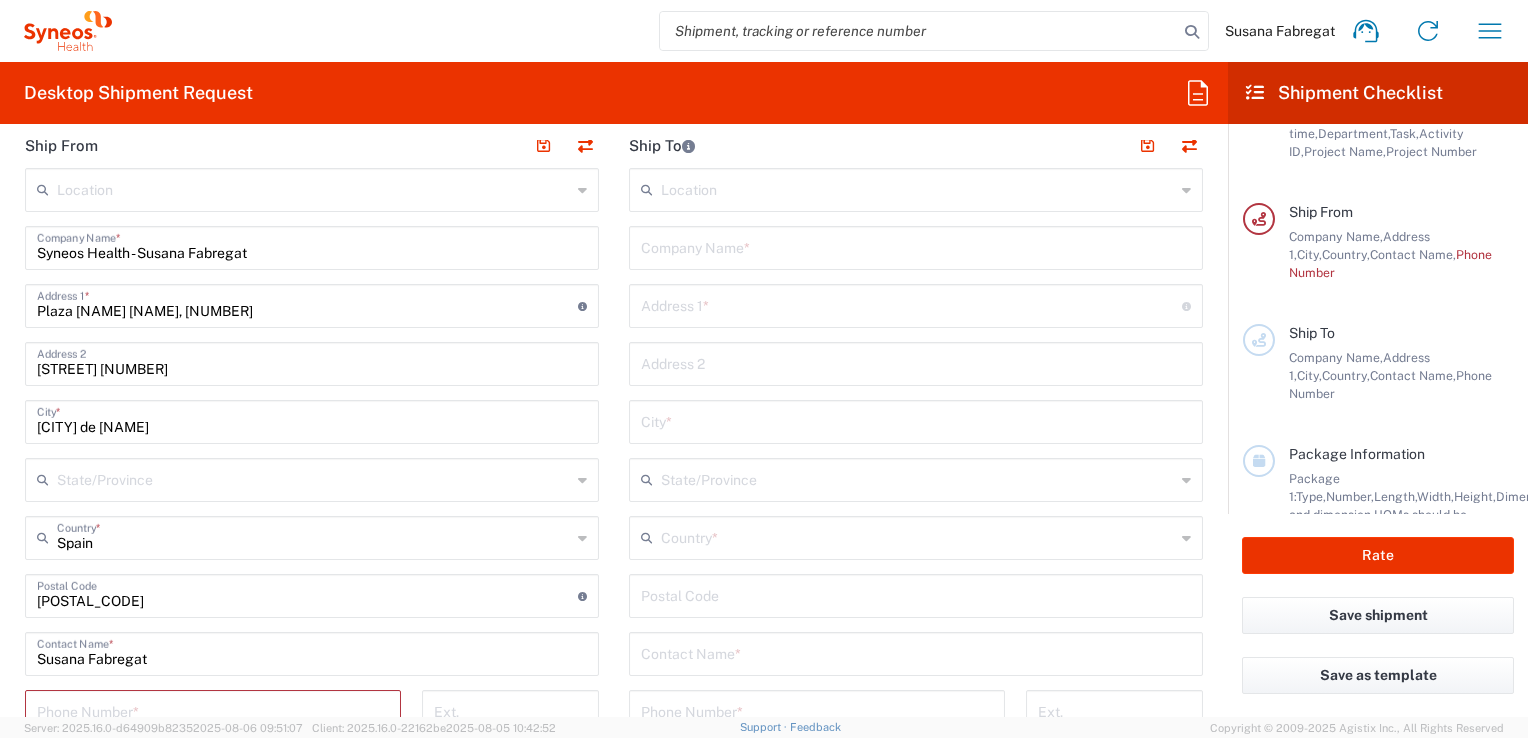 click at bounding box center [314, 478] 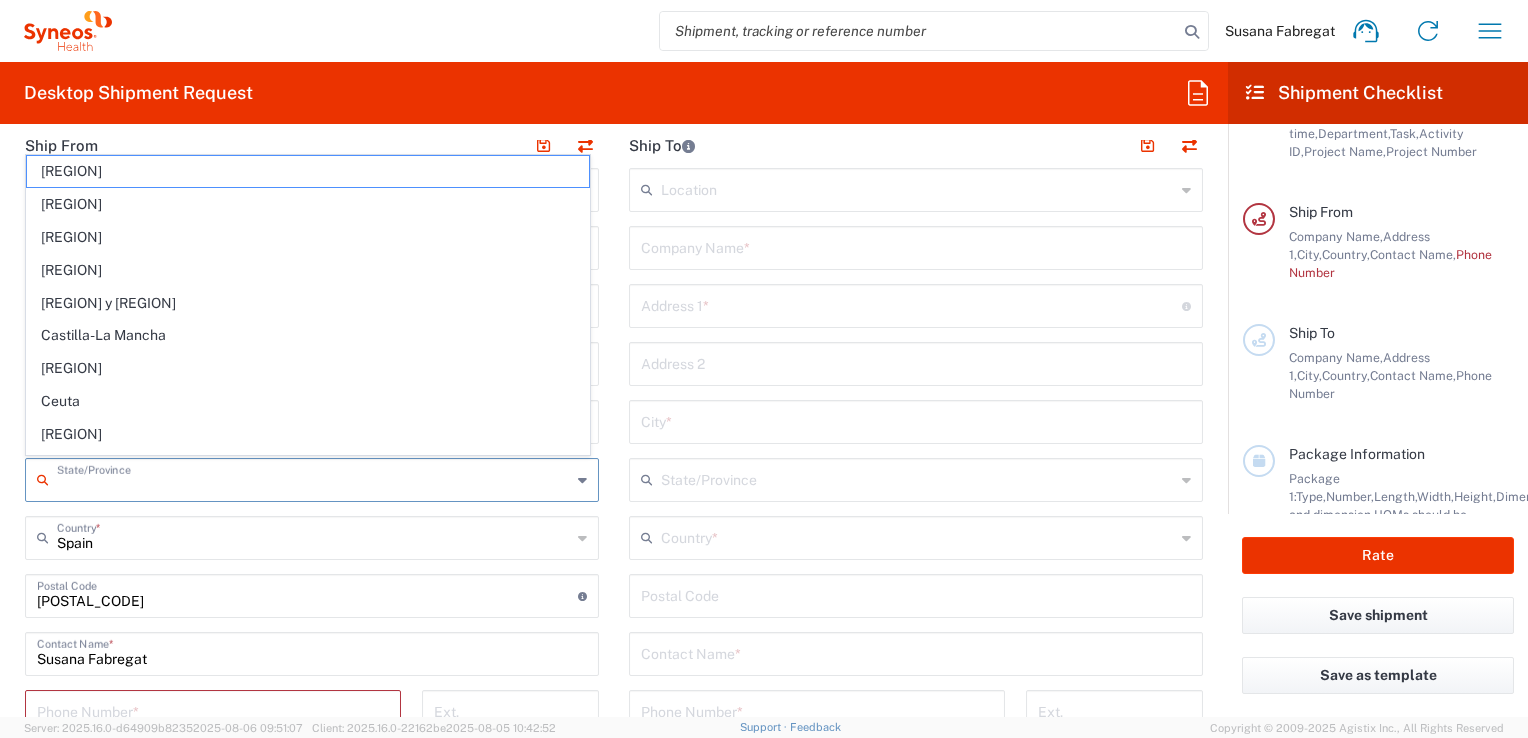 click 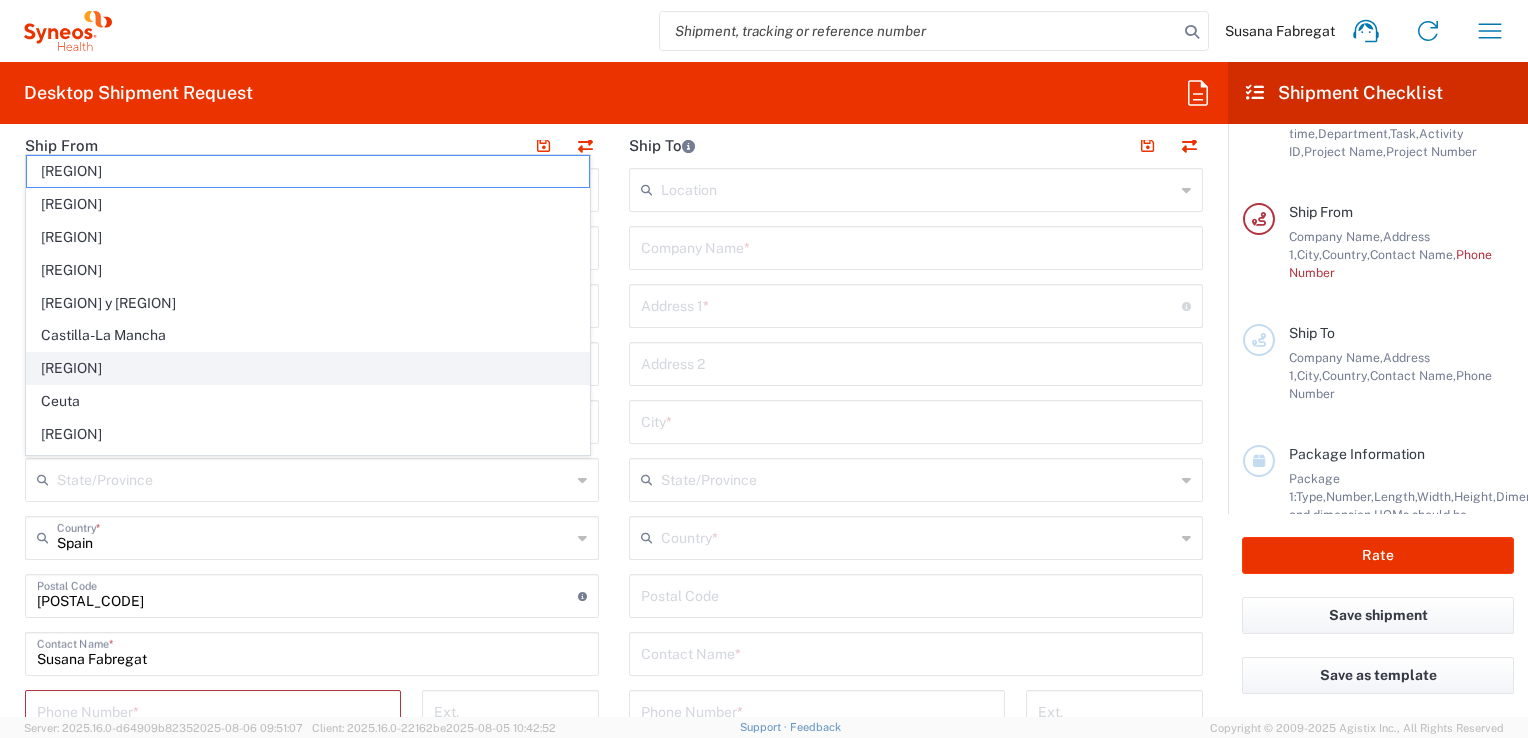 click on "[REGION]" 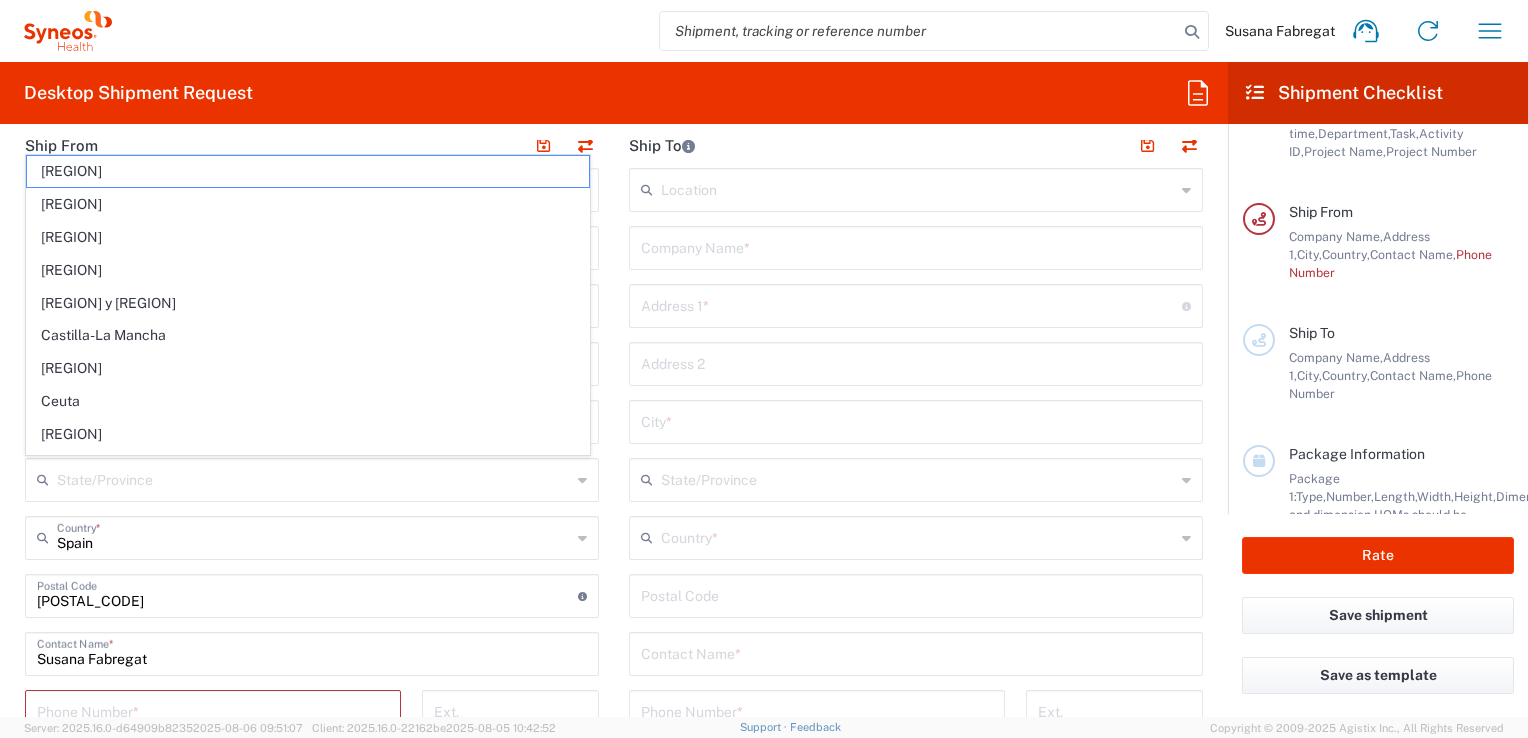type on "[REGION]" 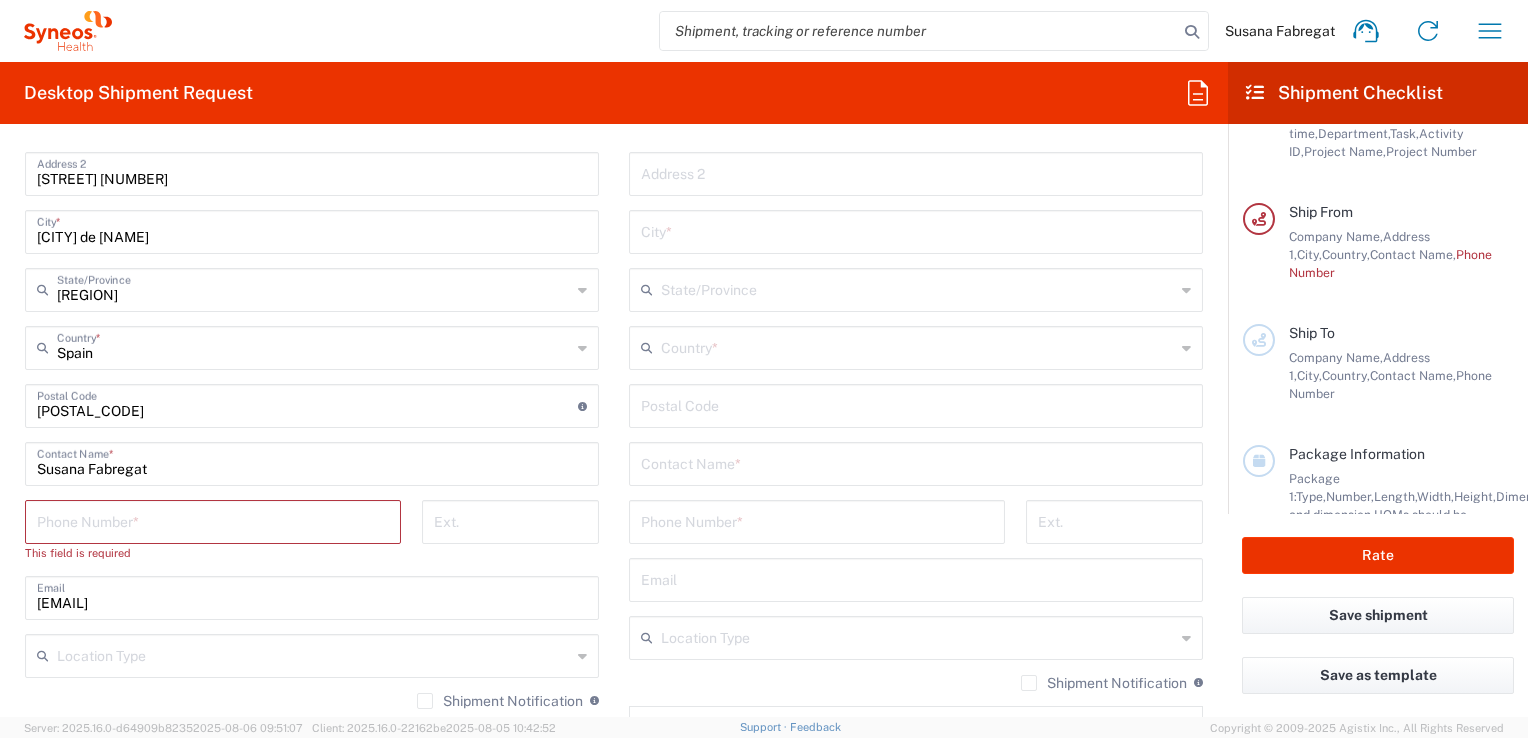scroll, scrollTop: 1000, scrollLeft: 0, axis: vertical 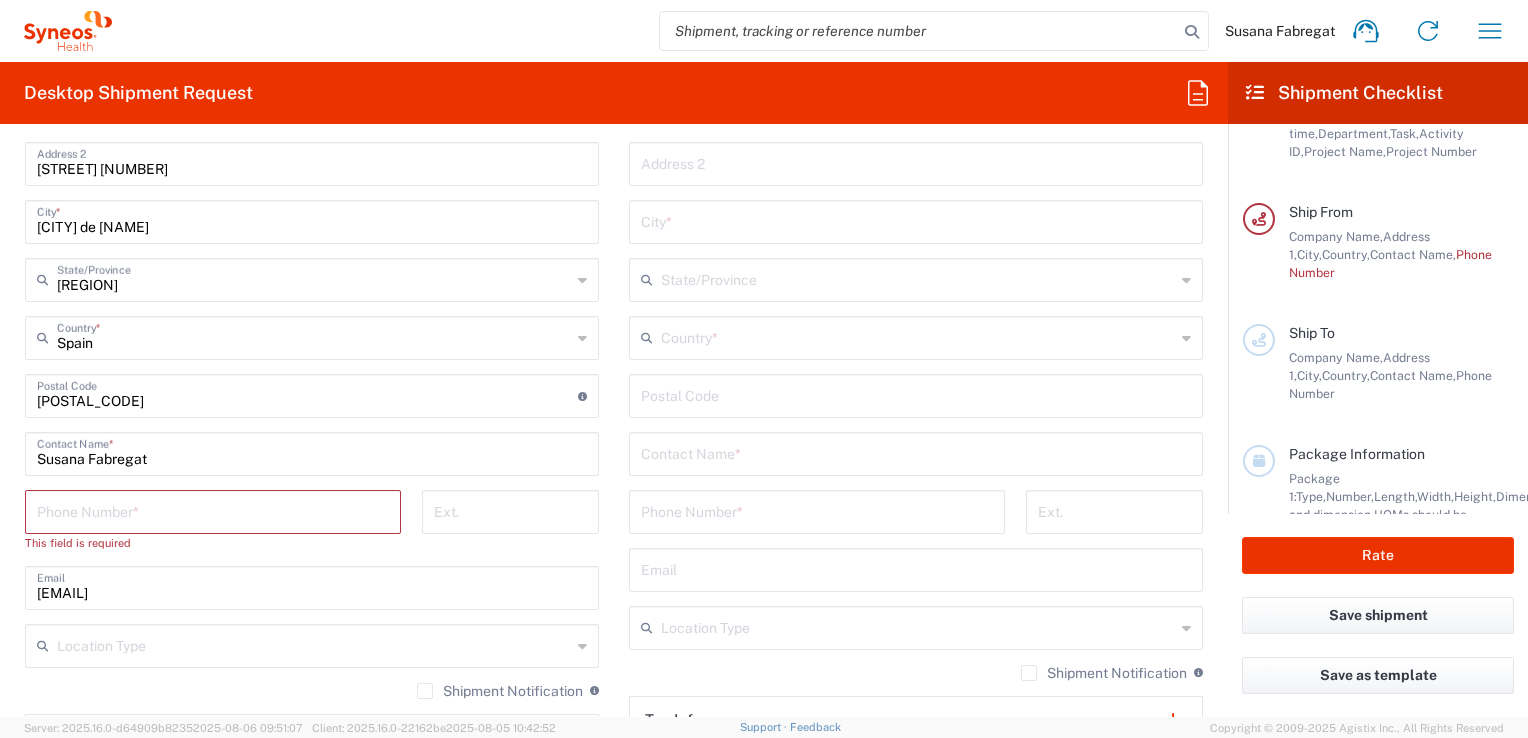 click at bounding box center (213, 510) 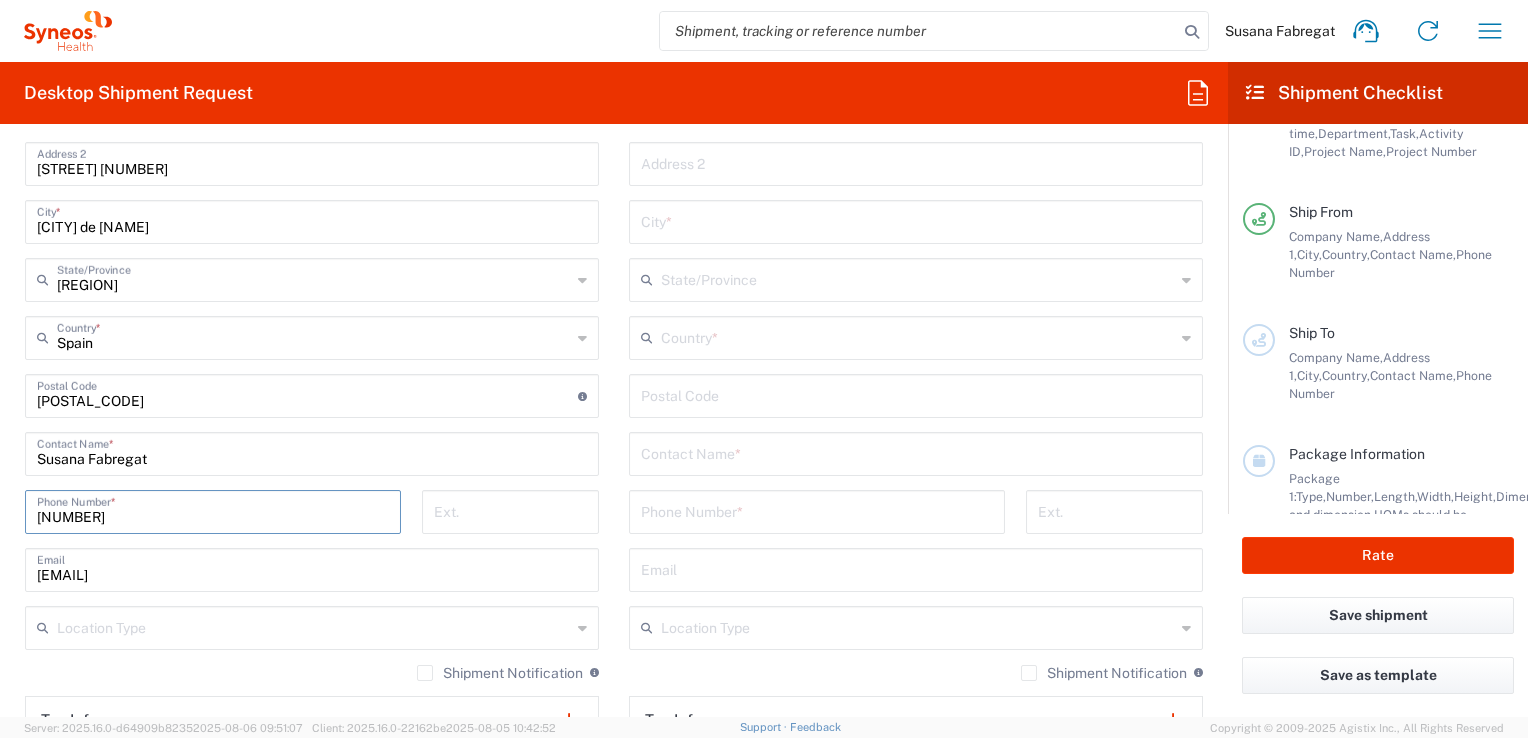 drag, startPoint x: 259, startPoint y: 510, endPoint x: 54, endPoint y: 370, distance: 248.24384 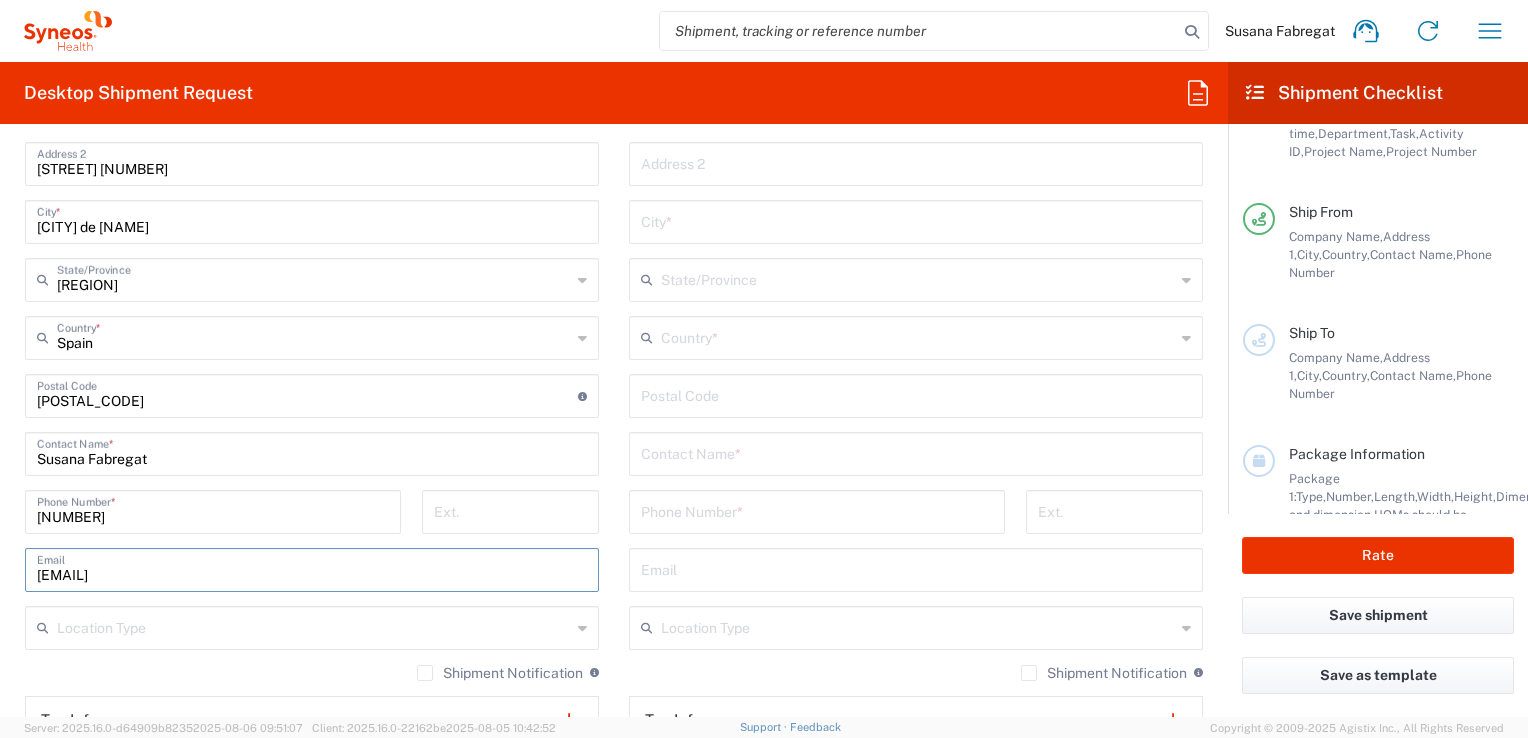 drag, startPoint x: 306, startPoint y: 573, endPoint x: 80, endPoint y: 579, distance: 226.07964 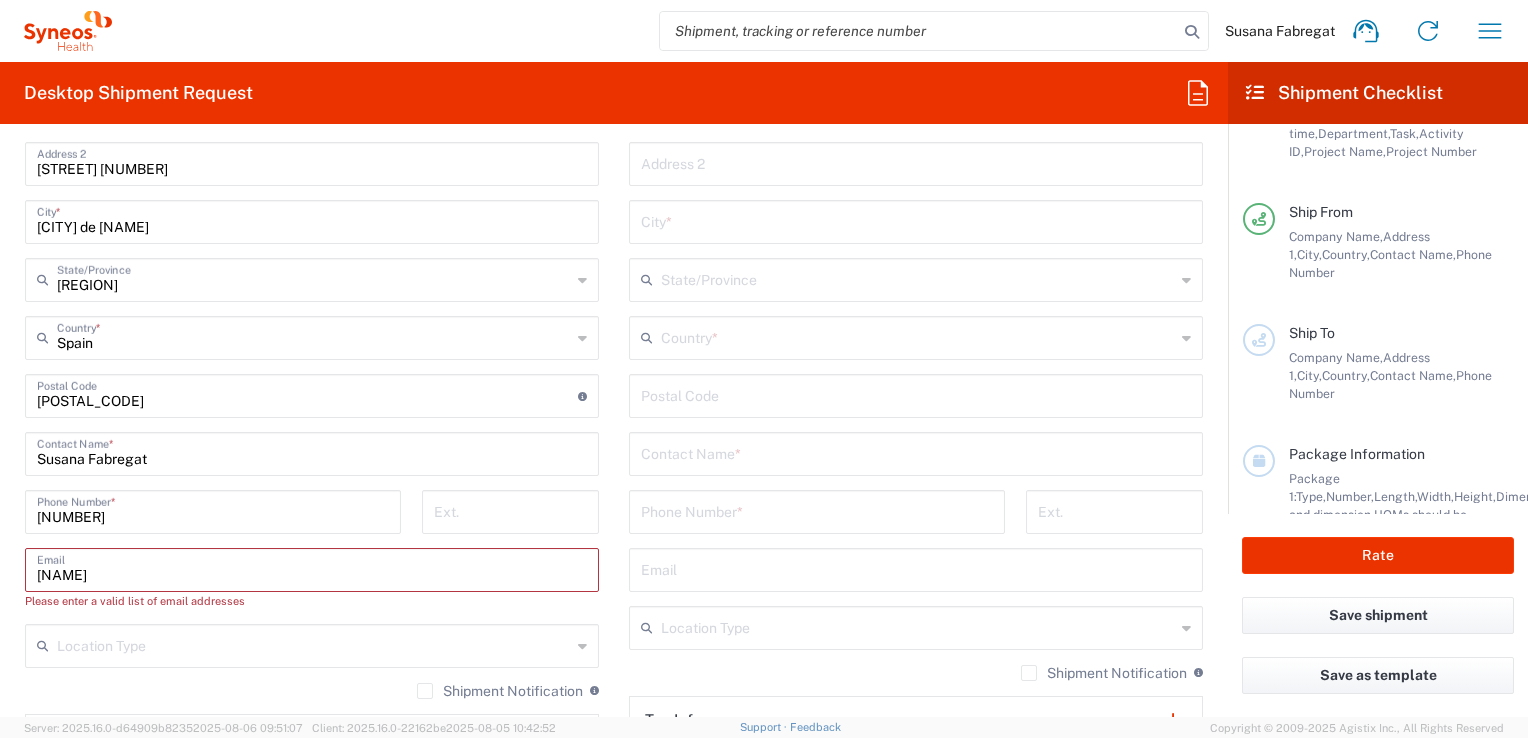 type on "[EMAIL]" 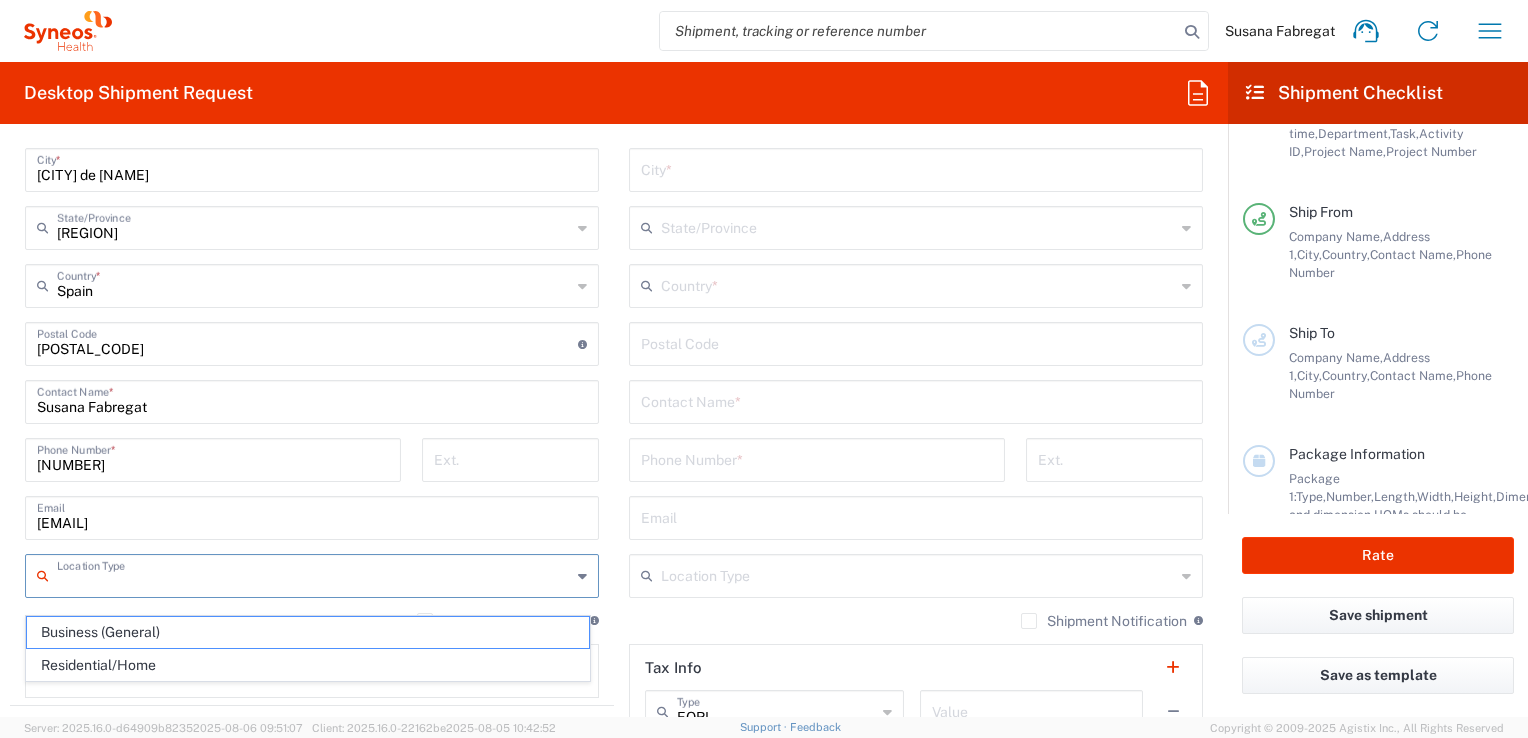 scroll, scrollTop: 1100, scrollLeft: 0, axis: vertical 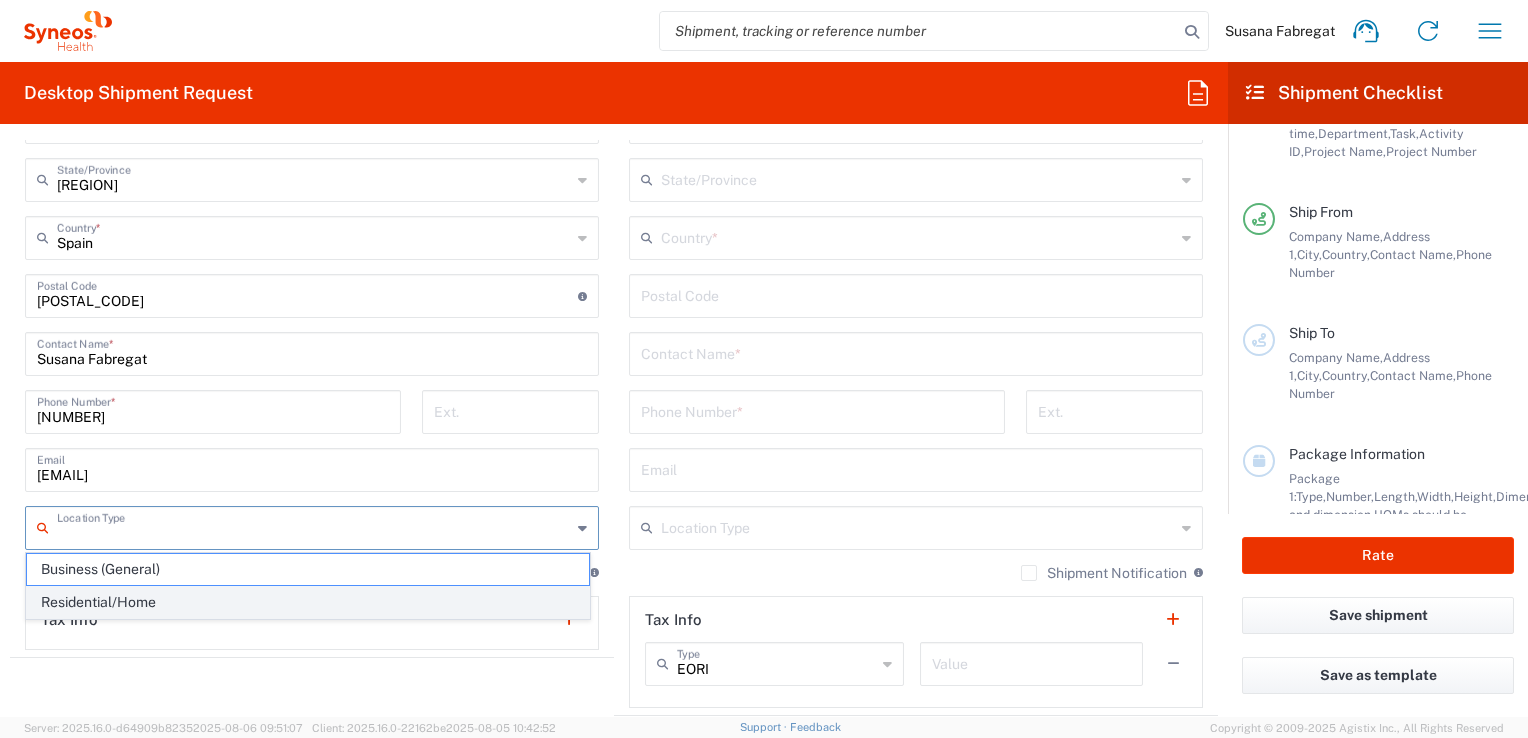 click on "Residential/Home" 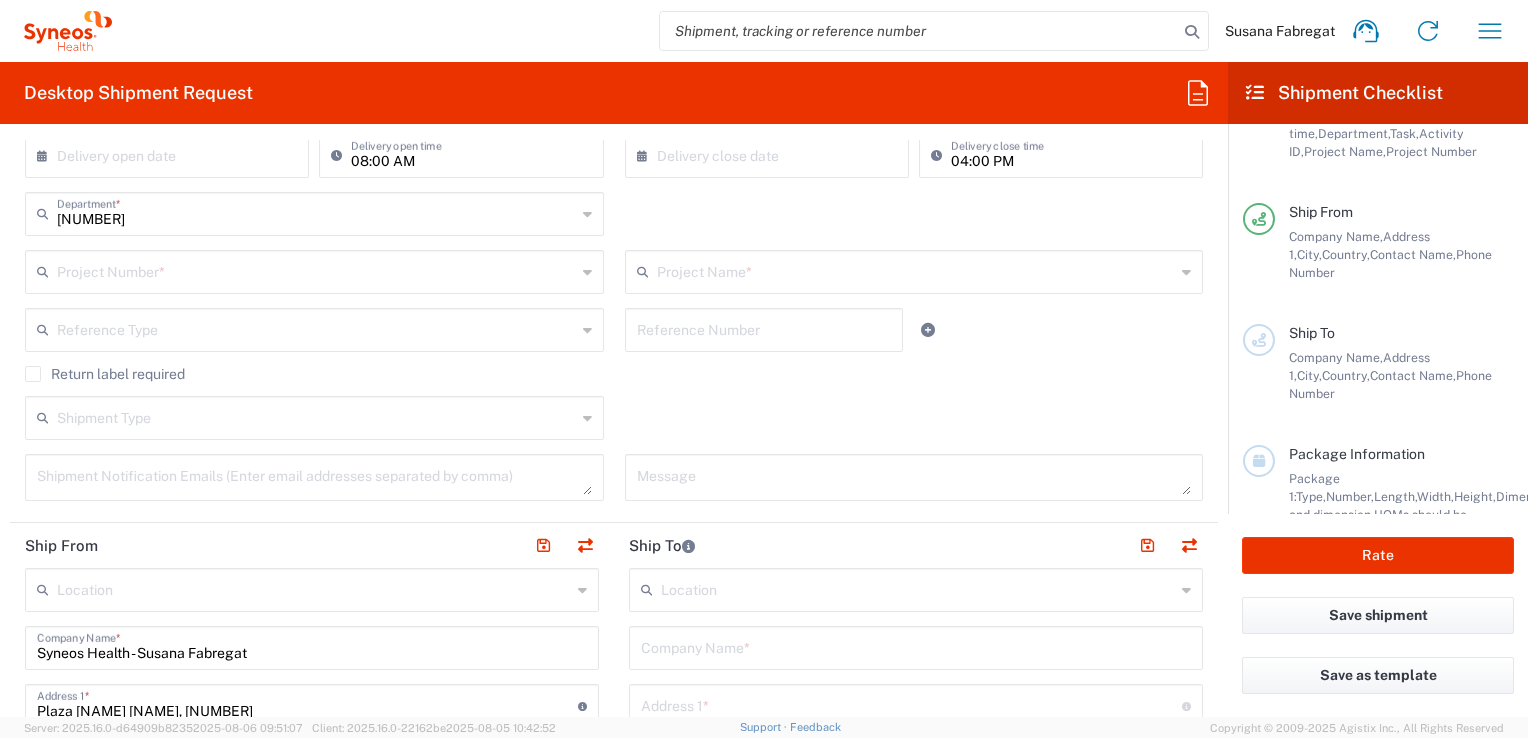 scroll, scrollTop: 500, scrollLeft: 0, axis: vertical 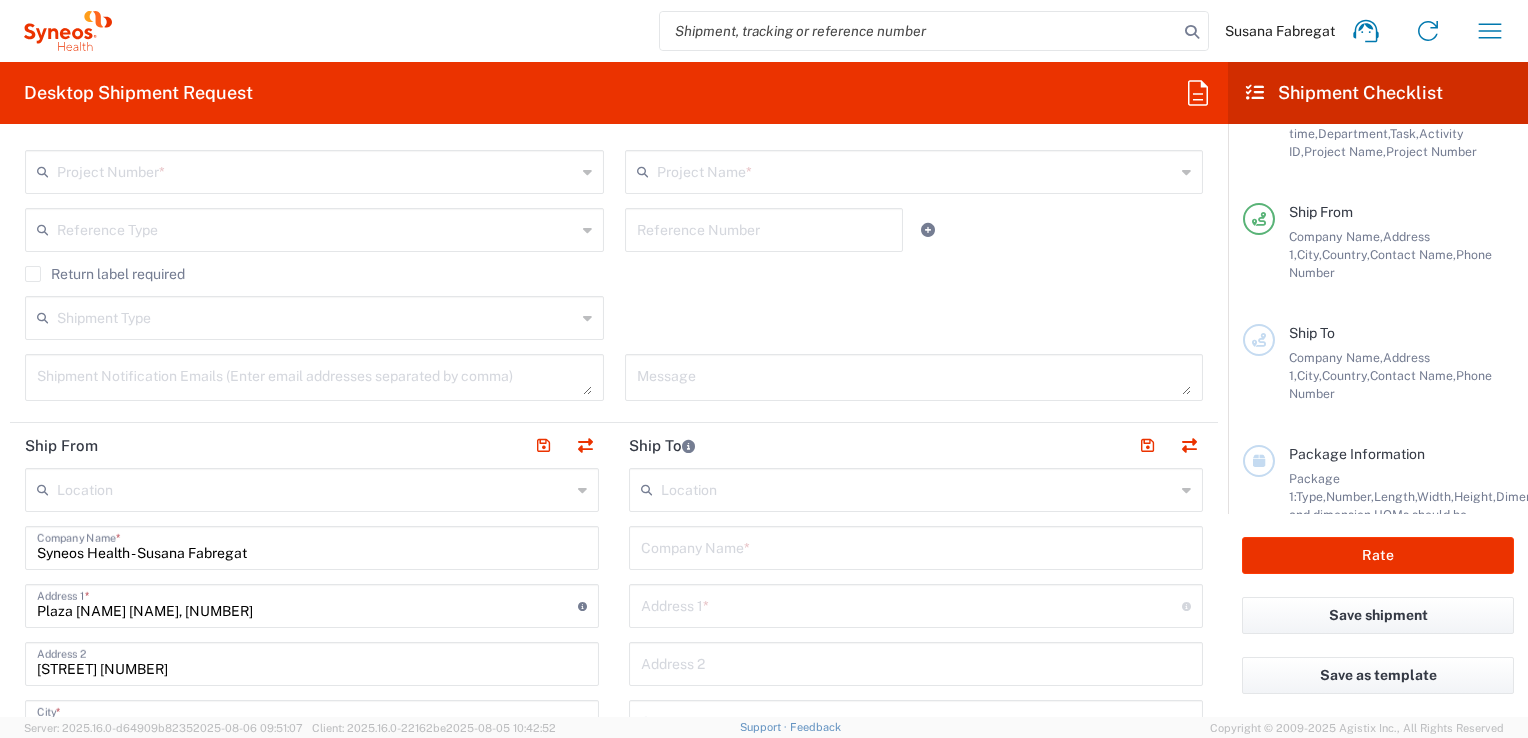 click at bounding box center (916, 546) 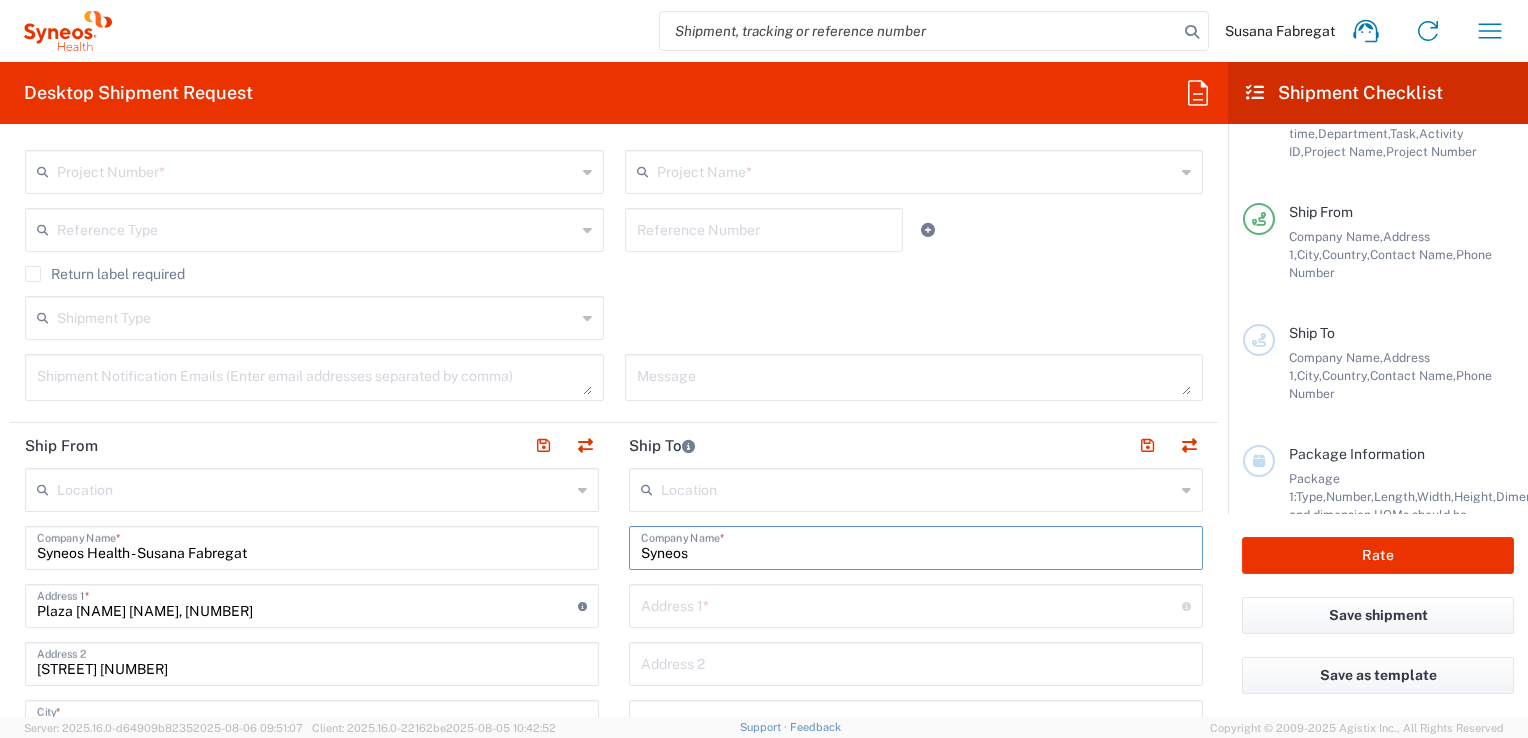type on "Syneos" 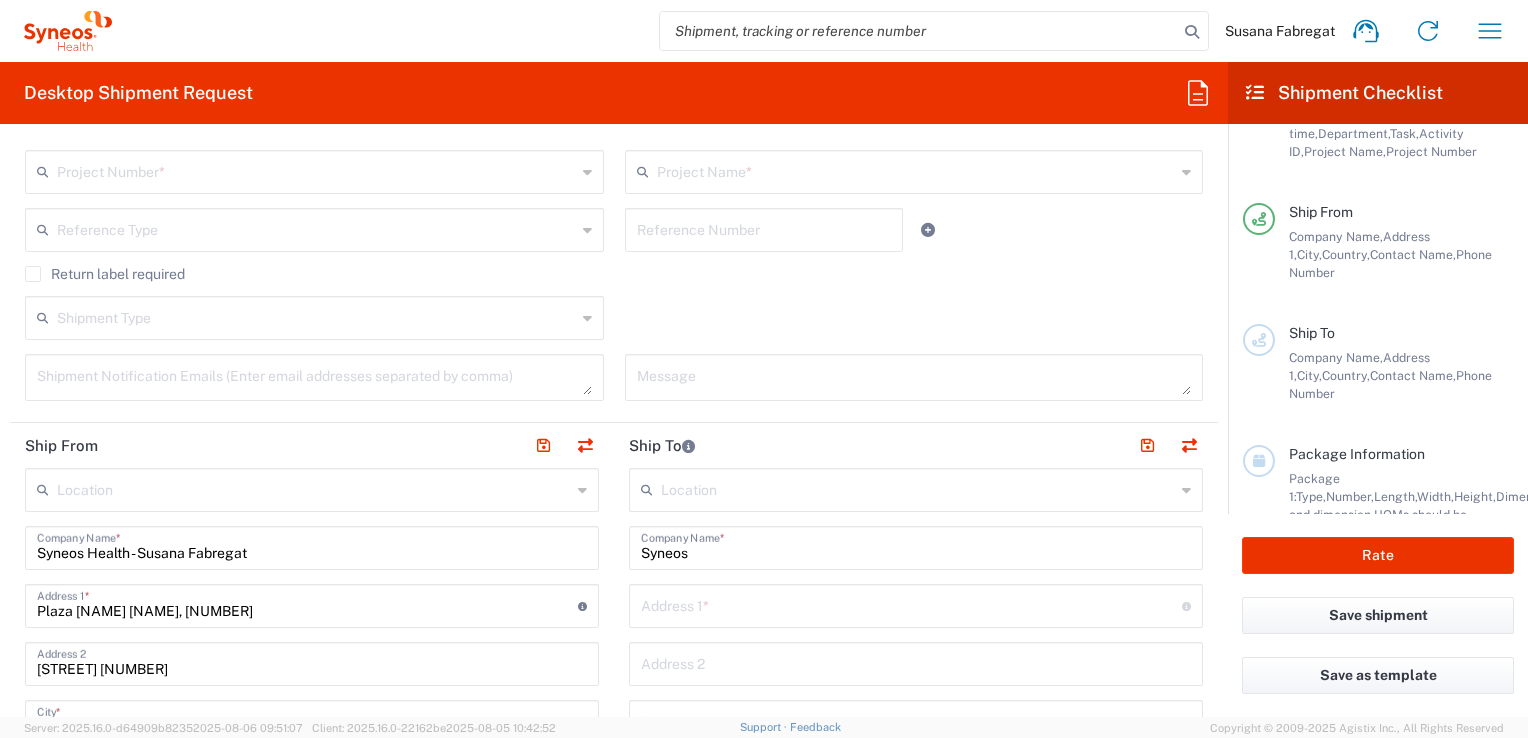 click 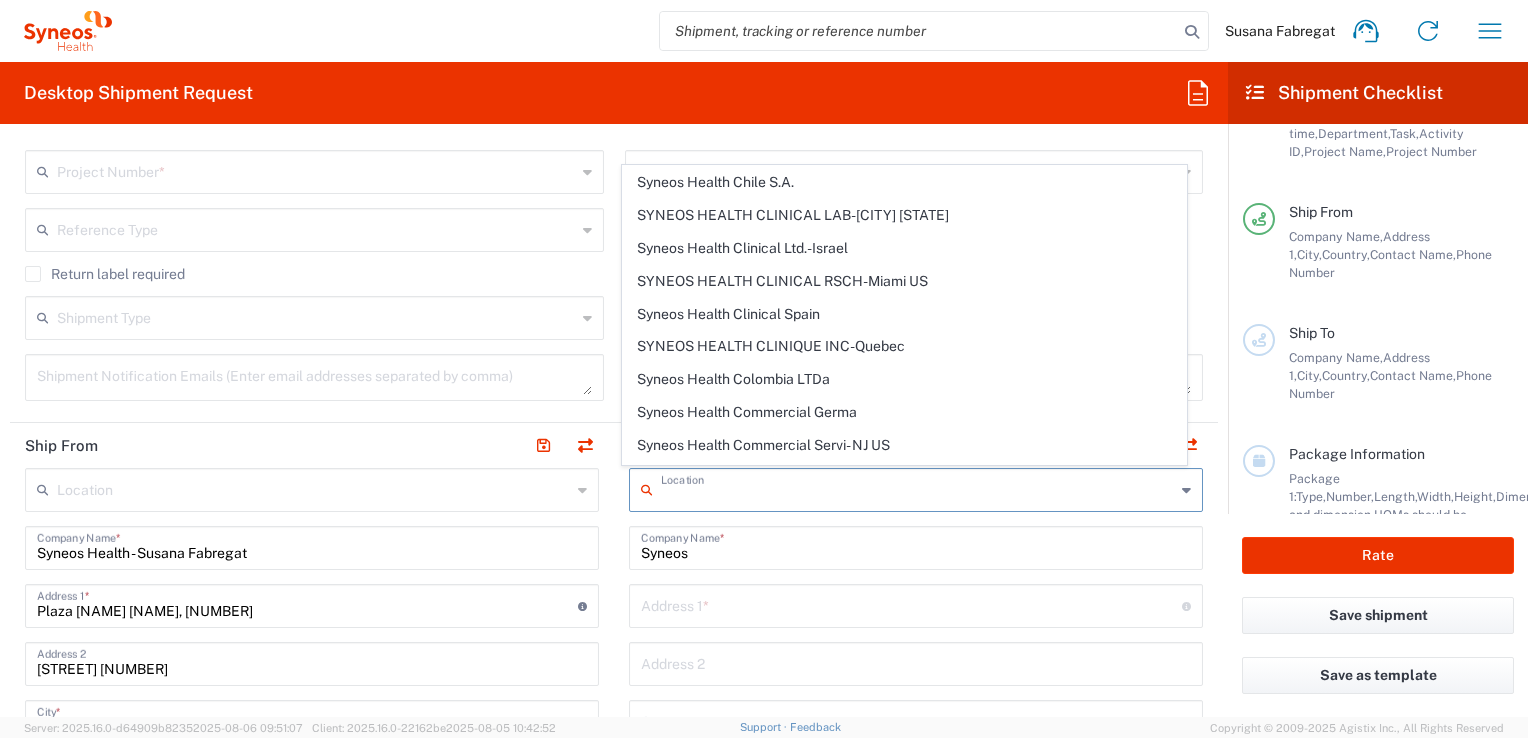 scroll, scrollTop: 1245, scrollLeft: 0, axis: vertical 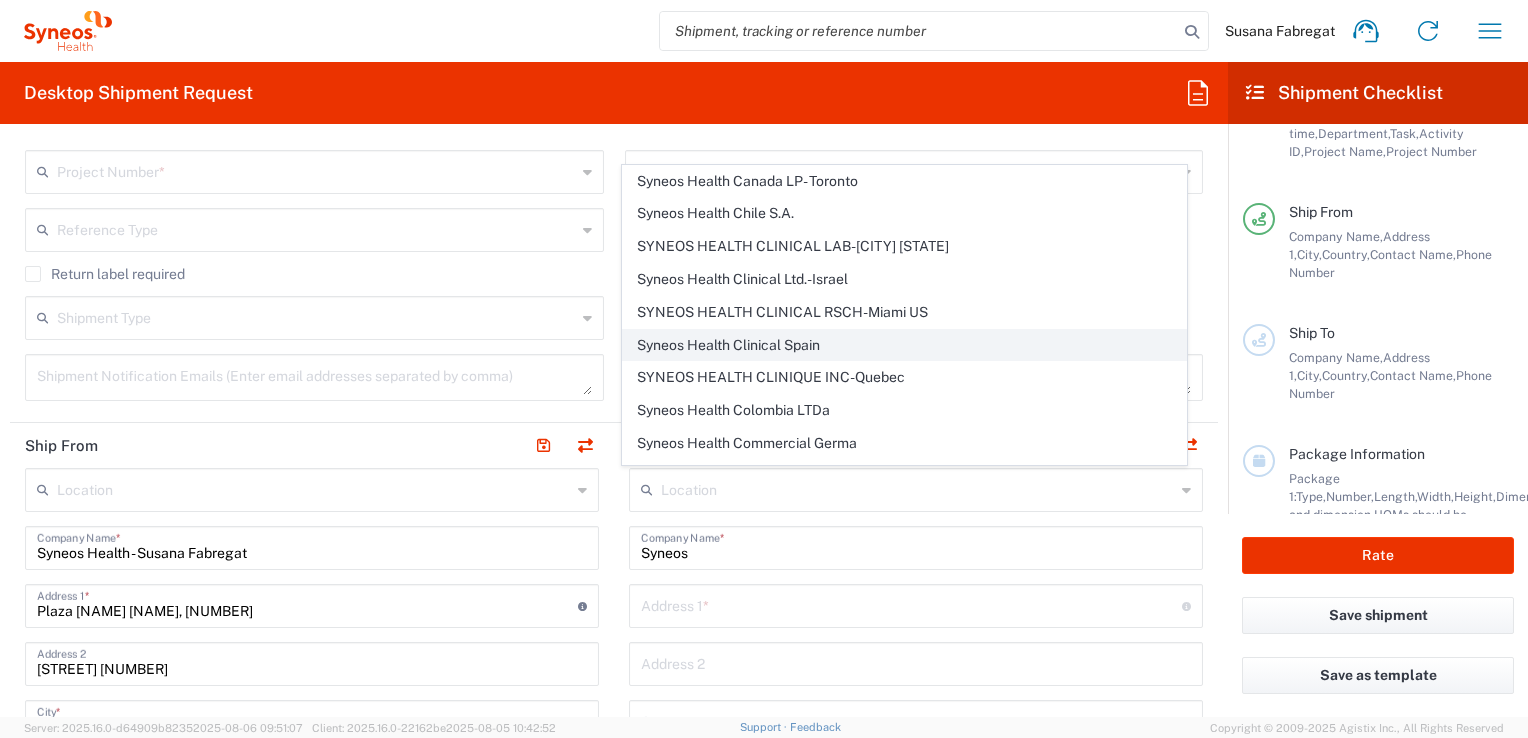click on "Syneos Health Clinical Spain" 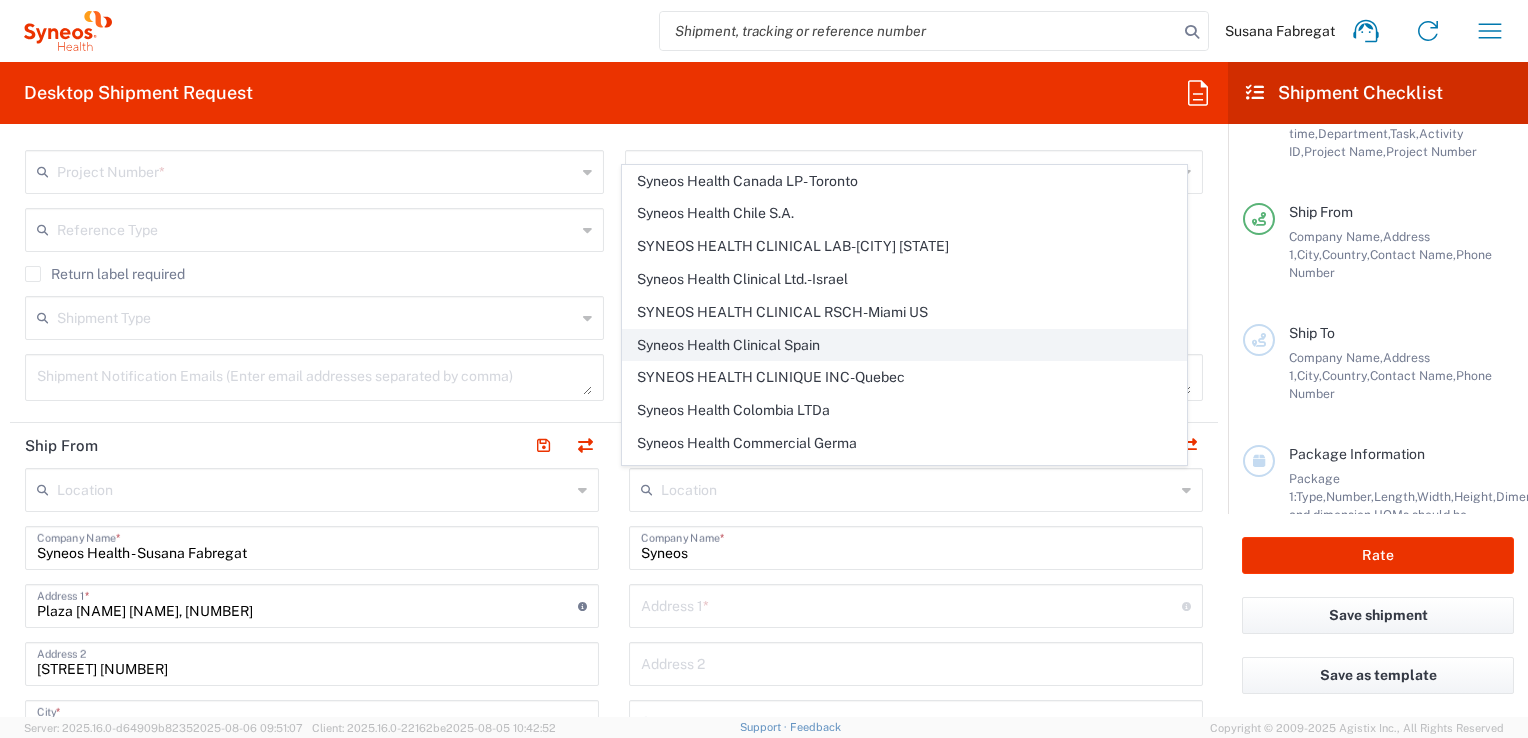 type on "Syneos Health Clinical Spain" 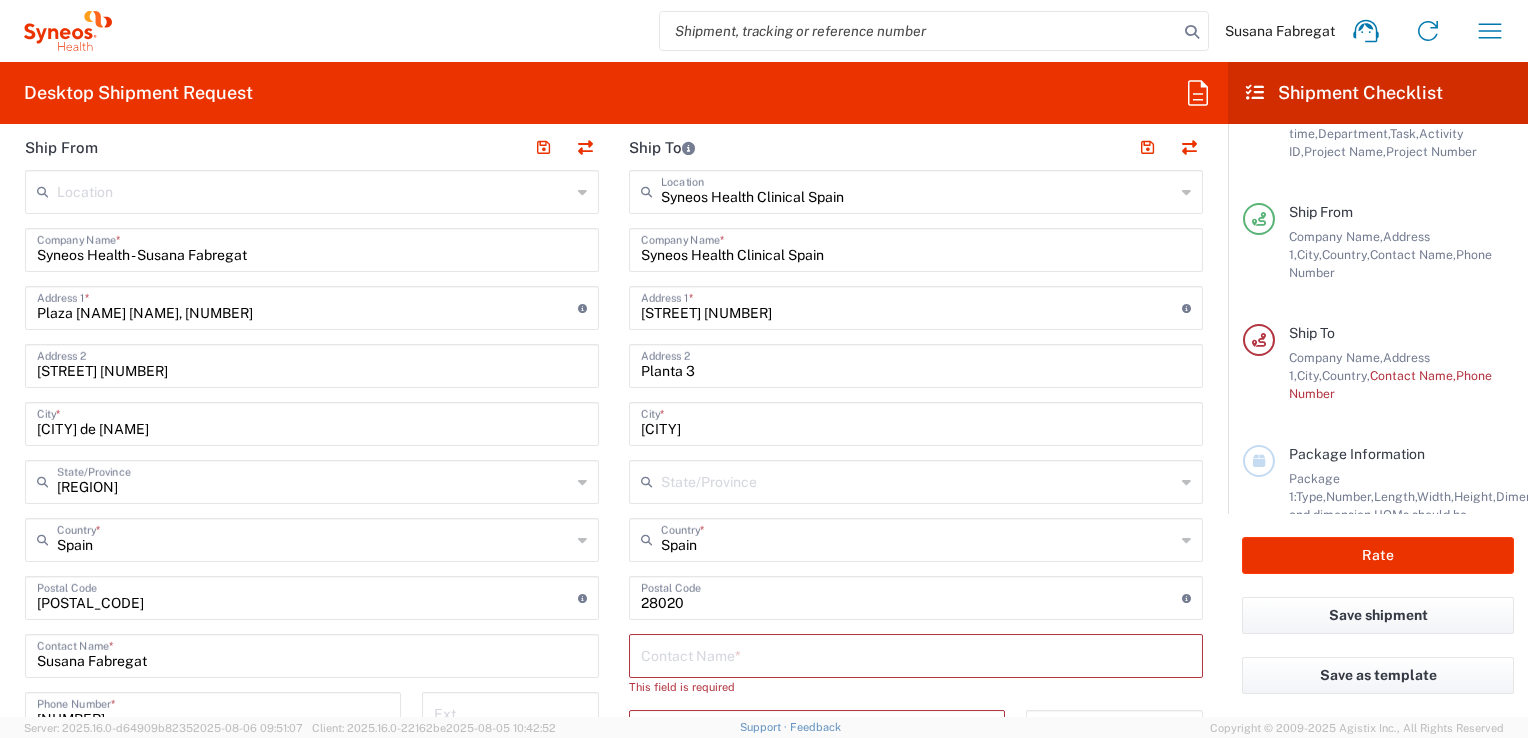 scroll, scrollTop: 800, scrollLeft: 0, axis: vertical 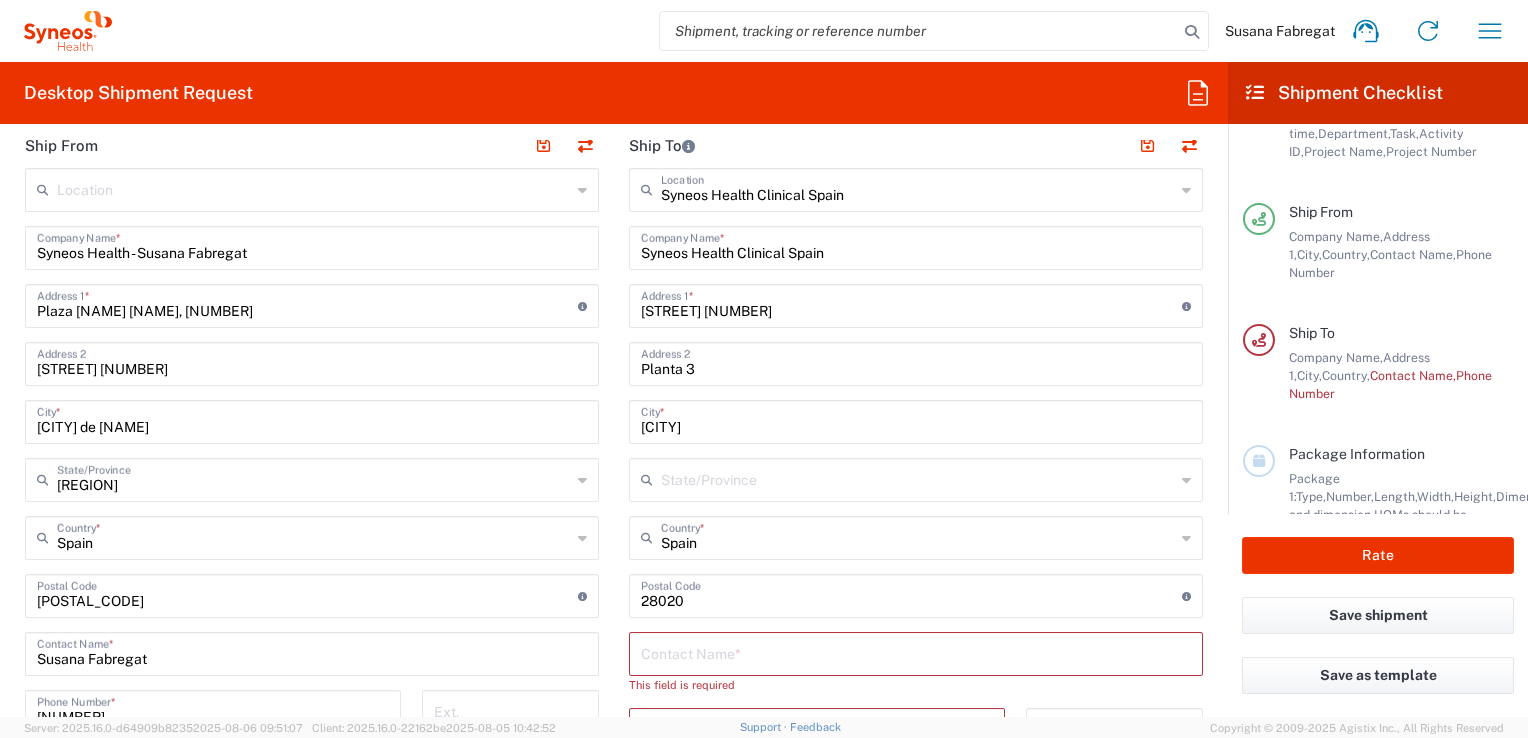 click at bounding box center [916, 652] 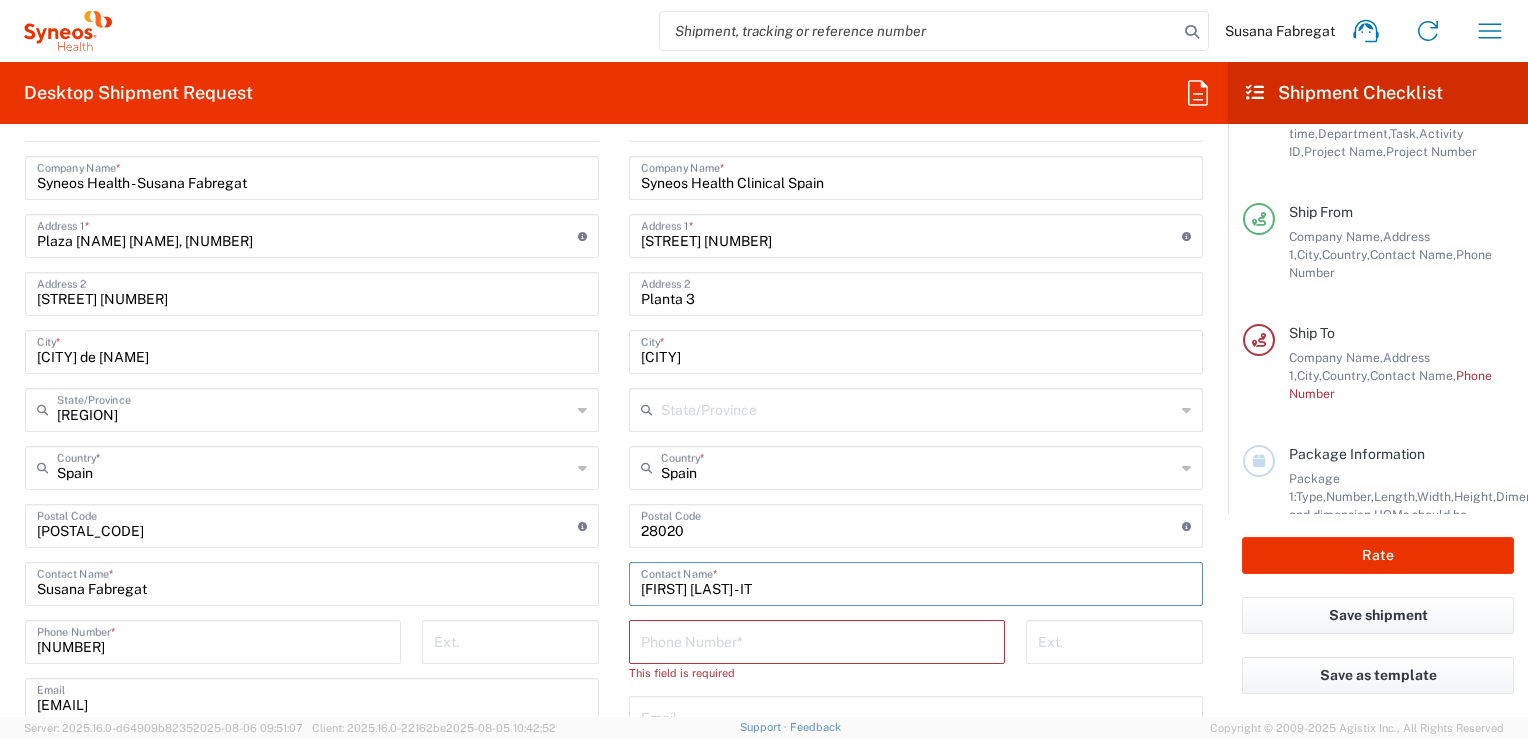 scroll, scrollTop: 900, scrollLeft: 0, axis: vertical 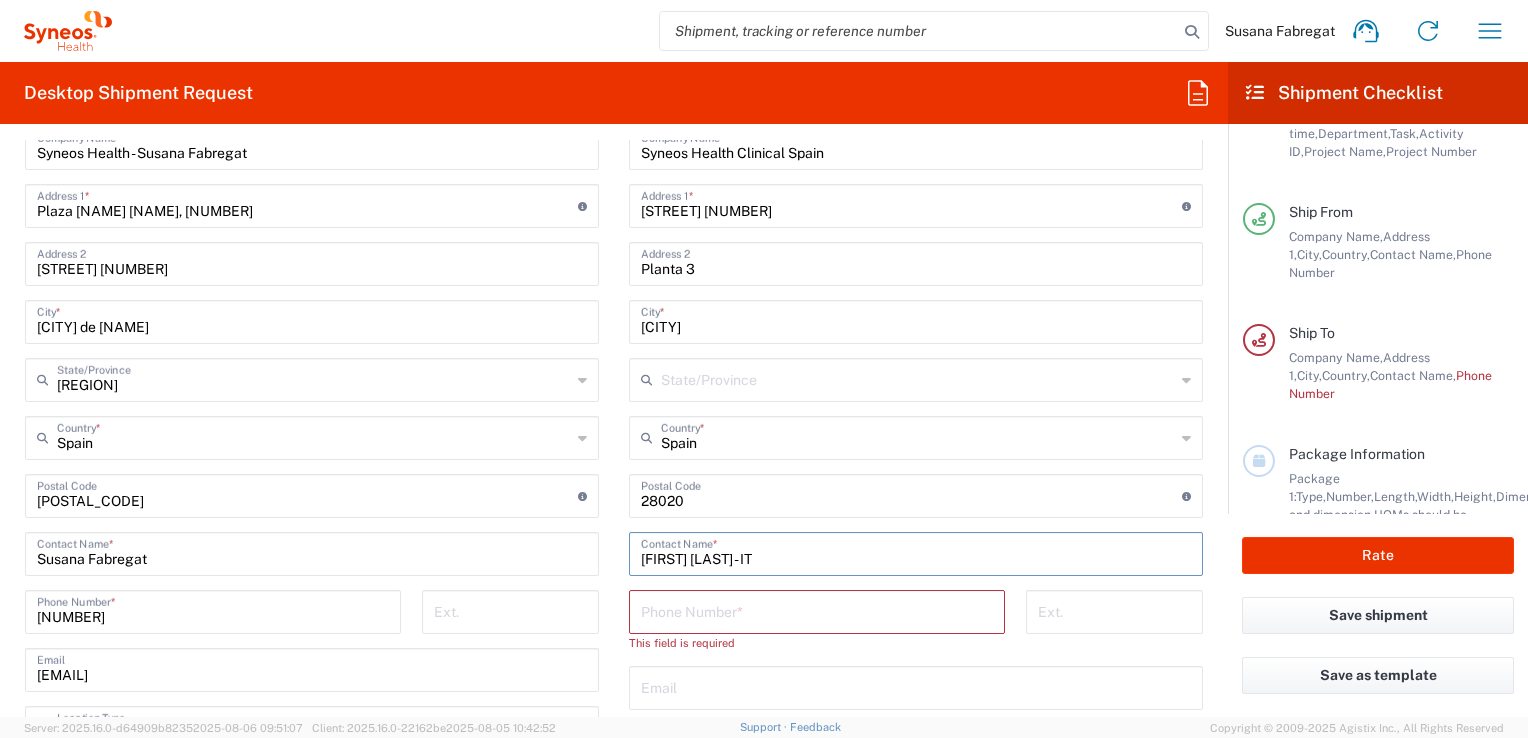 type on "[FIRST] [LAST] - IT" 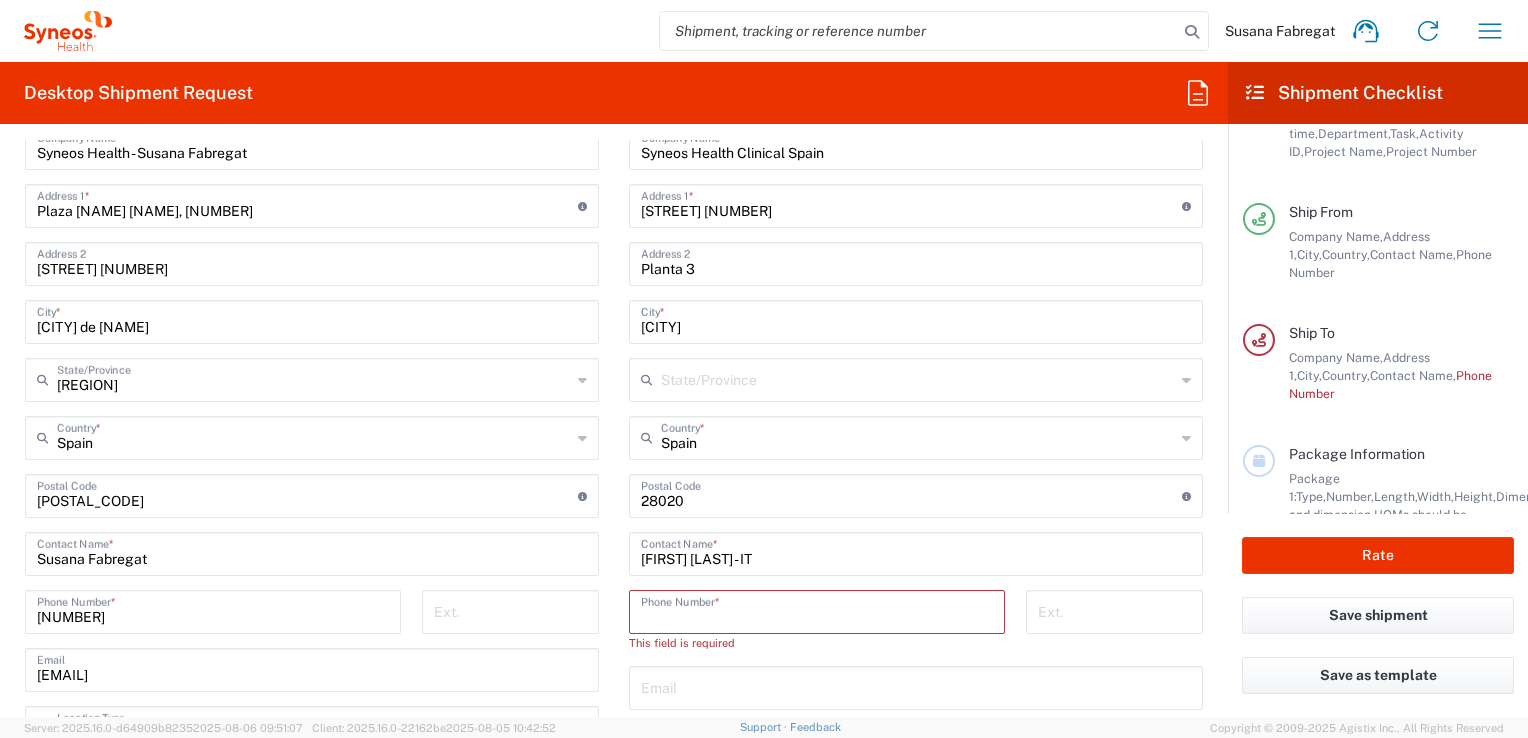 click at bounding box center (817, 610) 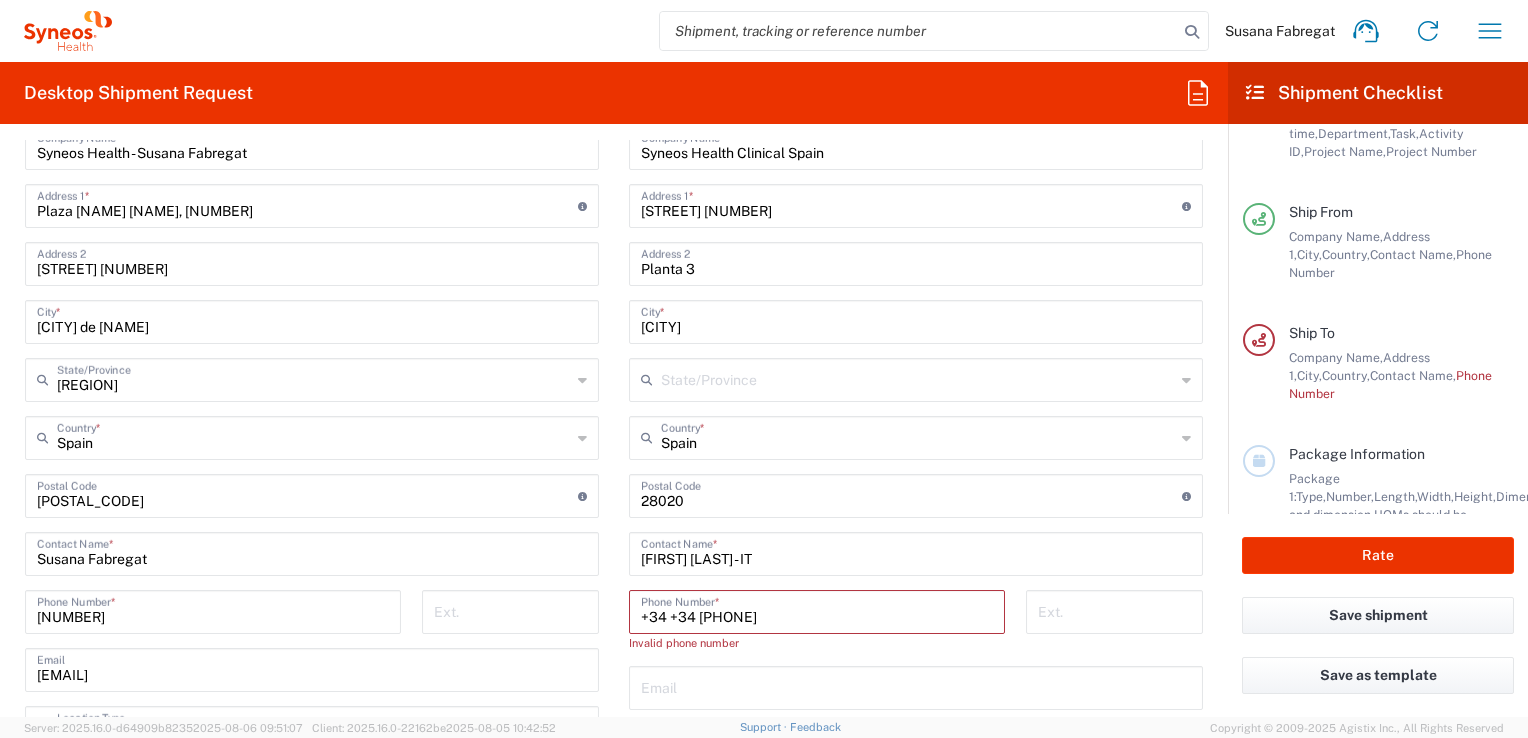 click on "+34 +34 [PHONE]" at bounding box center [817, 610] 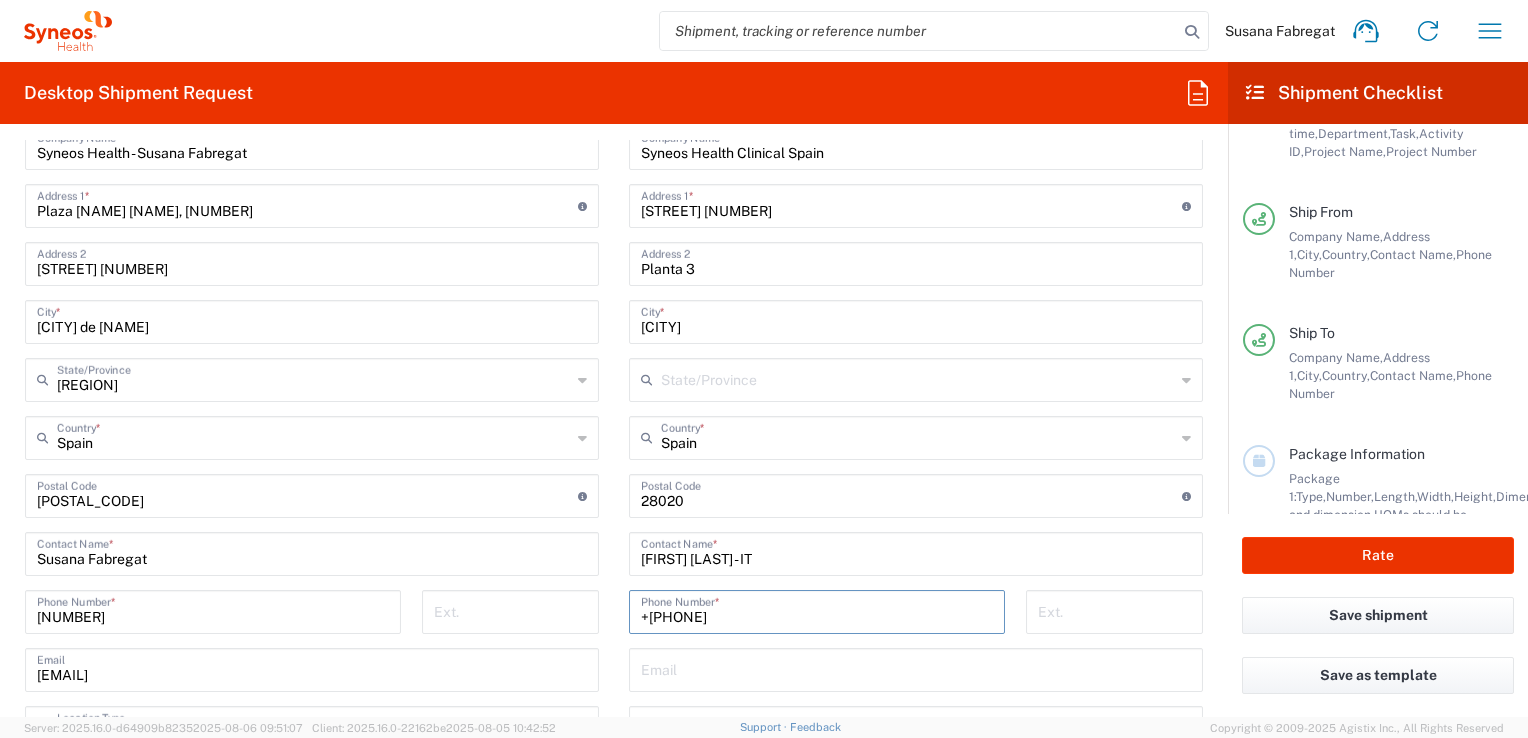 click on "+[PHONE]" at bounding box center (817, 610) 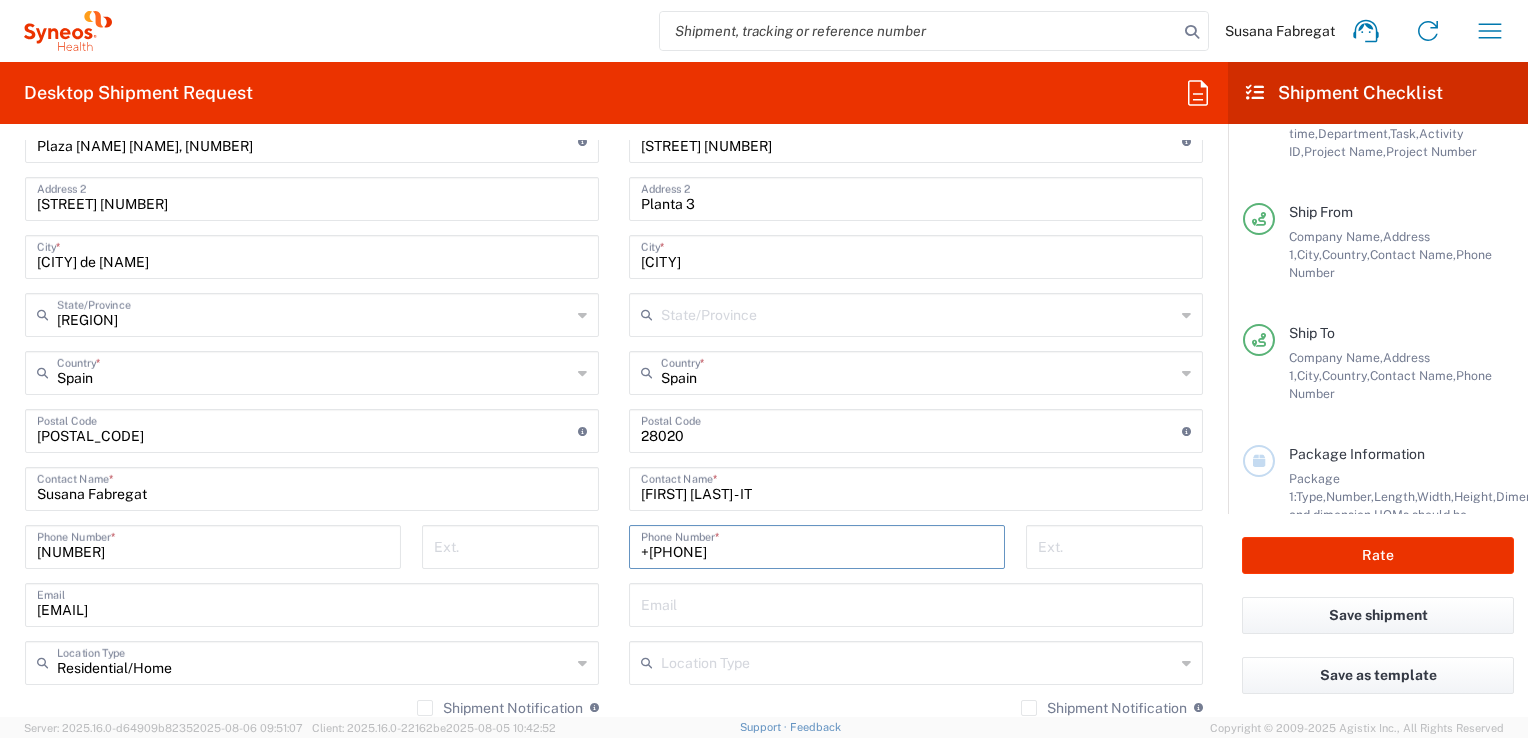 scroll, scrollTop: 1000, scrollLeft: 0, axis: vertical 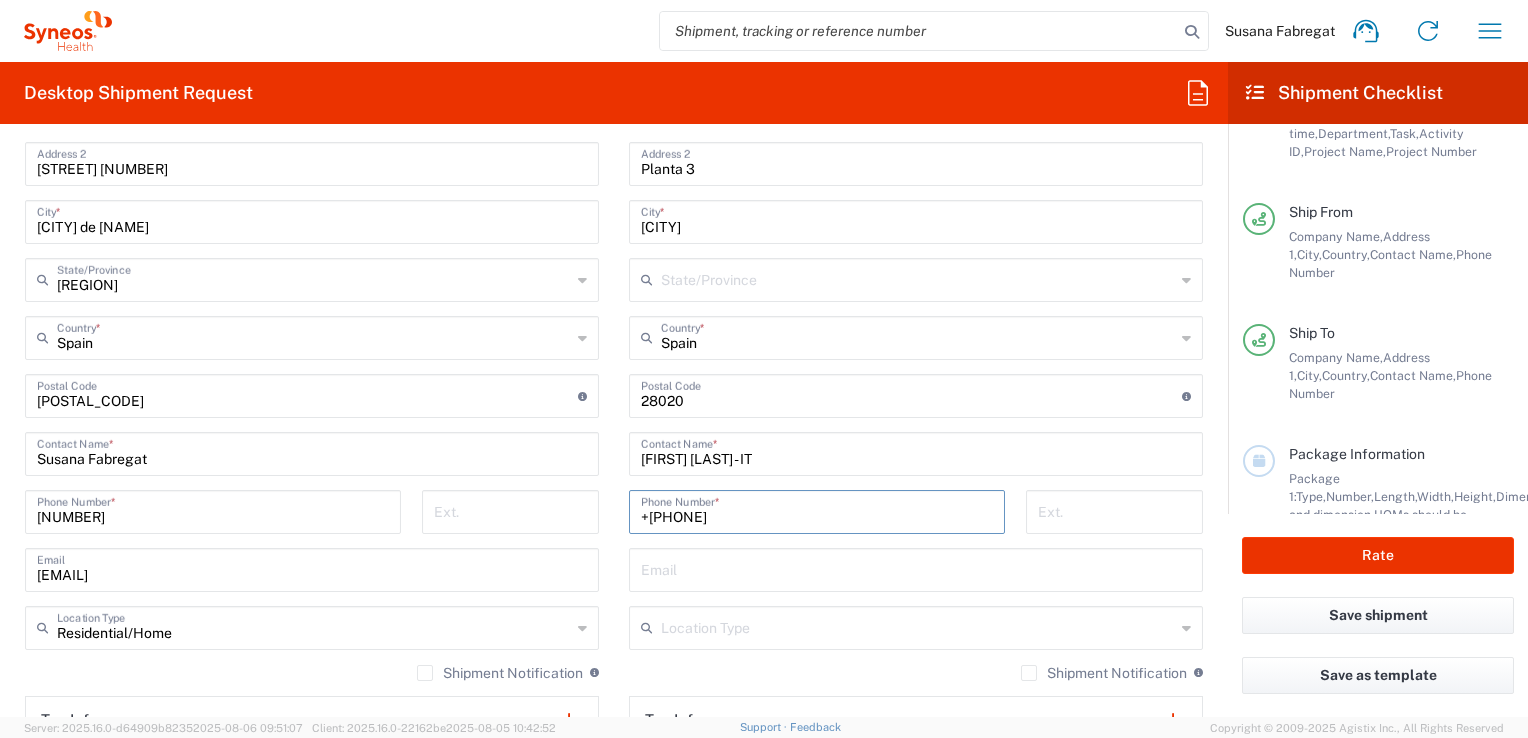 type on "+[PHONE]" 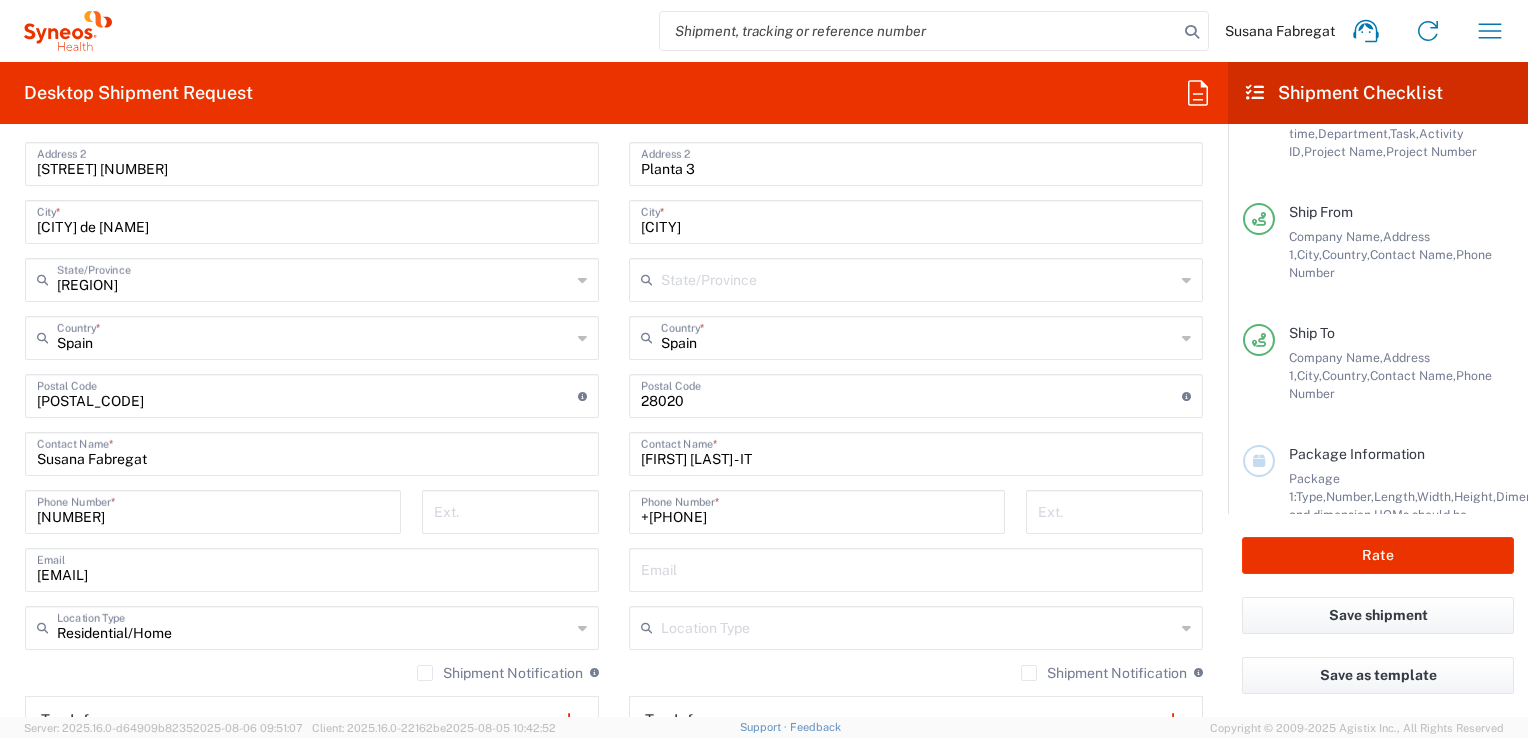 click at bounding box center [916, 568] 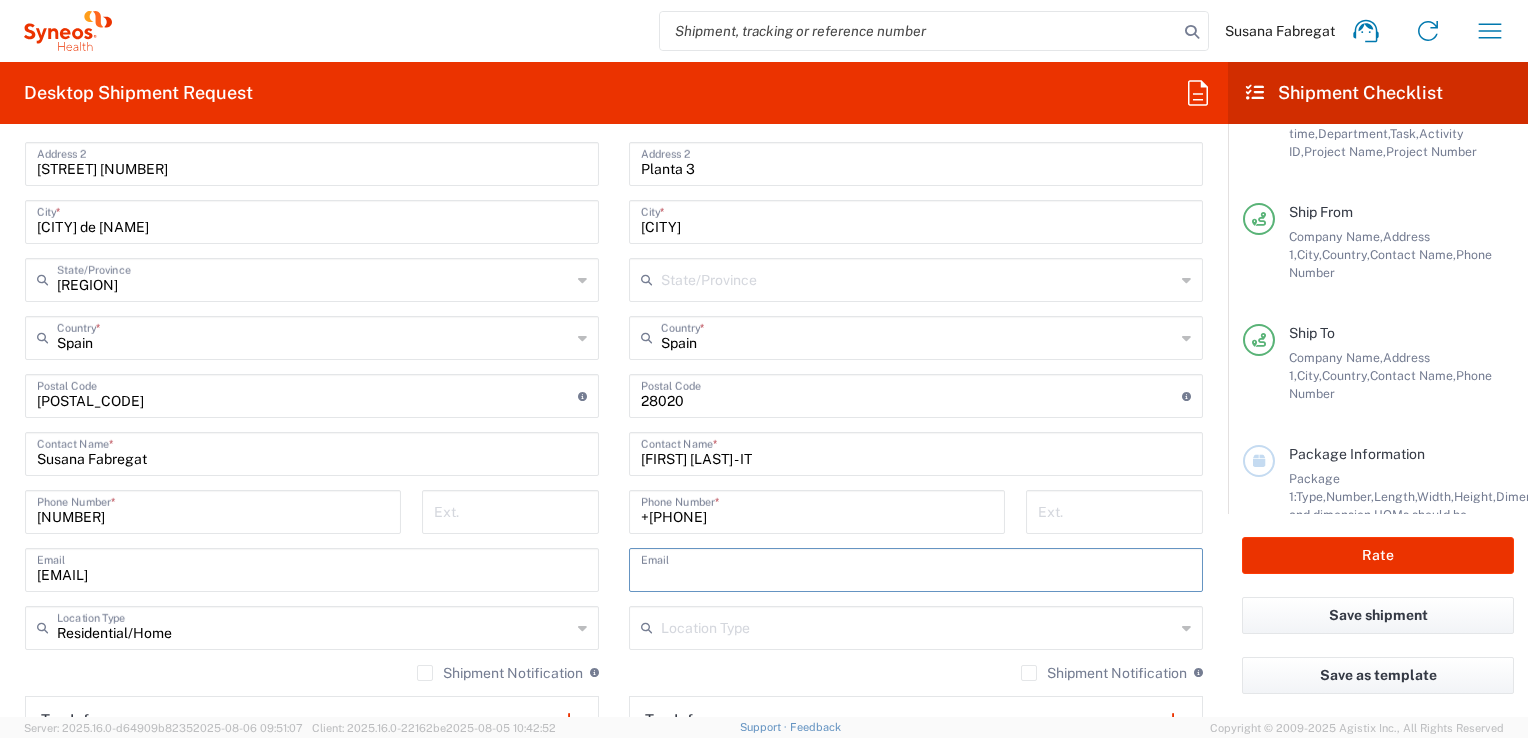 paste on "[EMAIL]" 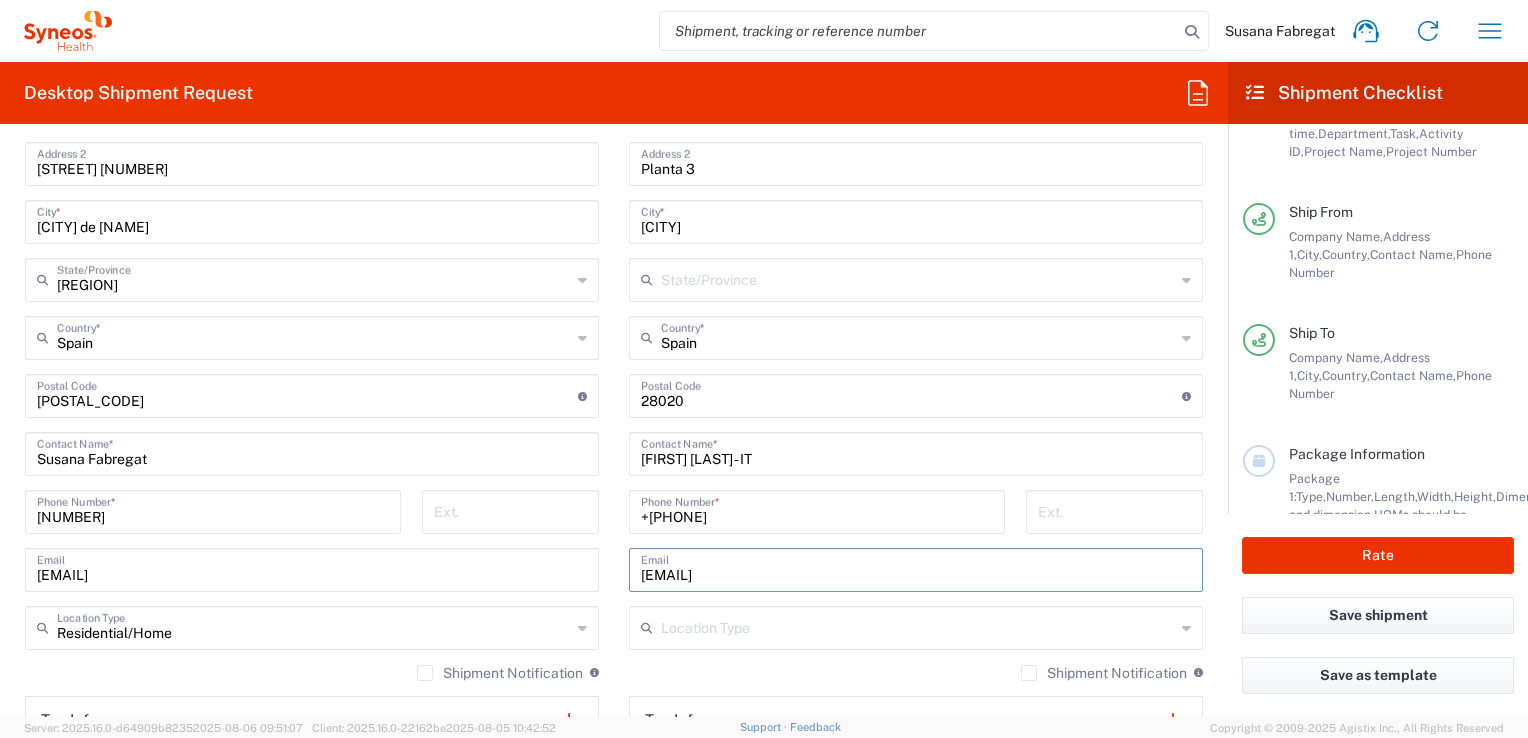 type on "[EMAIL]" 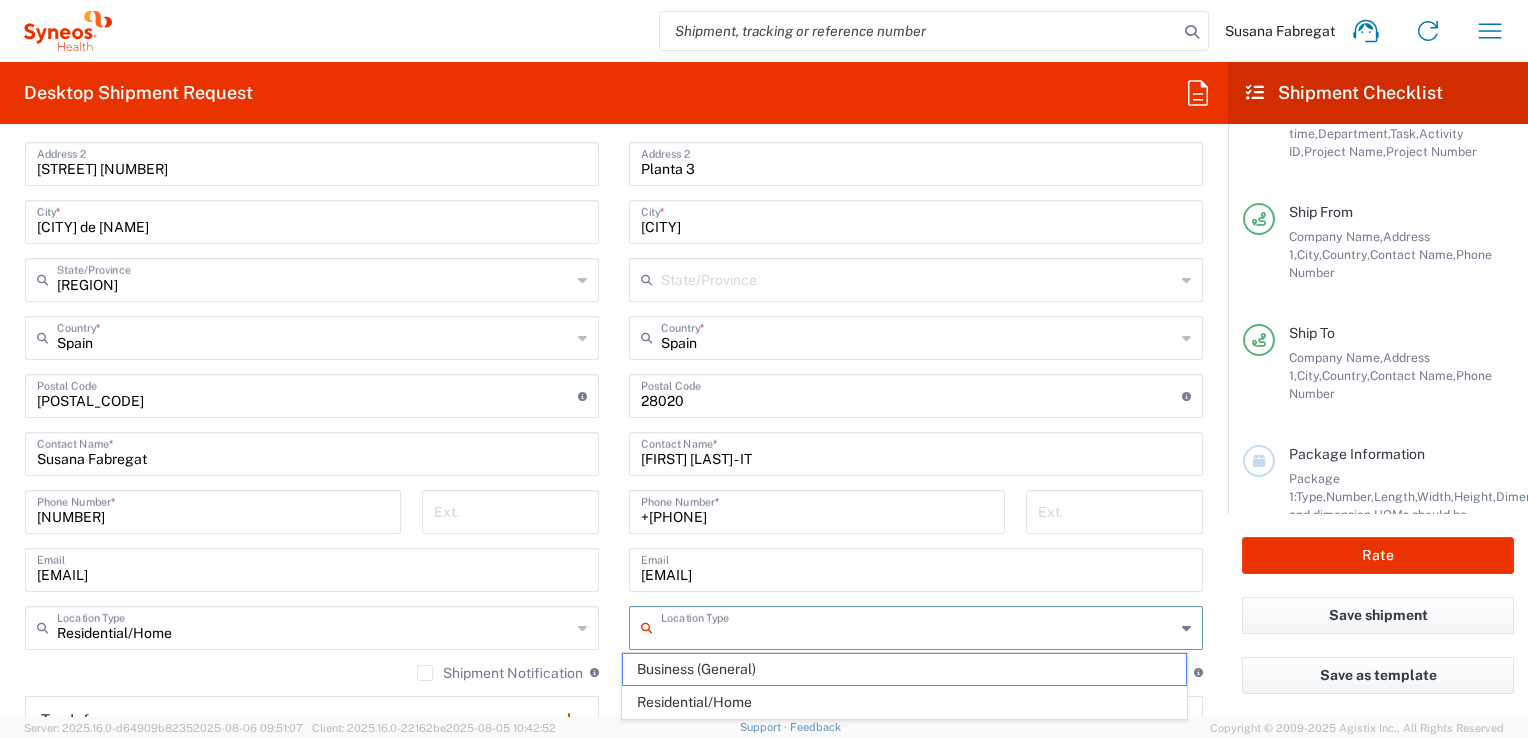 click at bounding box center (918, 626) 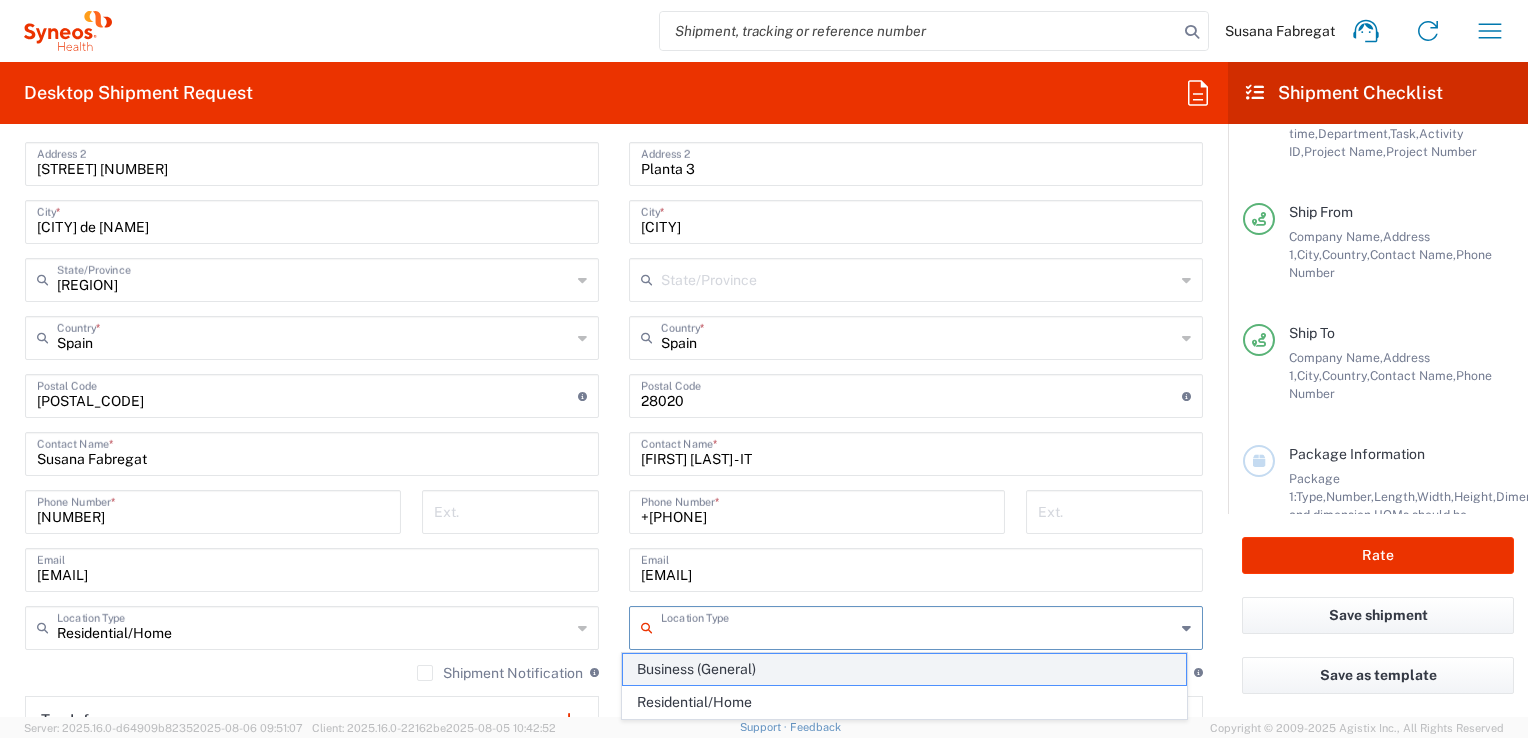 click on "Business (General)" 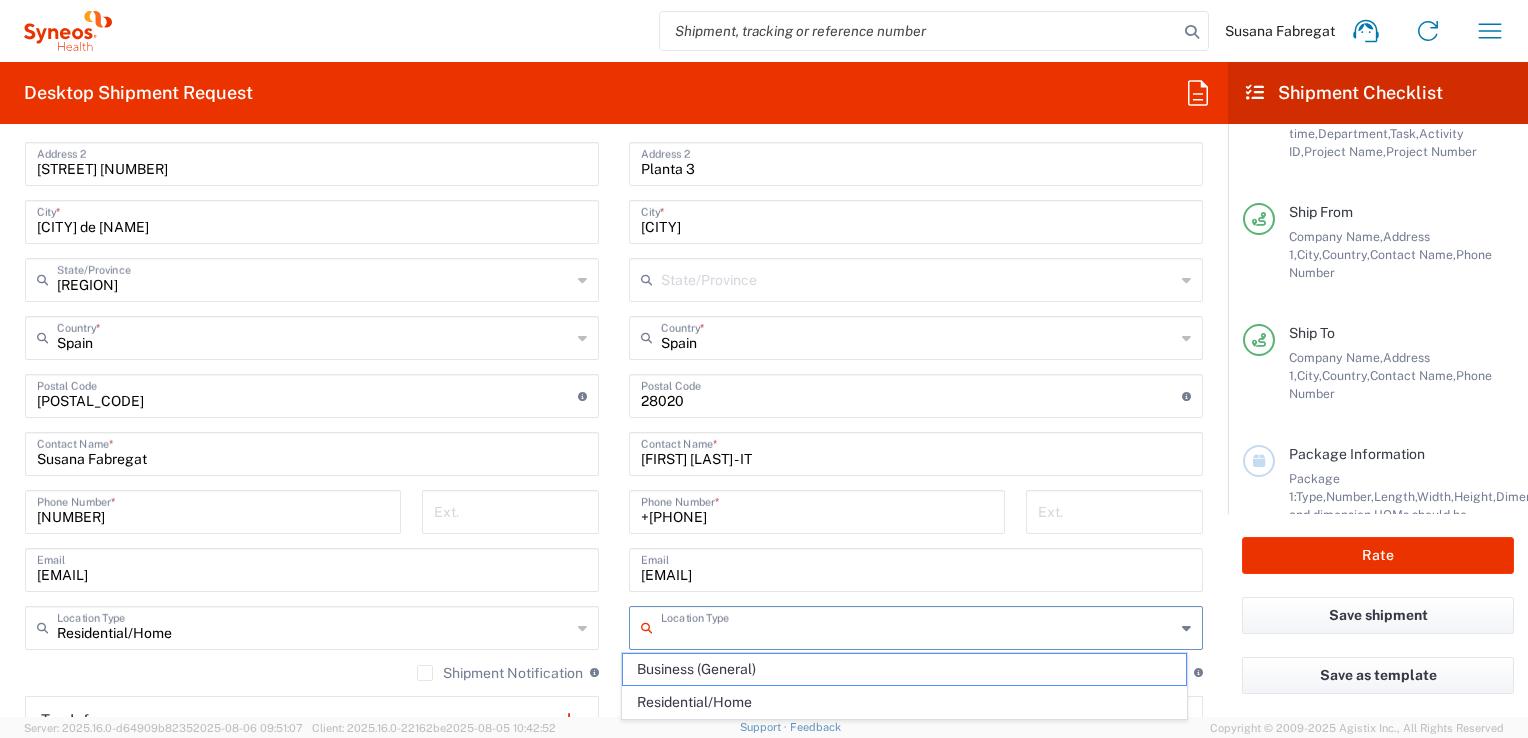 type on "Business (General)" 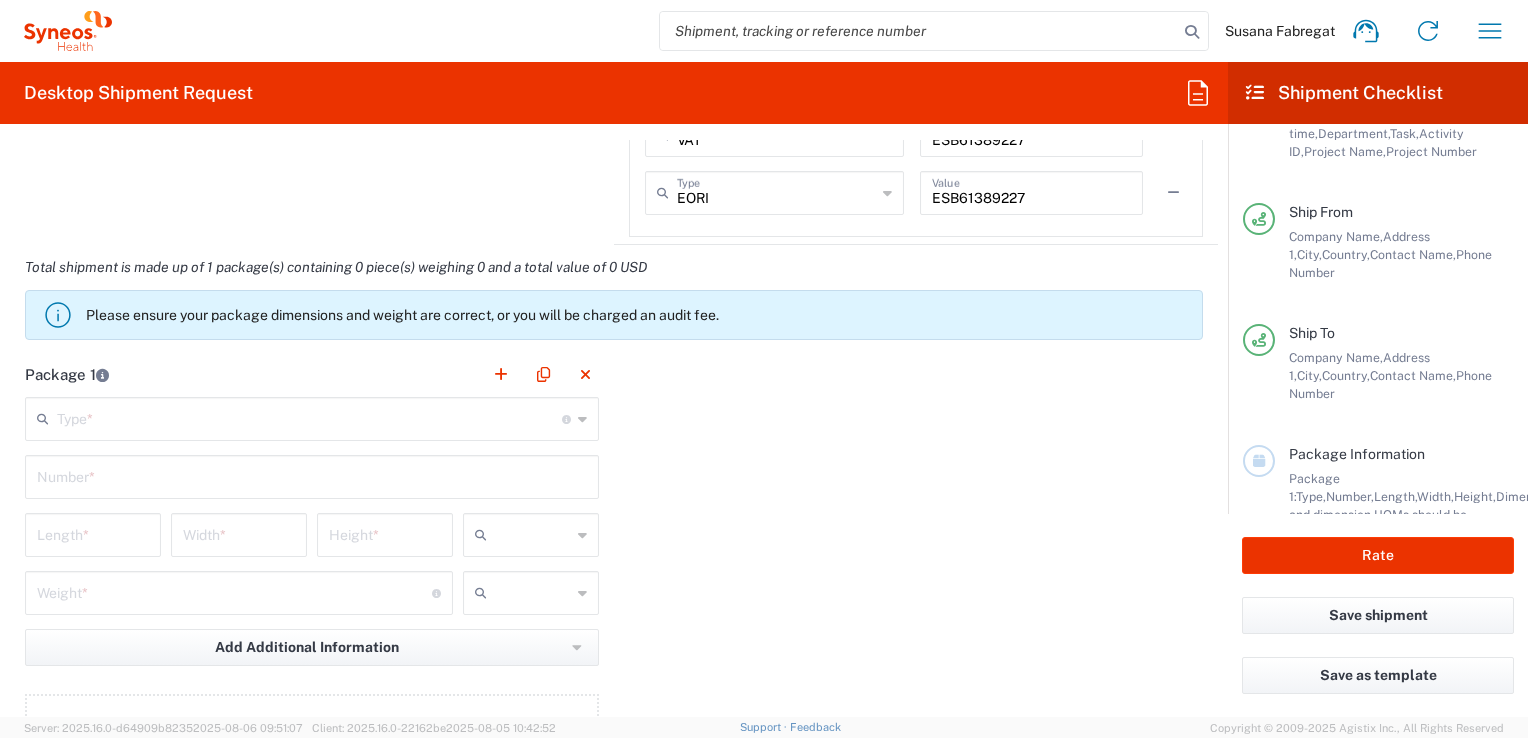 scroll, scrollTop: 1700, scrollLeft: 0, axis: vertical 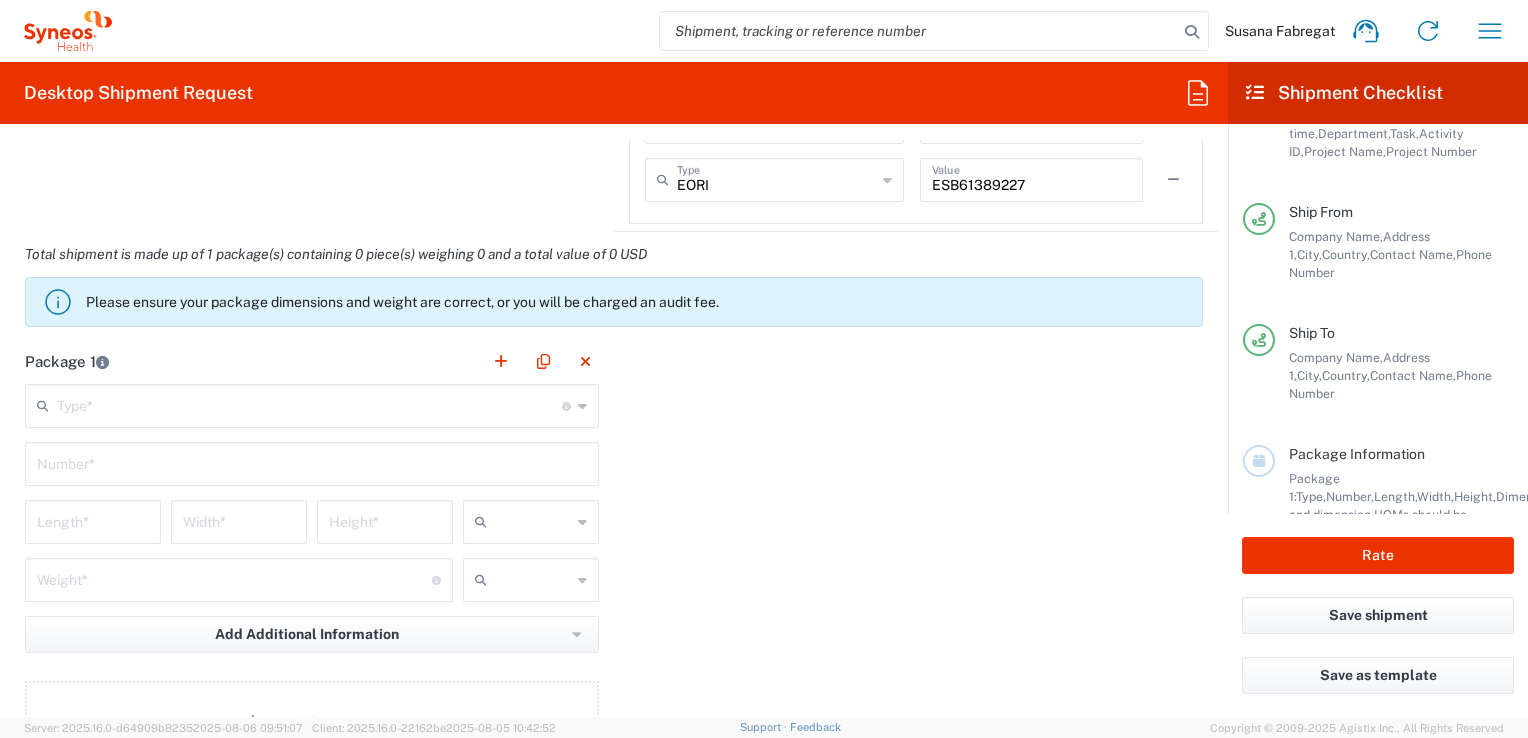 click 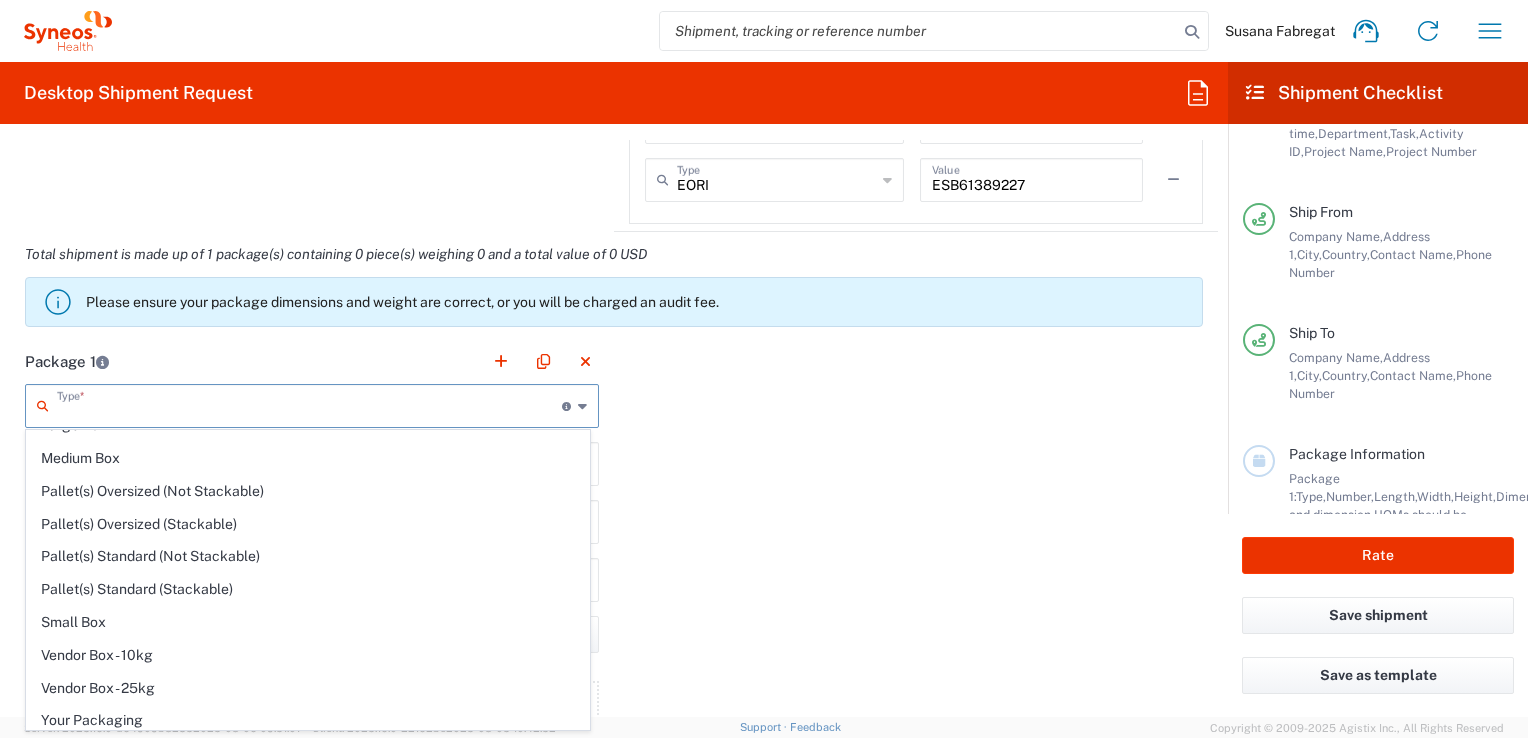scroll, scrollTop: 56, scrollLeft: 0, axis: vertical 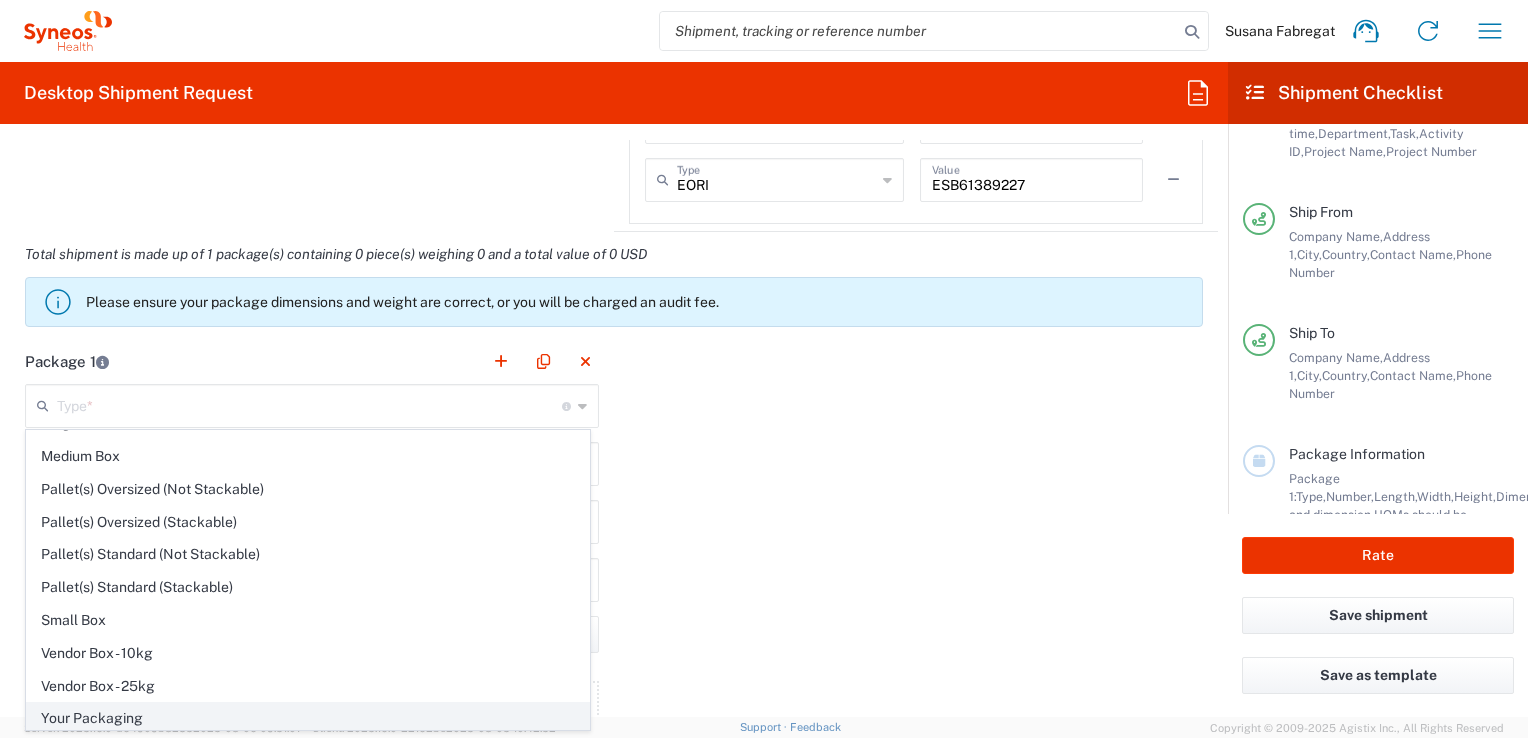 click on "Your Packaging" 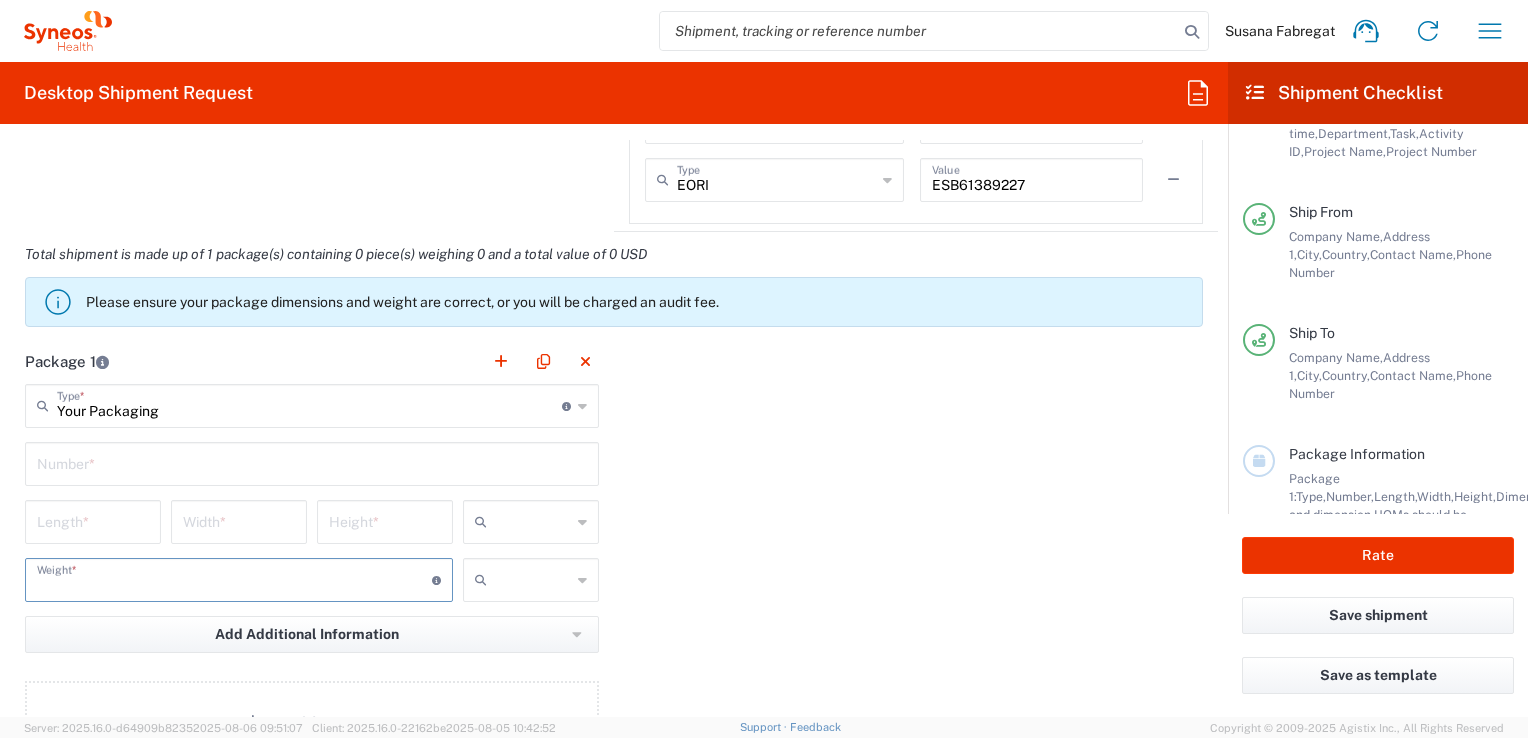 click at bounding box center [234, 578] 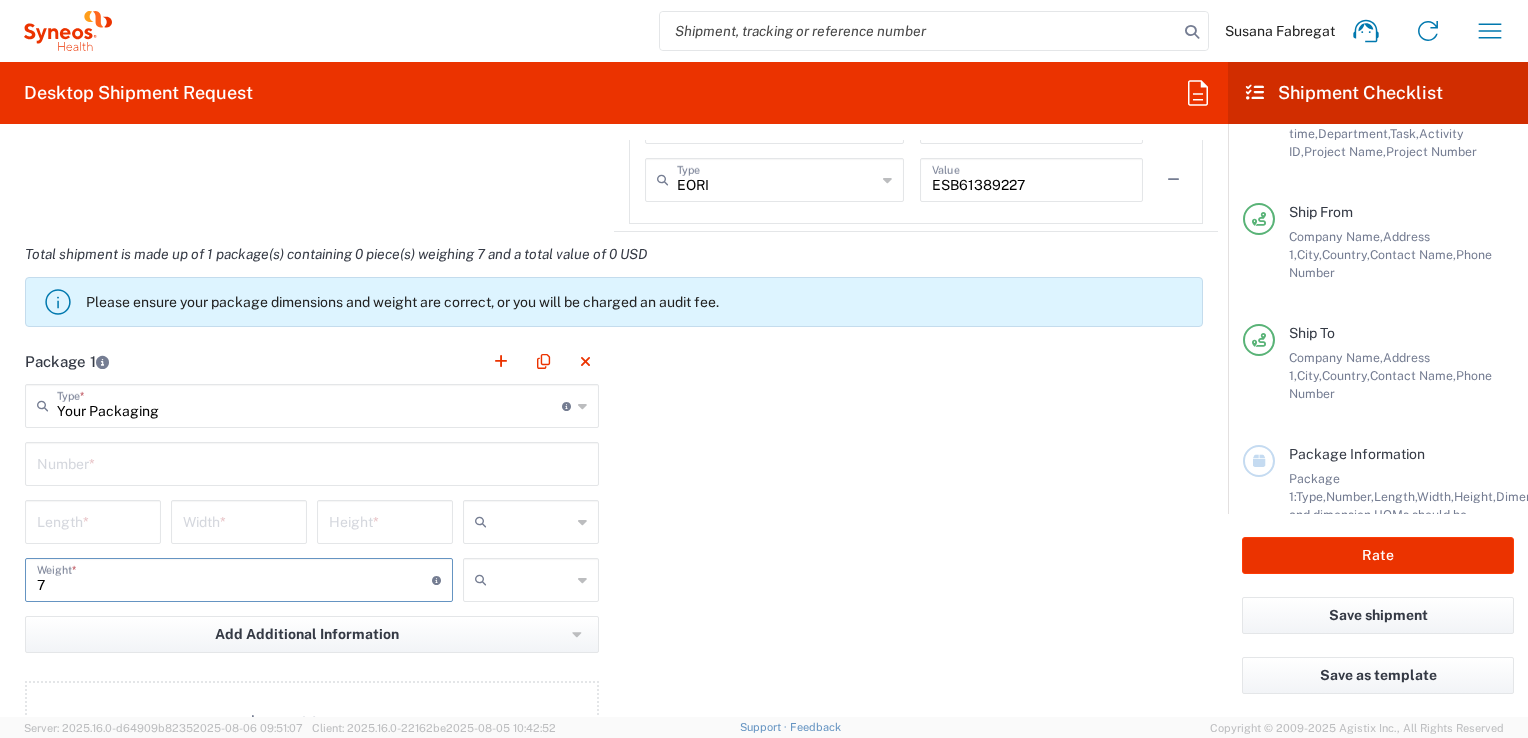 type on "7" 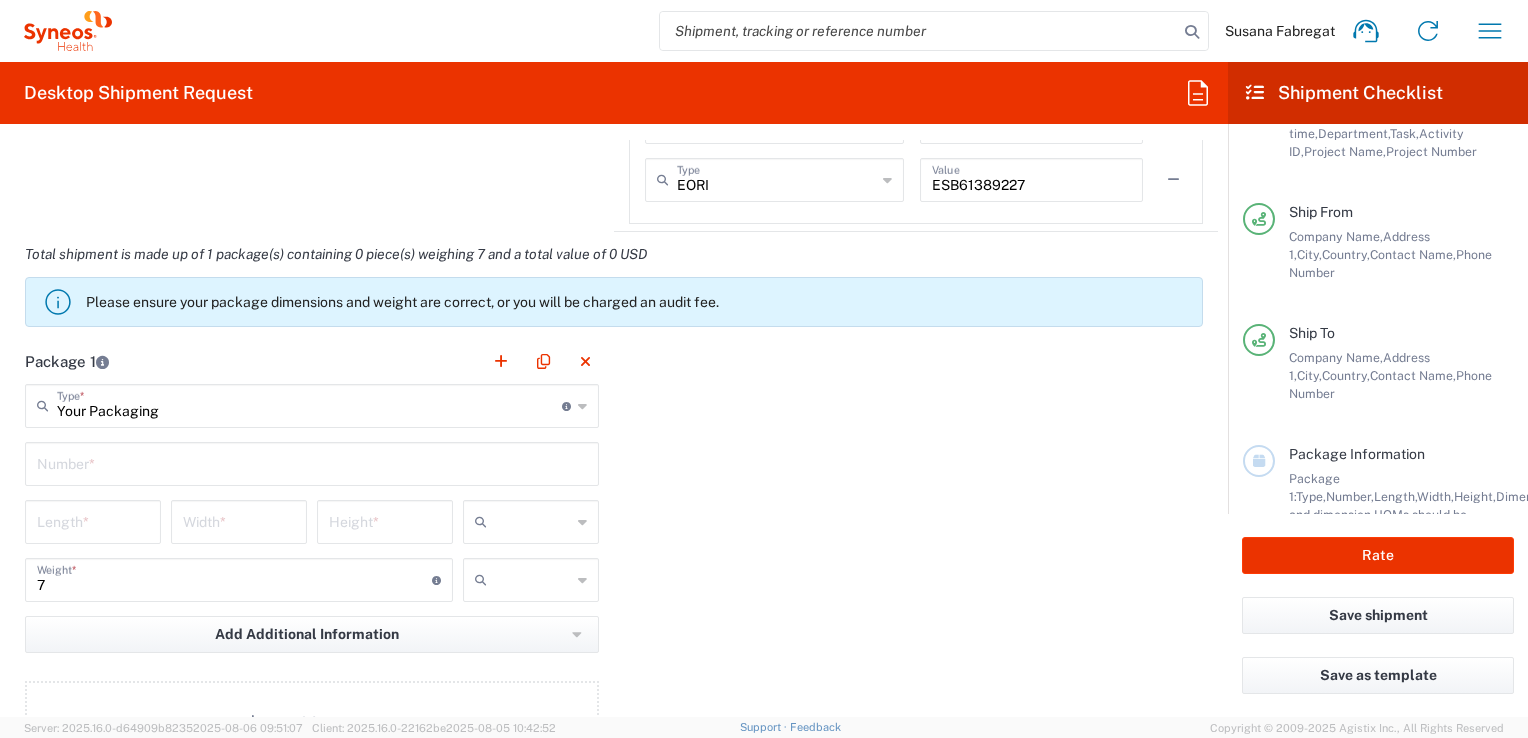 click 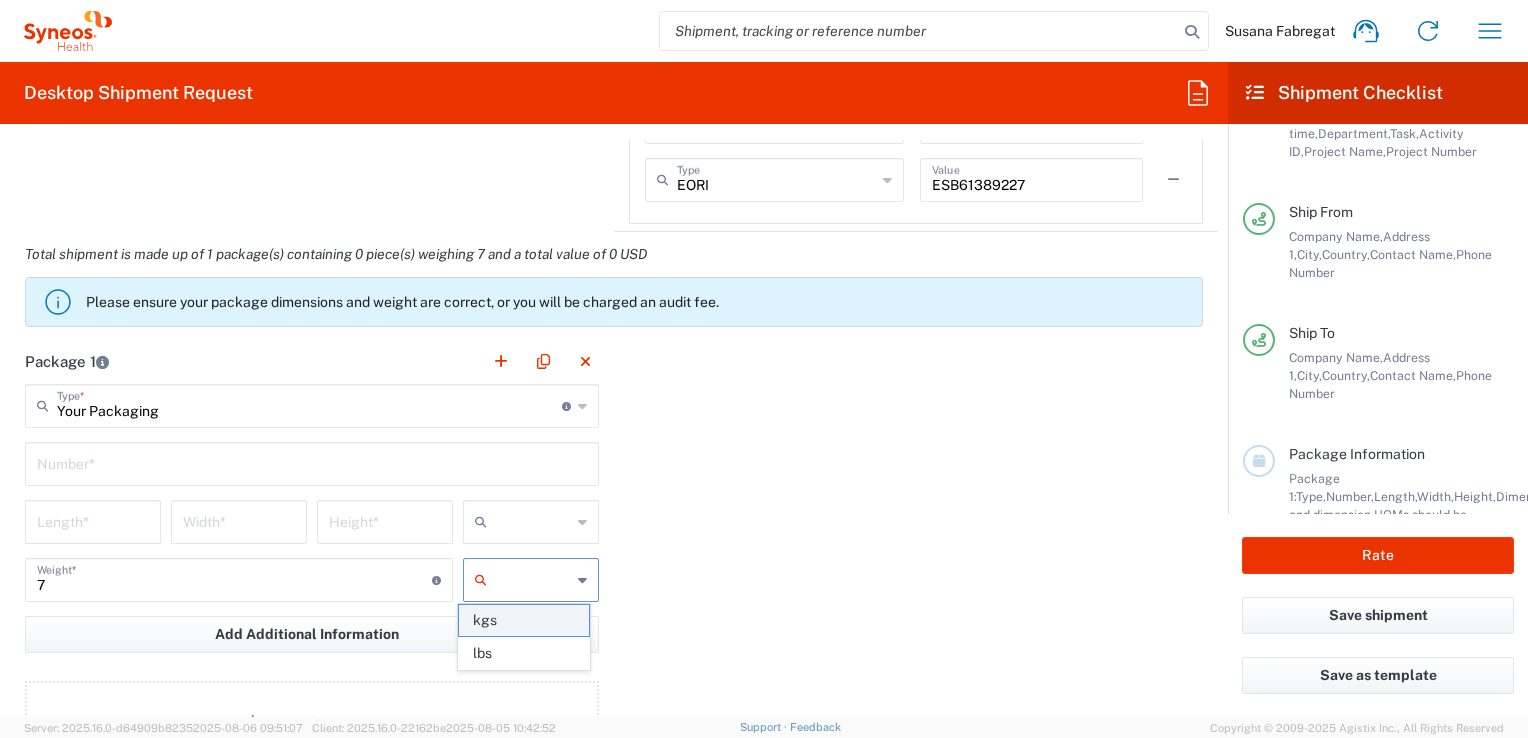 click on "kgs" 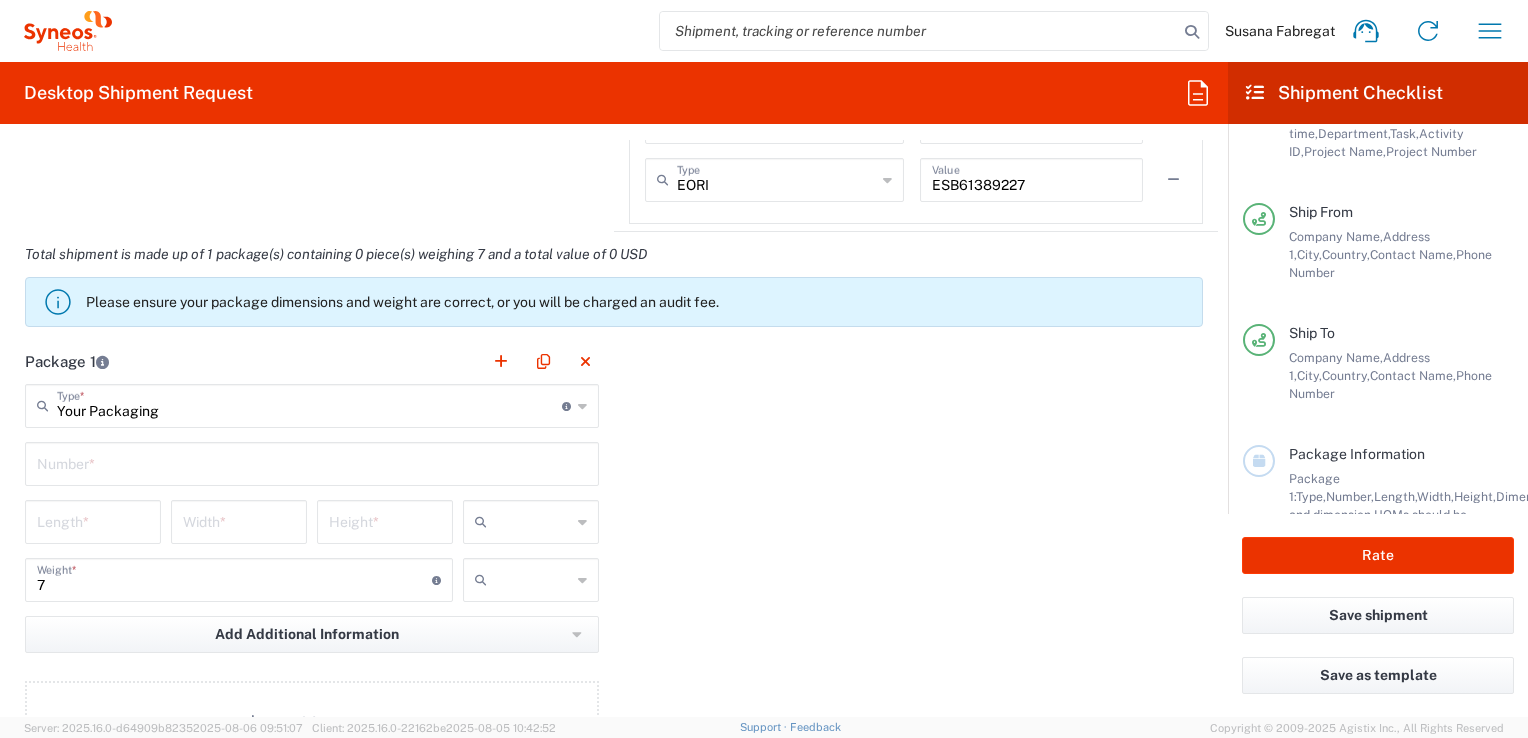 type on "kgs" 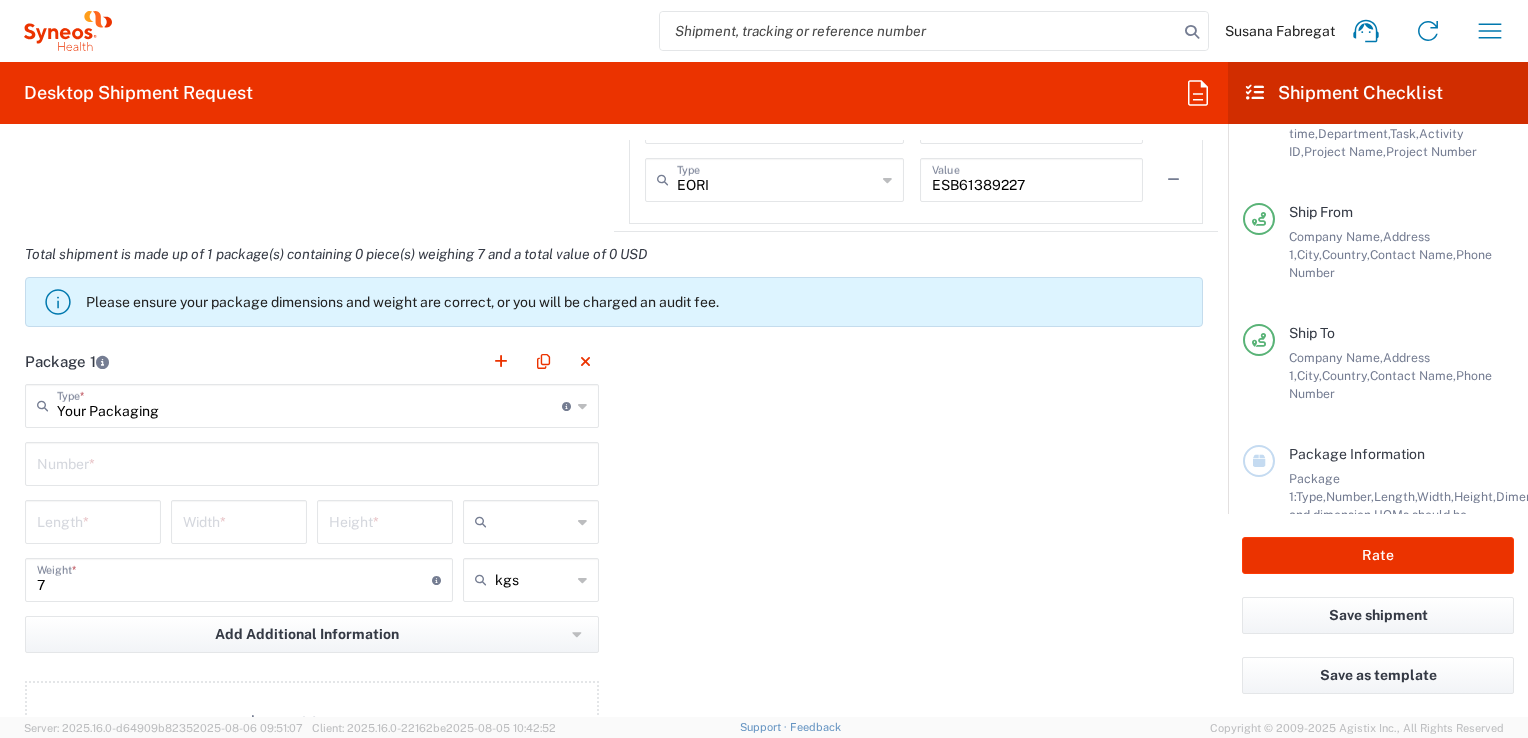 click at bounding box center [312, 462] 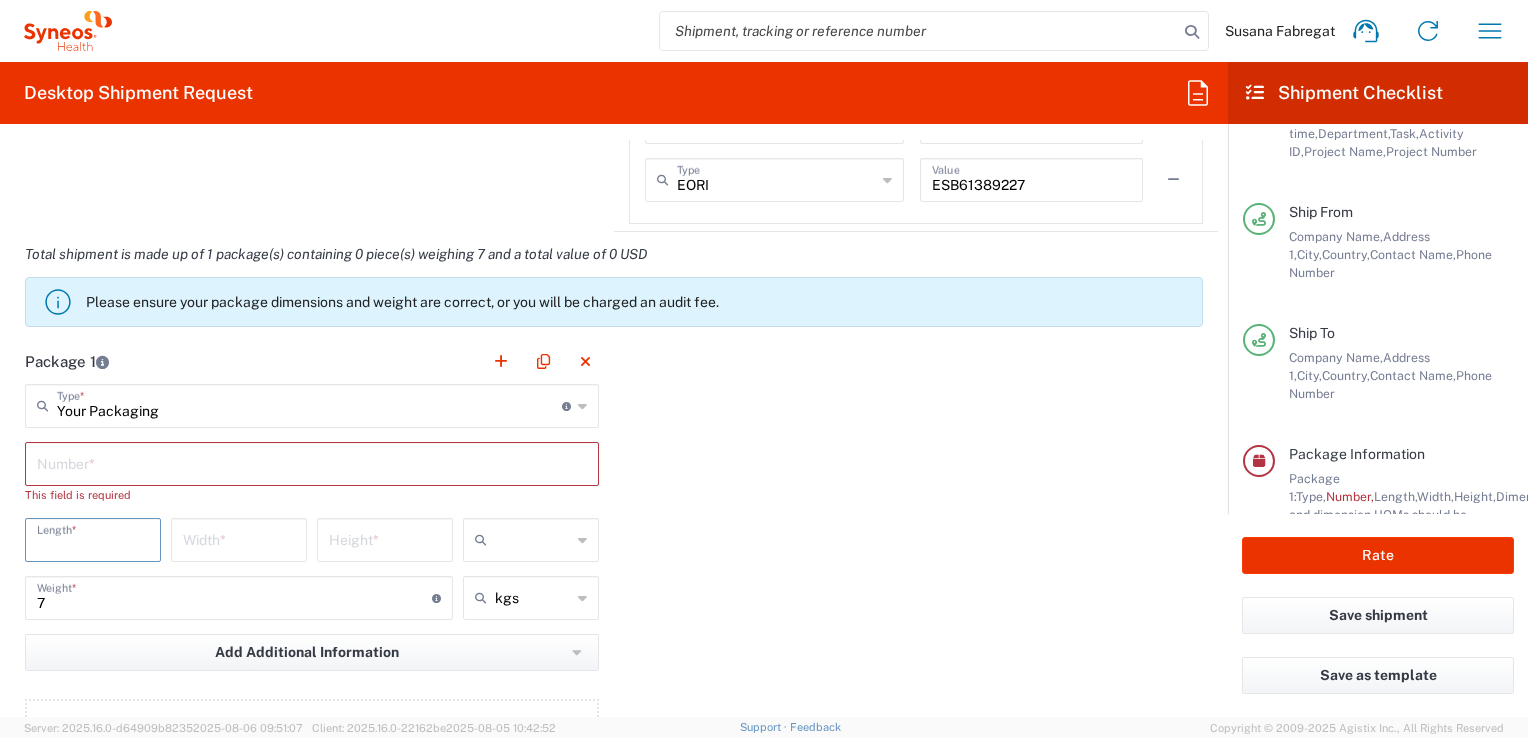 click at bounding box center [93, 538] 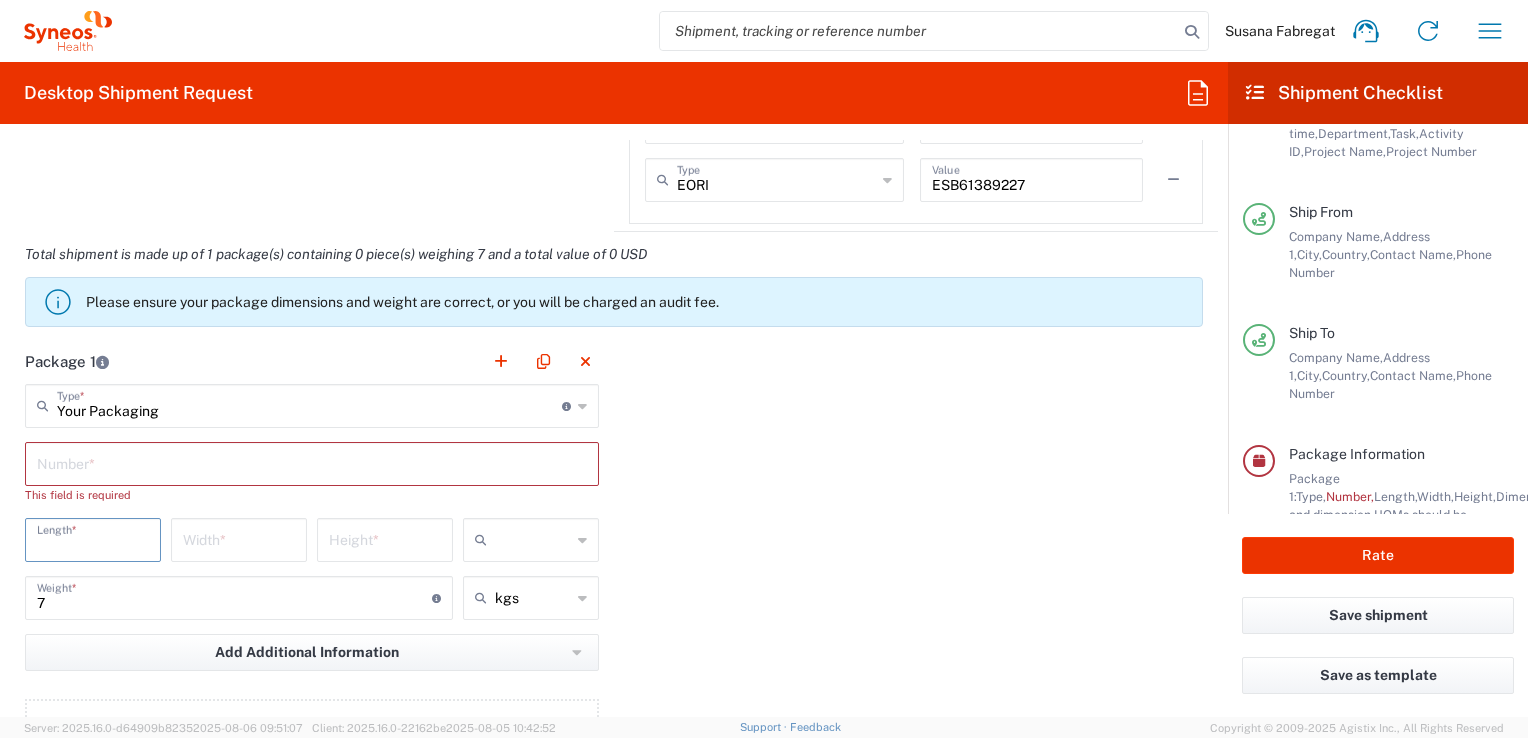 click at bounding box center (312, 462) 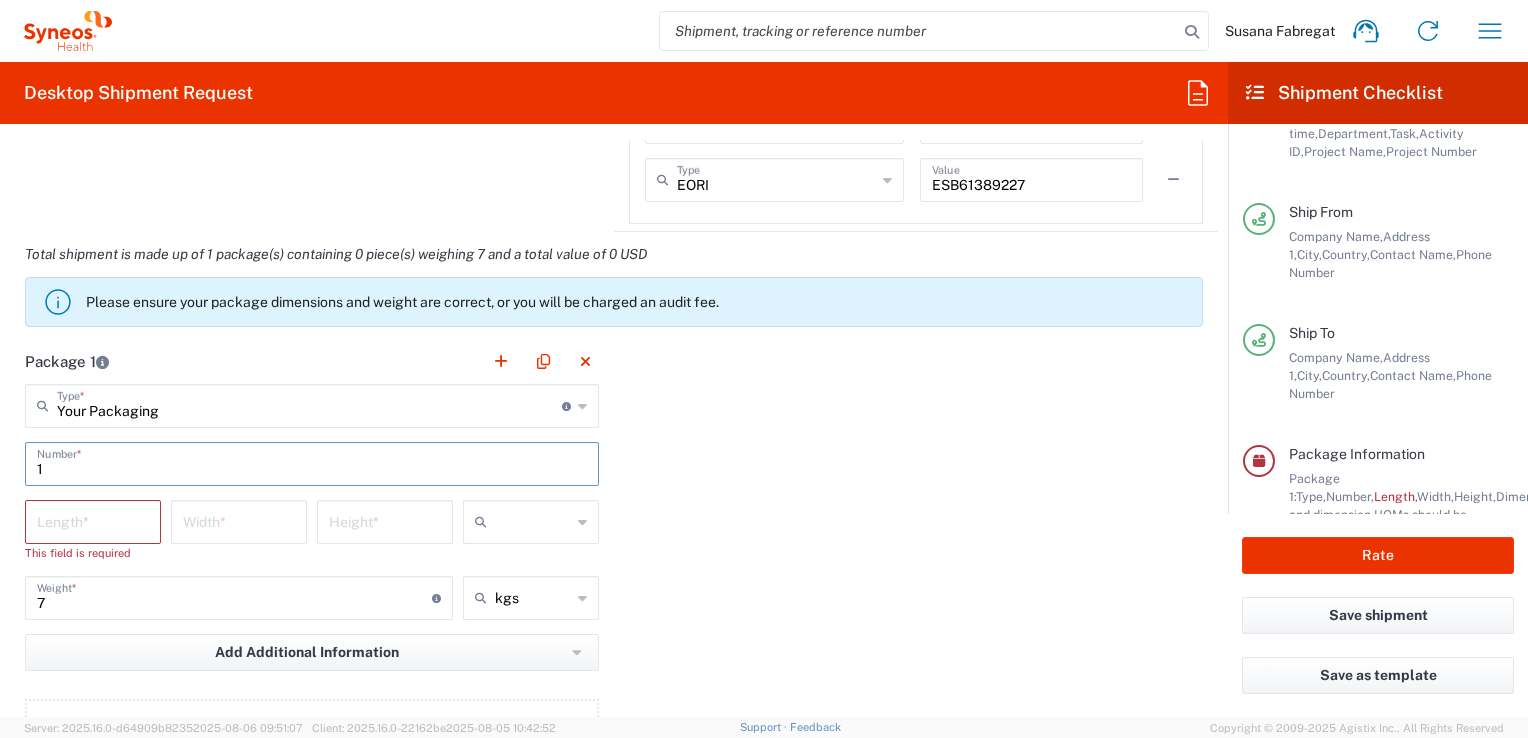 type on "1" 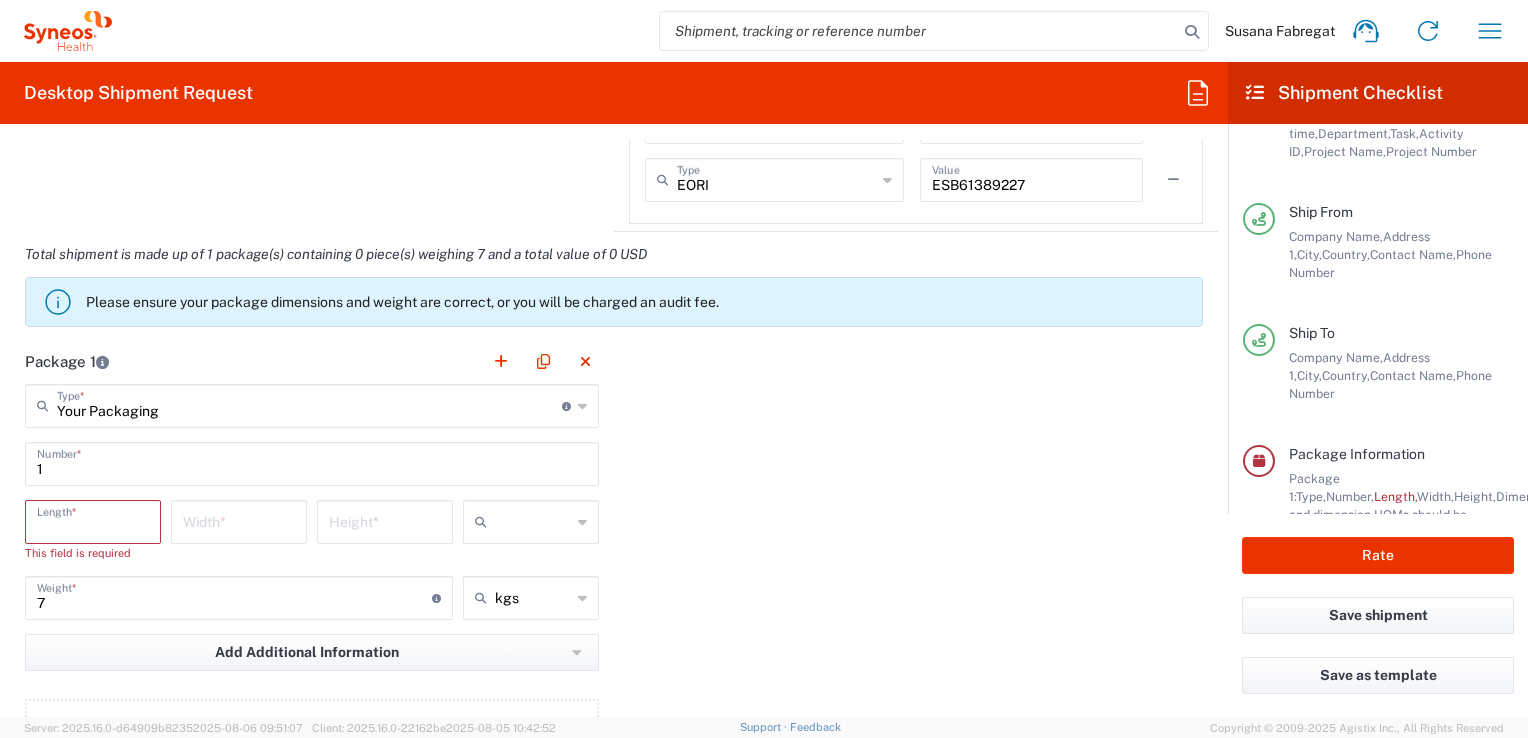 click at bounding box center (93, 520) 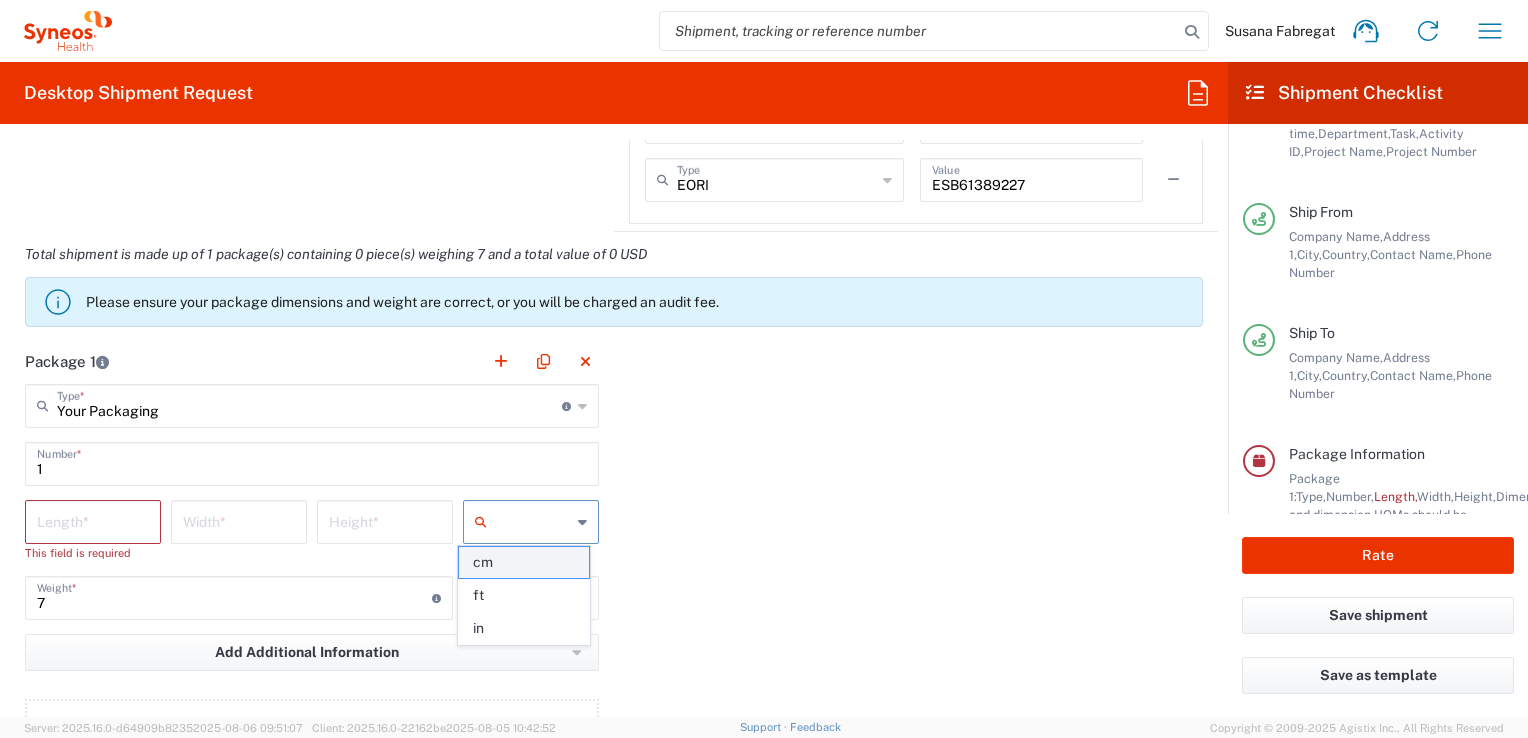 click on "cm" 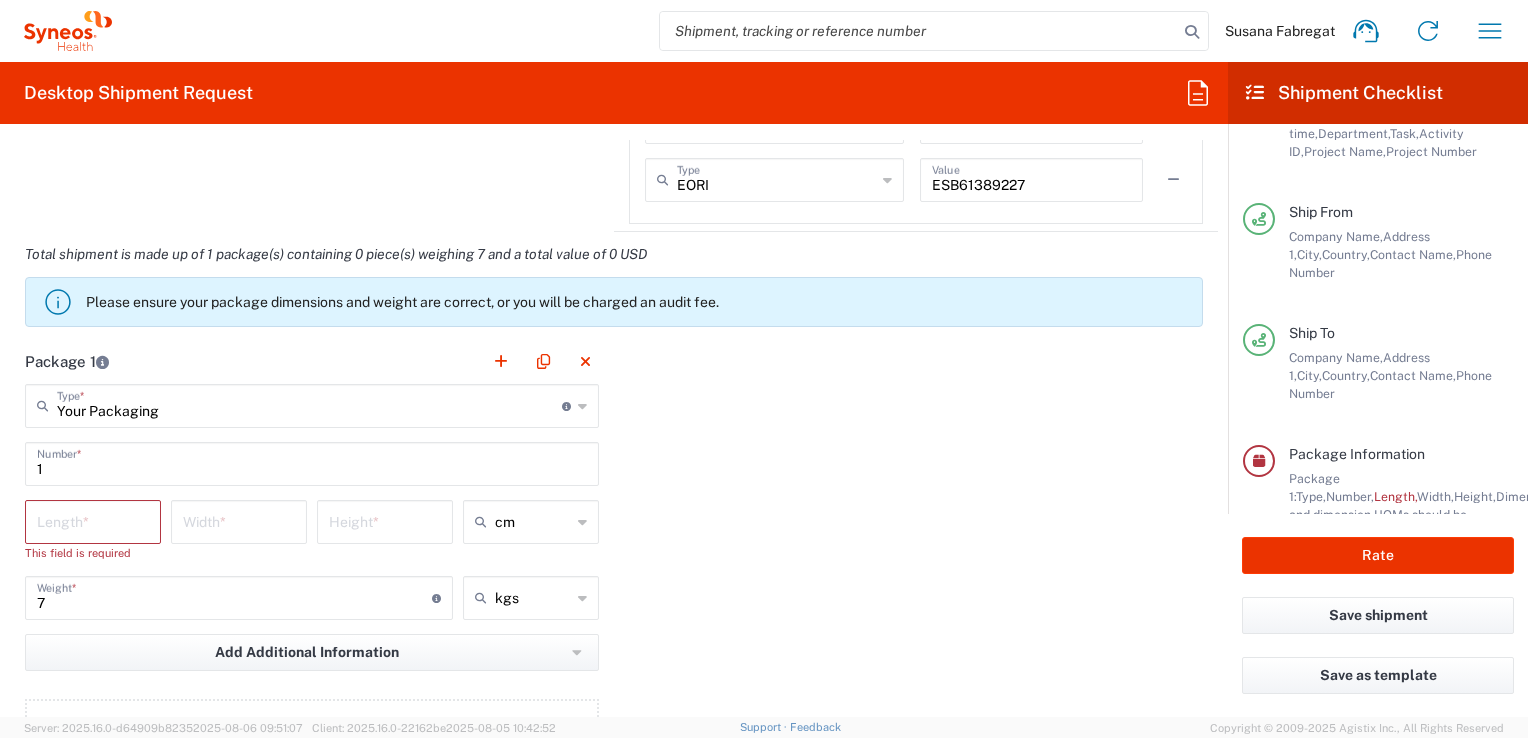 click at bounding box center [93, 520] 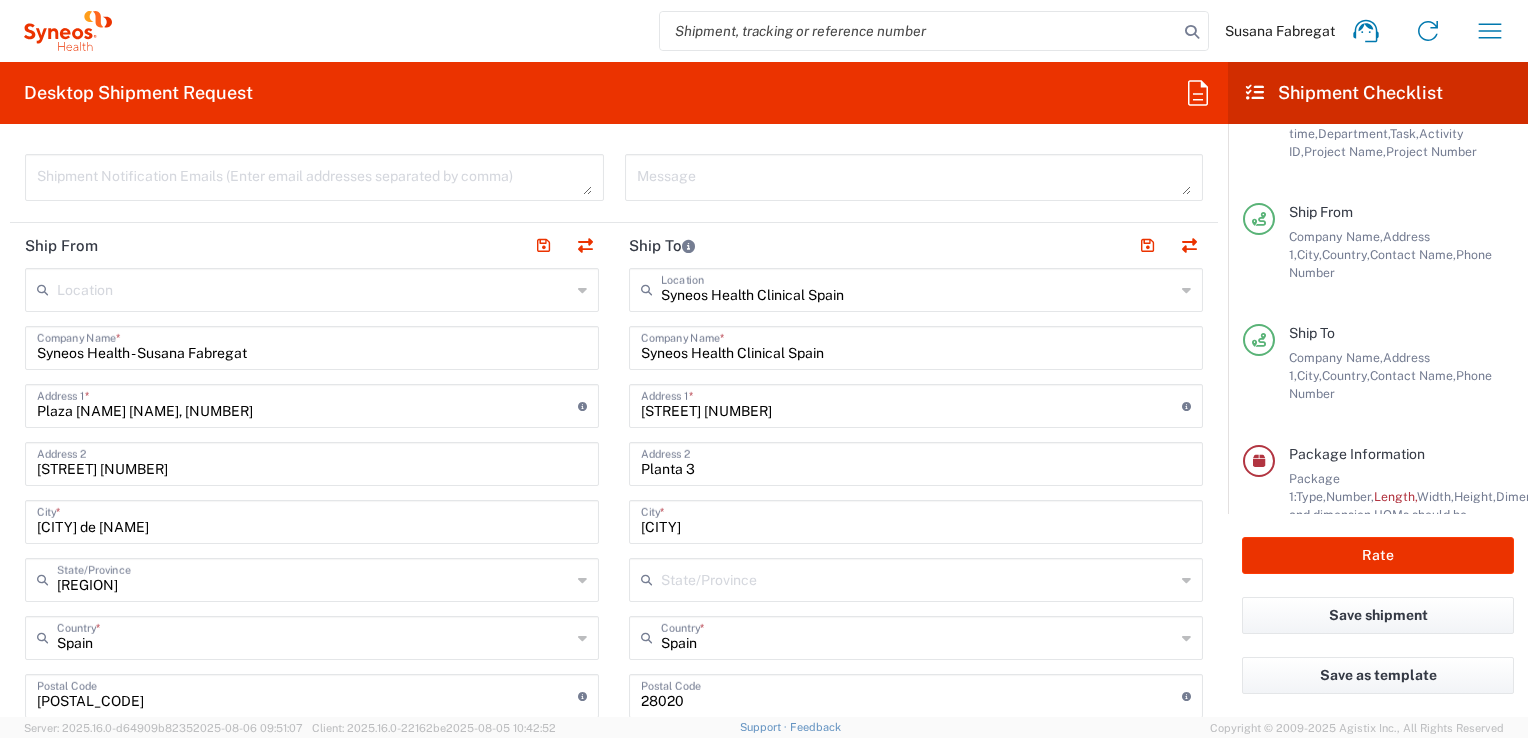 scroll, scrollTop: 300, scrollLeft: 0, axis: vertical 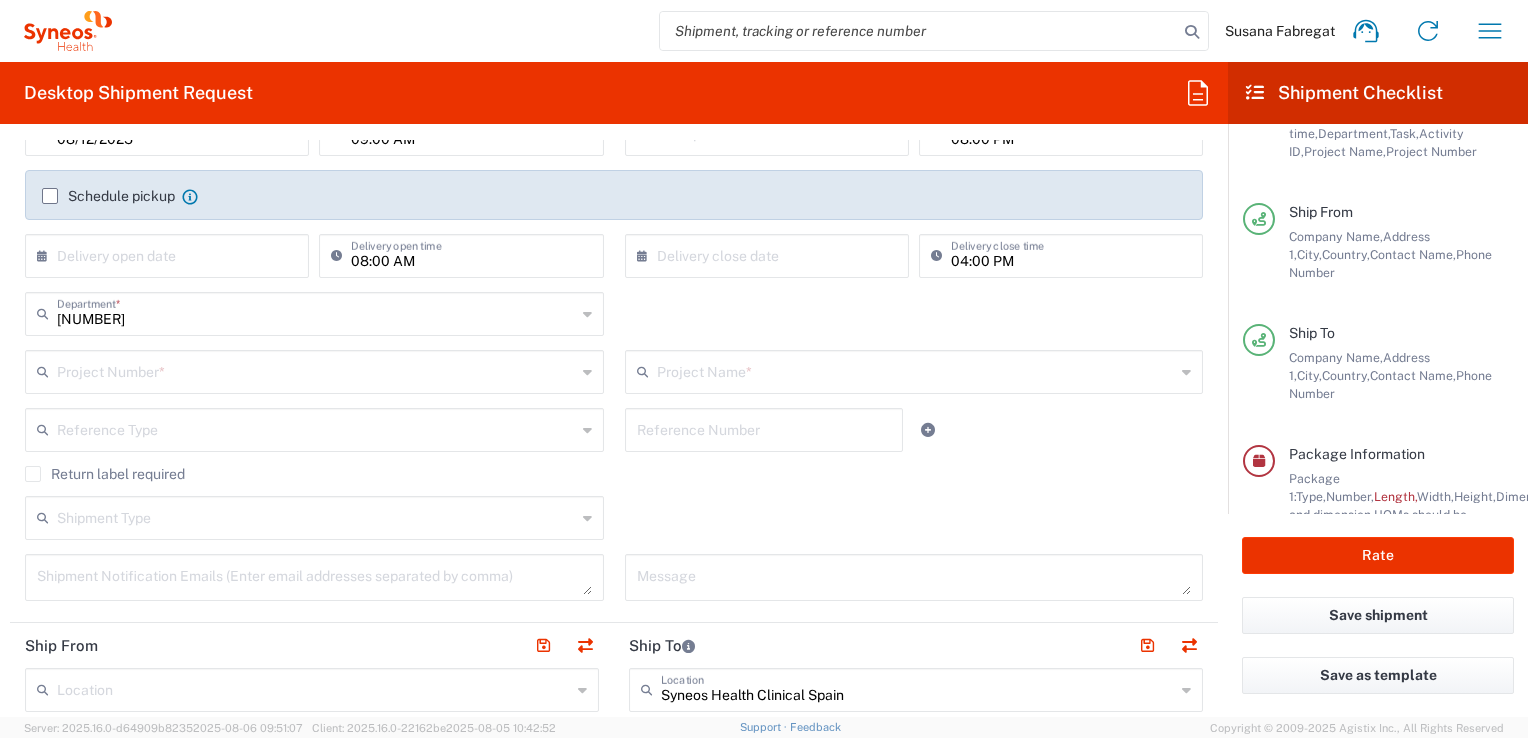 click at bounding box center [916, 370] 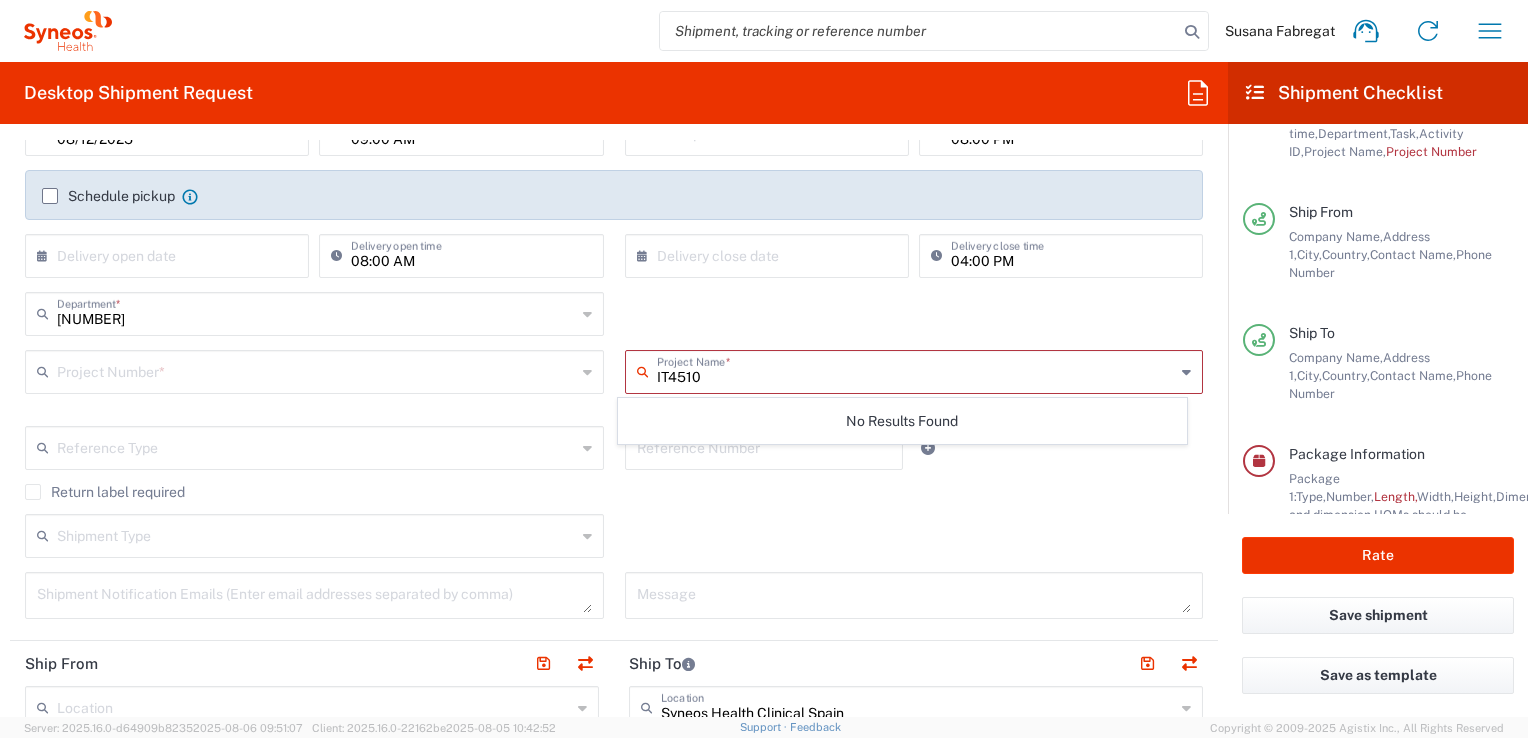 click on "IT4510" at bounding box center [916, 370] 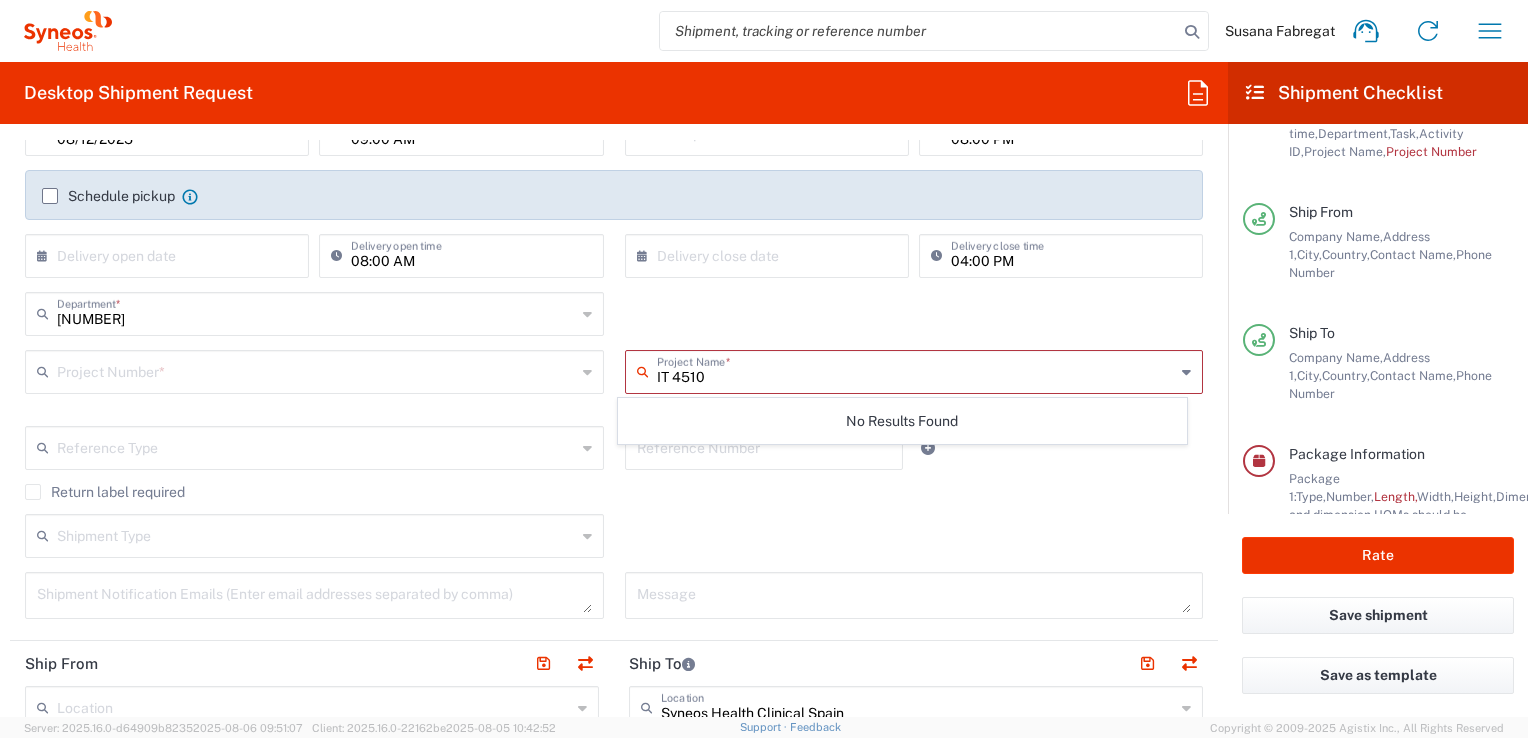 drag, startPoint x: 721, startPoint y: 382, endPoint x: 631, endPoint y: 382, distance: 90 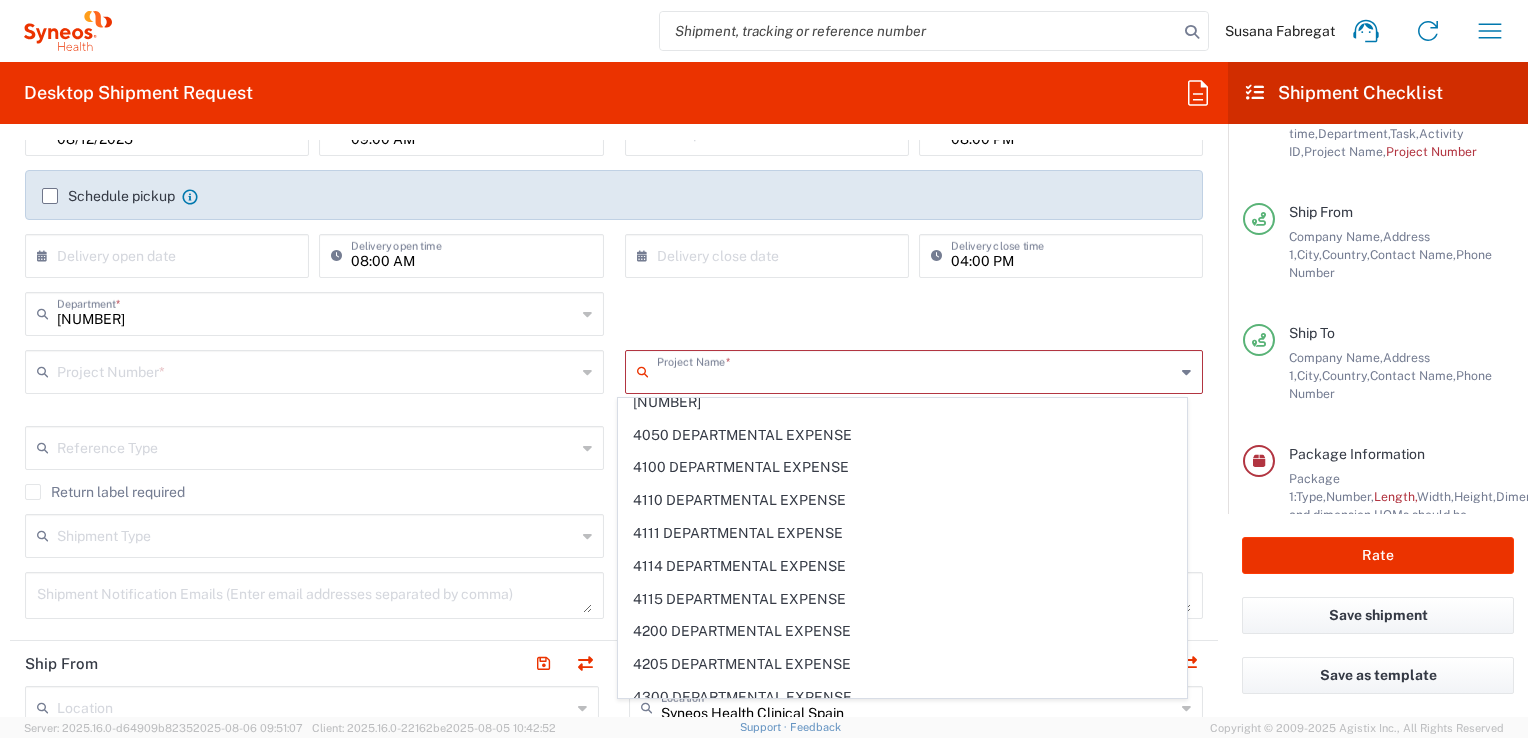 scroll, scrollTop: 9060, scrollLeft: 0, axis: vertical 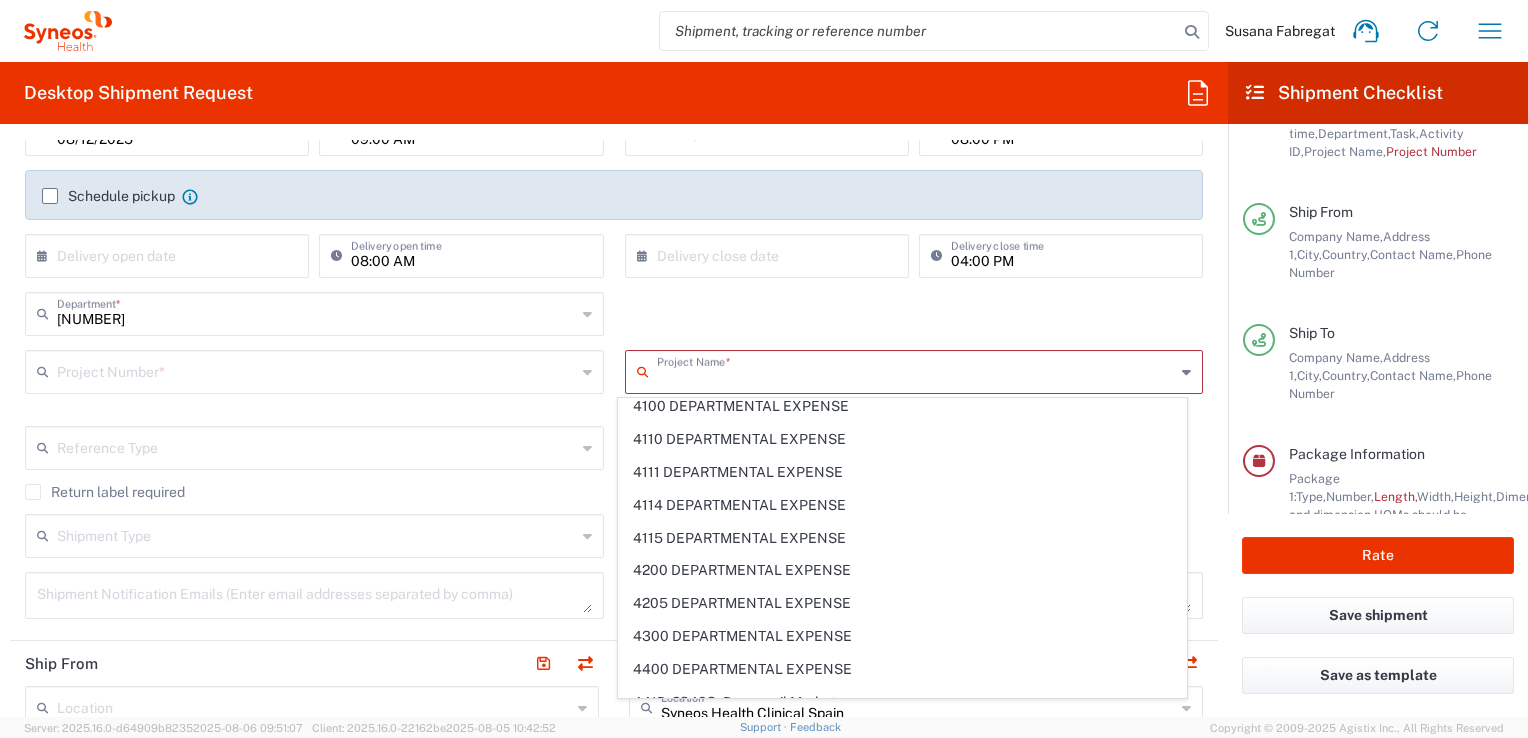 click on "4510 DEPARTMENTAL EXPENSE" 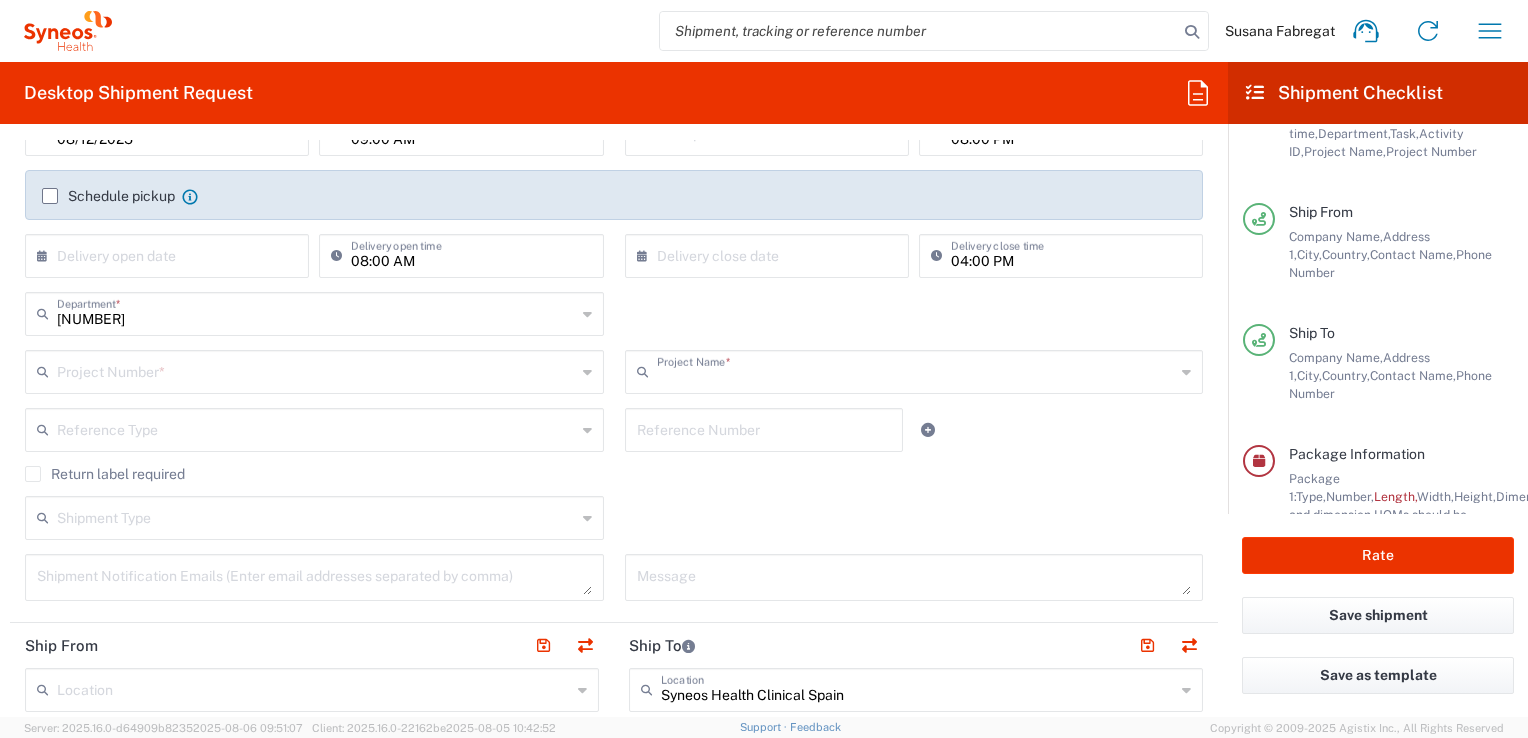 type on "4510 DEPARTMENTAL EXPENSE" 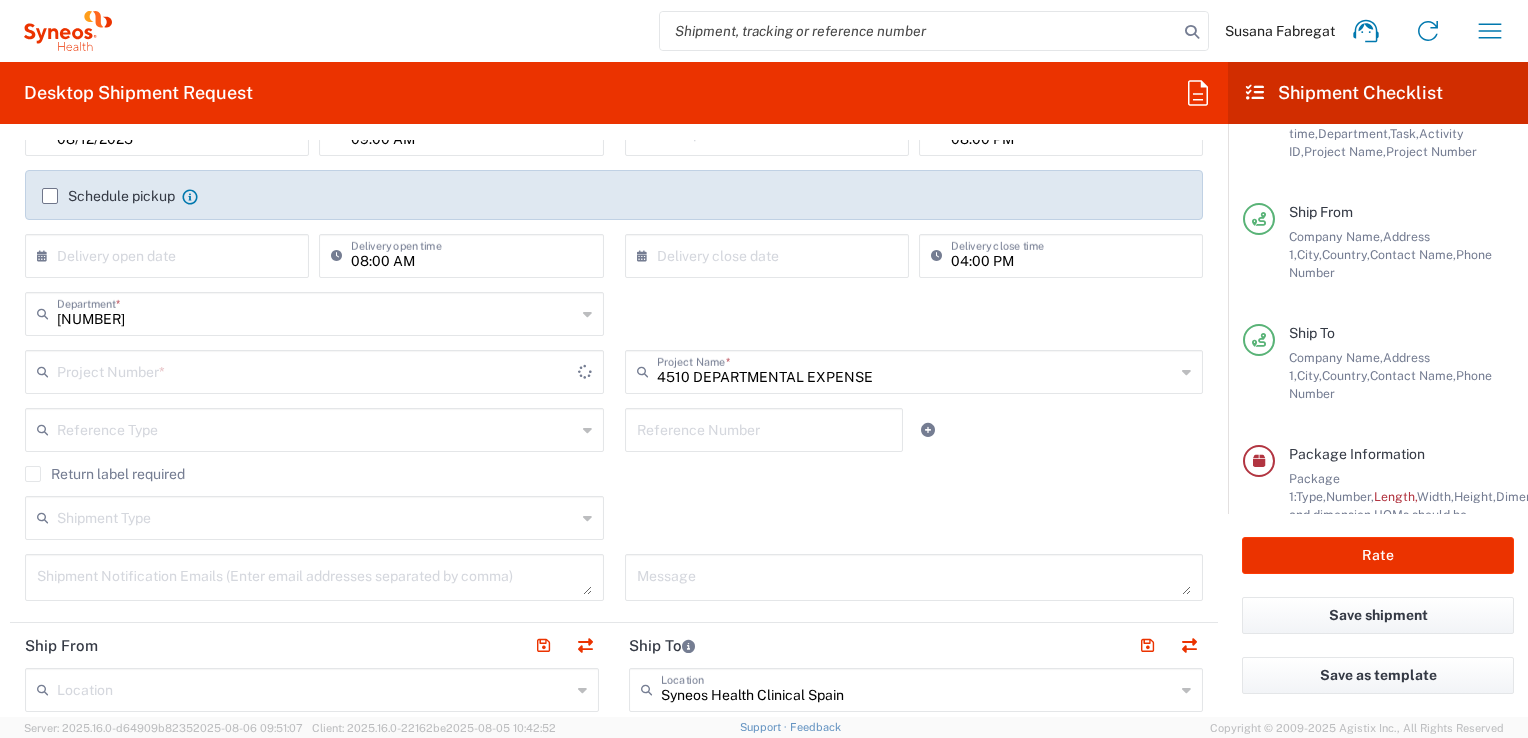 type on "4510 DEPARTMENTAL EXPENSE" 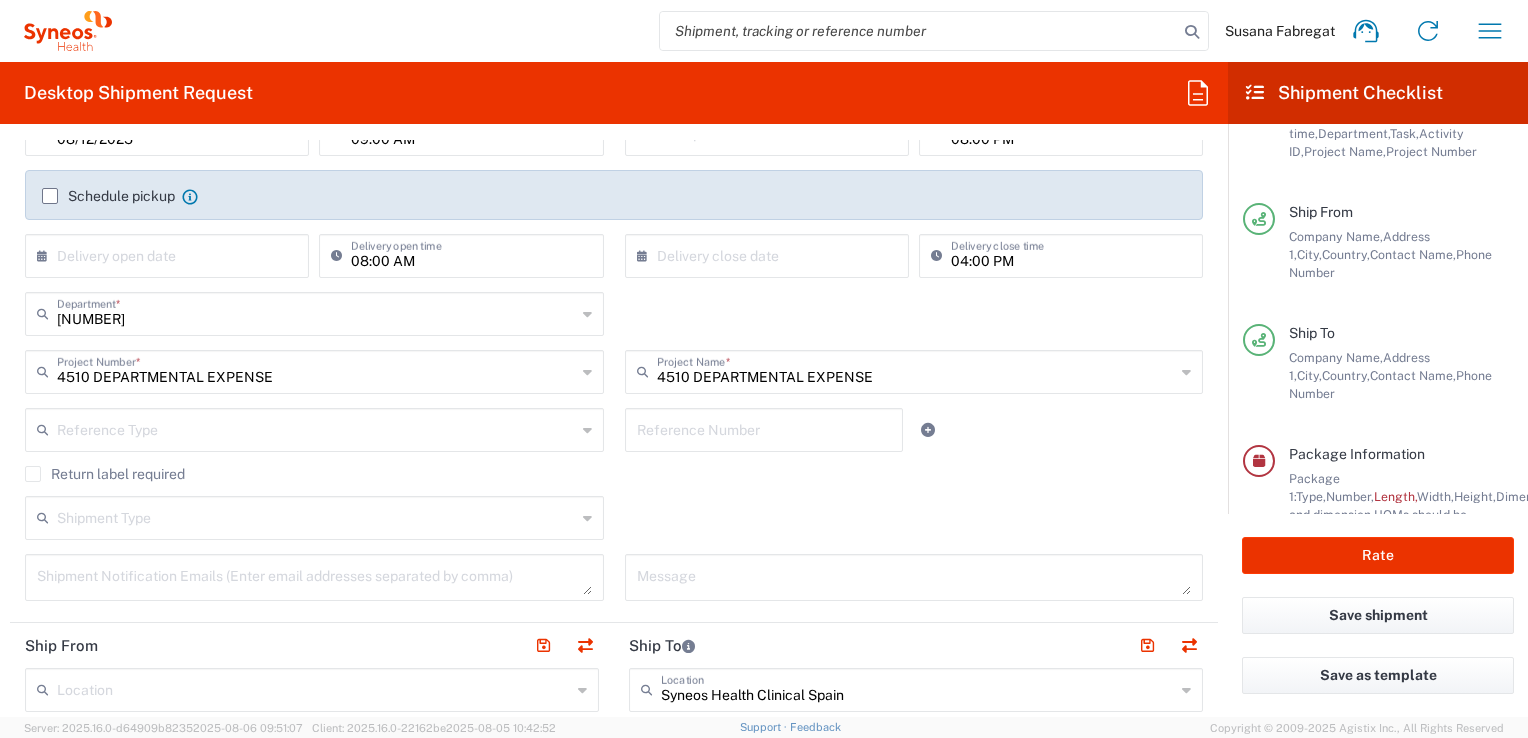 click 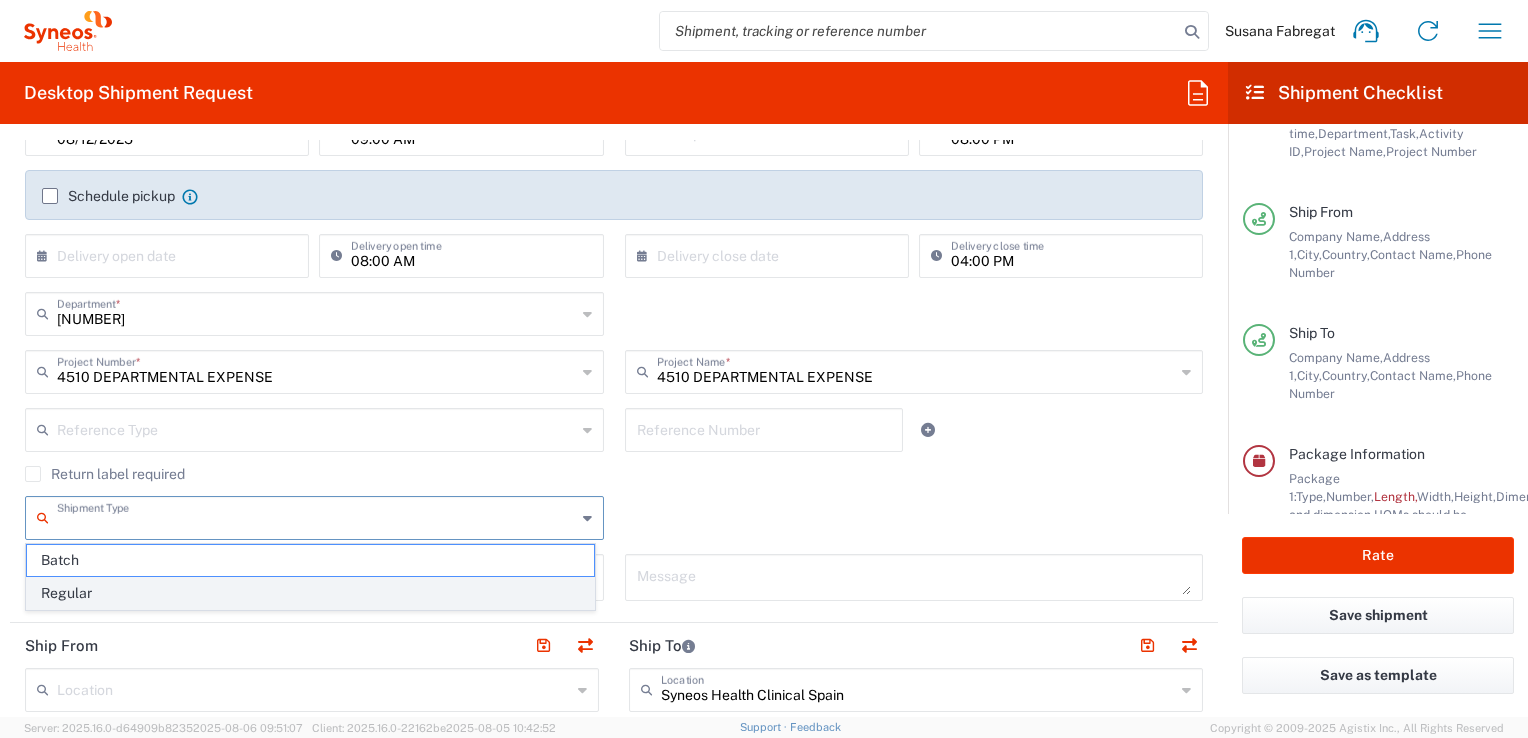 click on "Regular" 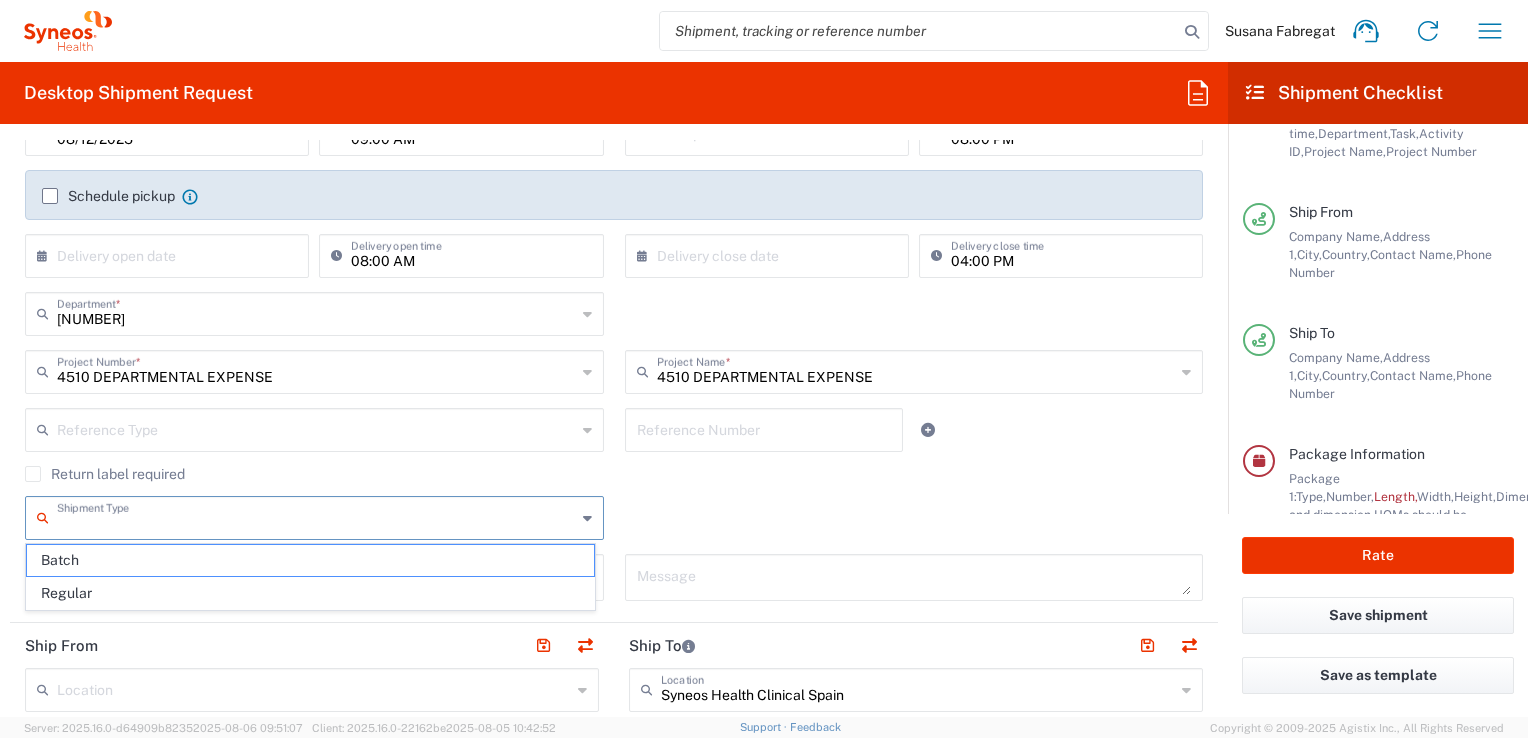 type on "Regular" 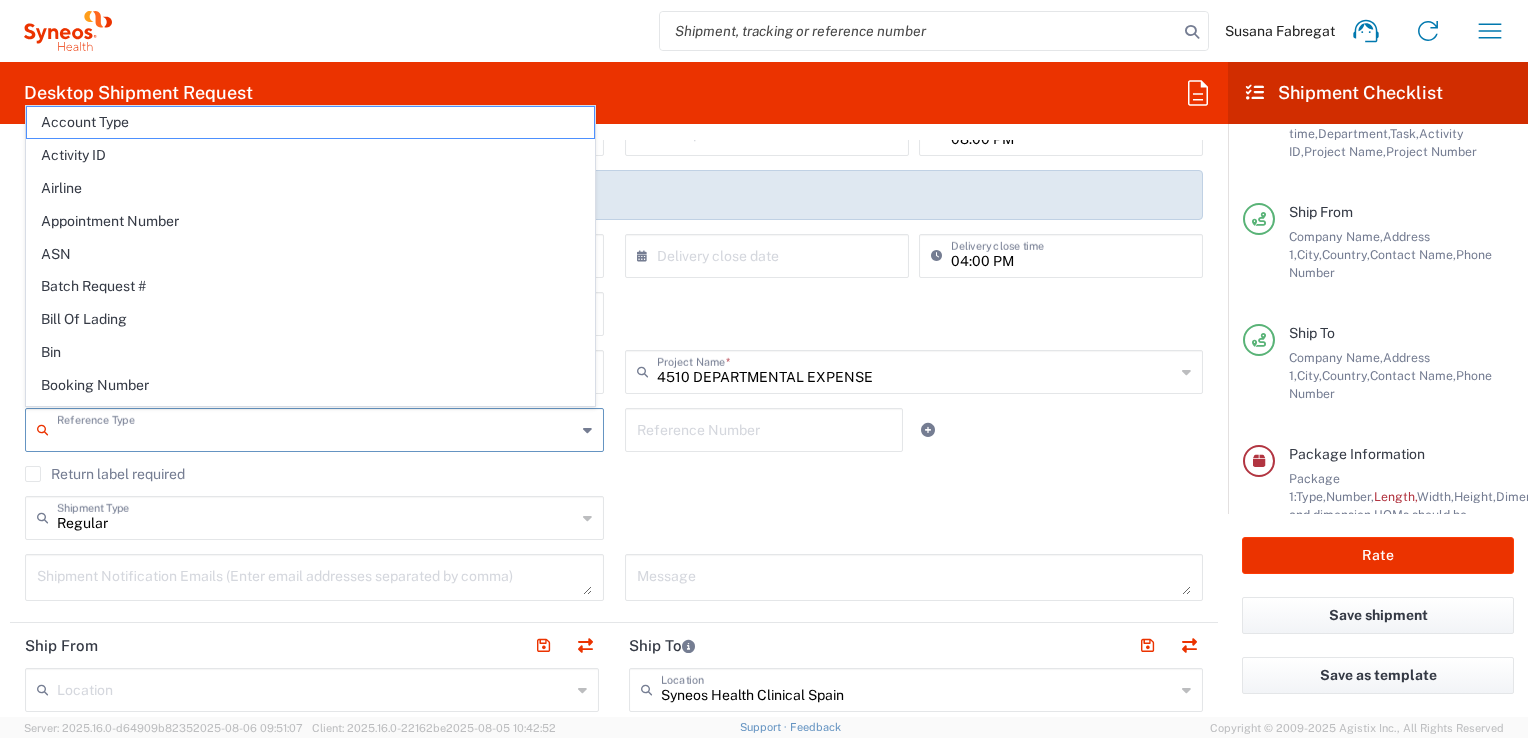 click at bounding box center [316, 428] 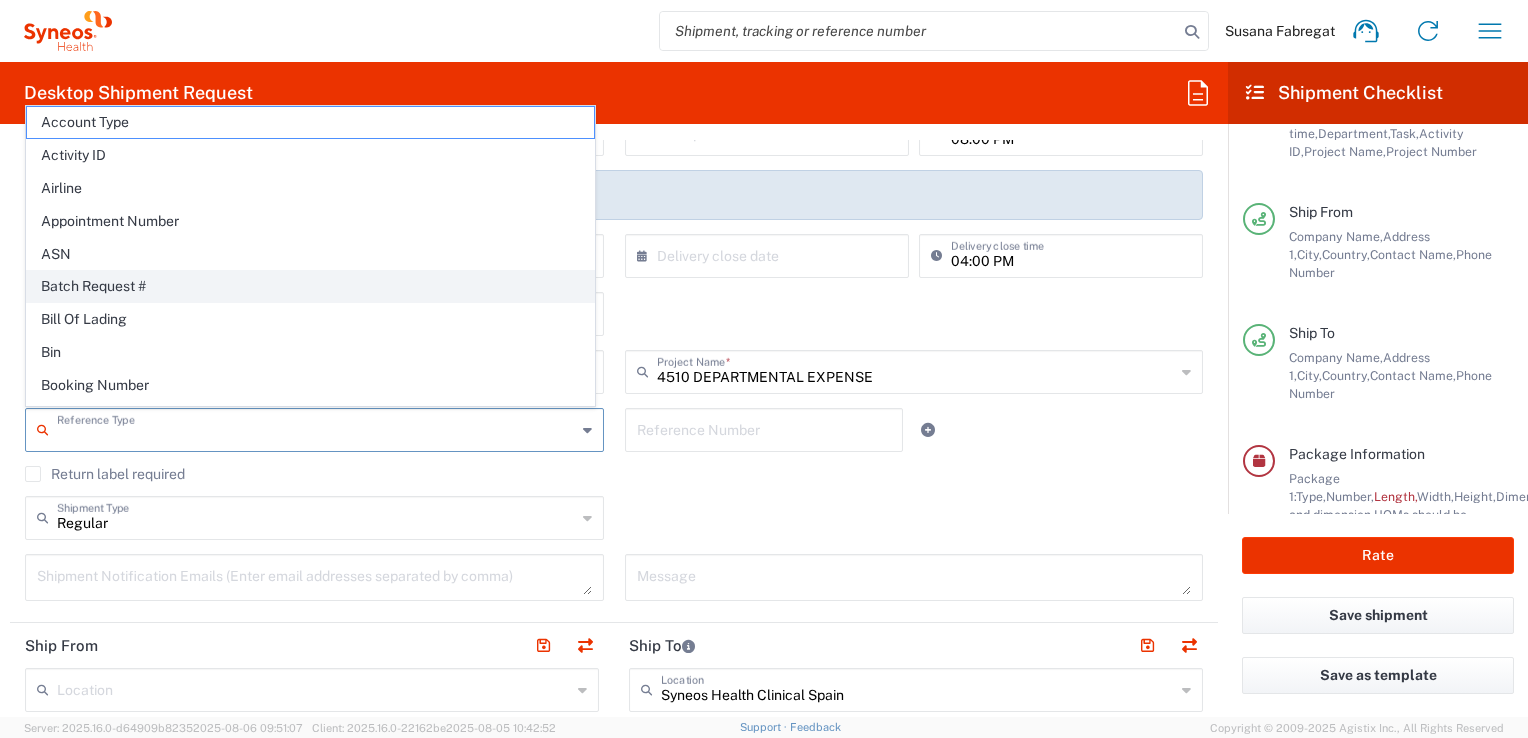 scroll, scrollTop: 400, scrollLeft: 0, axis: vertical 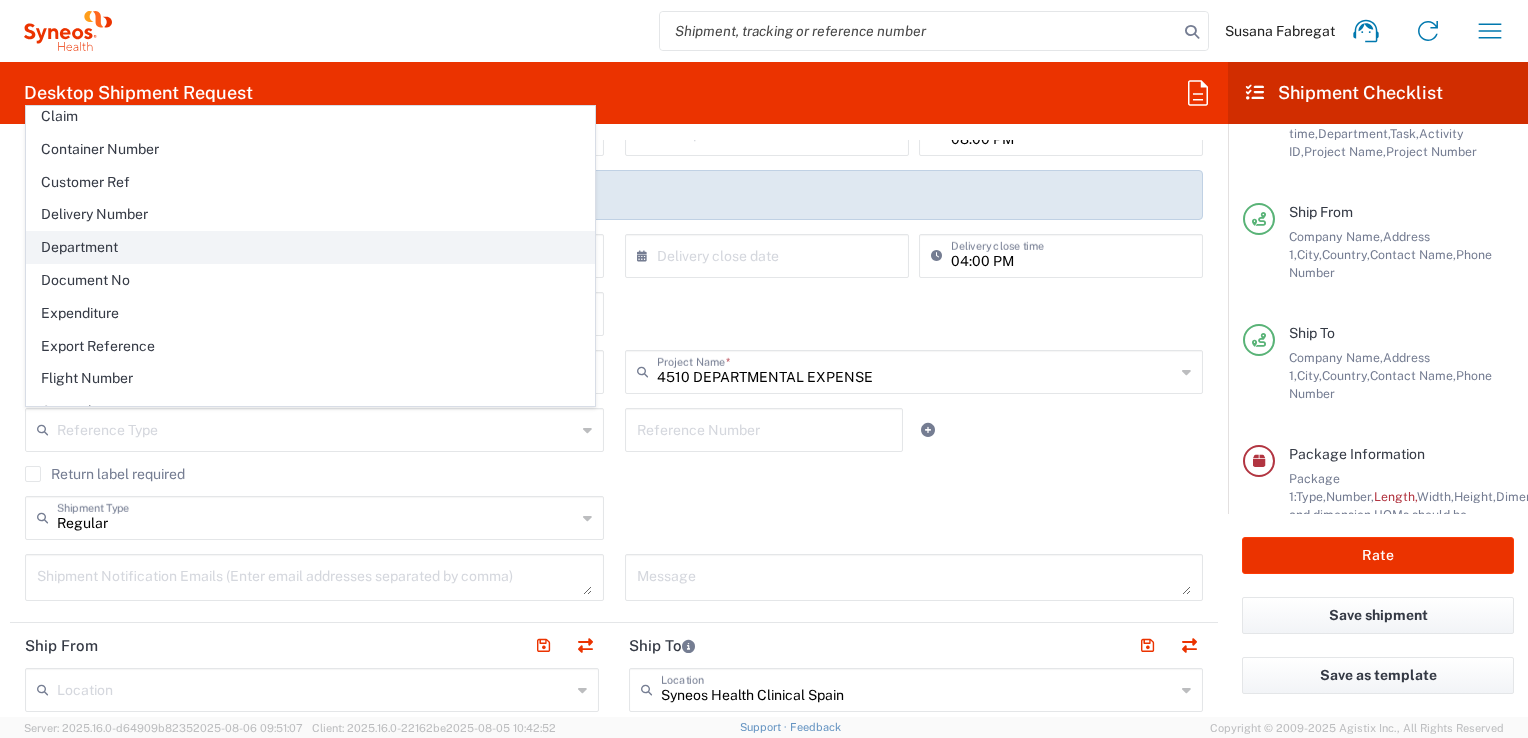 click on "Department" 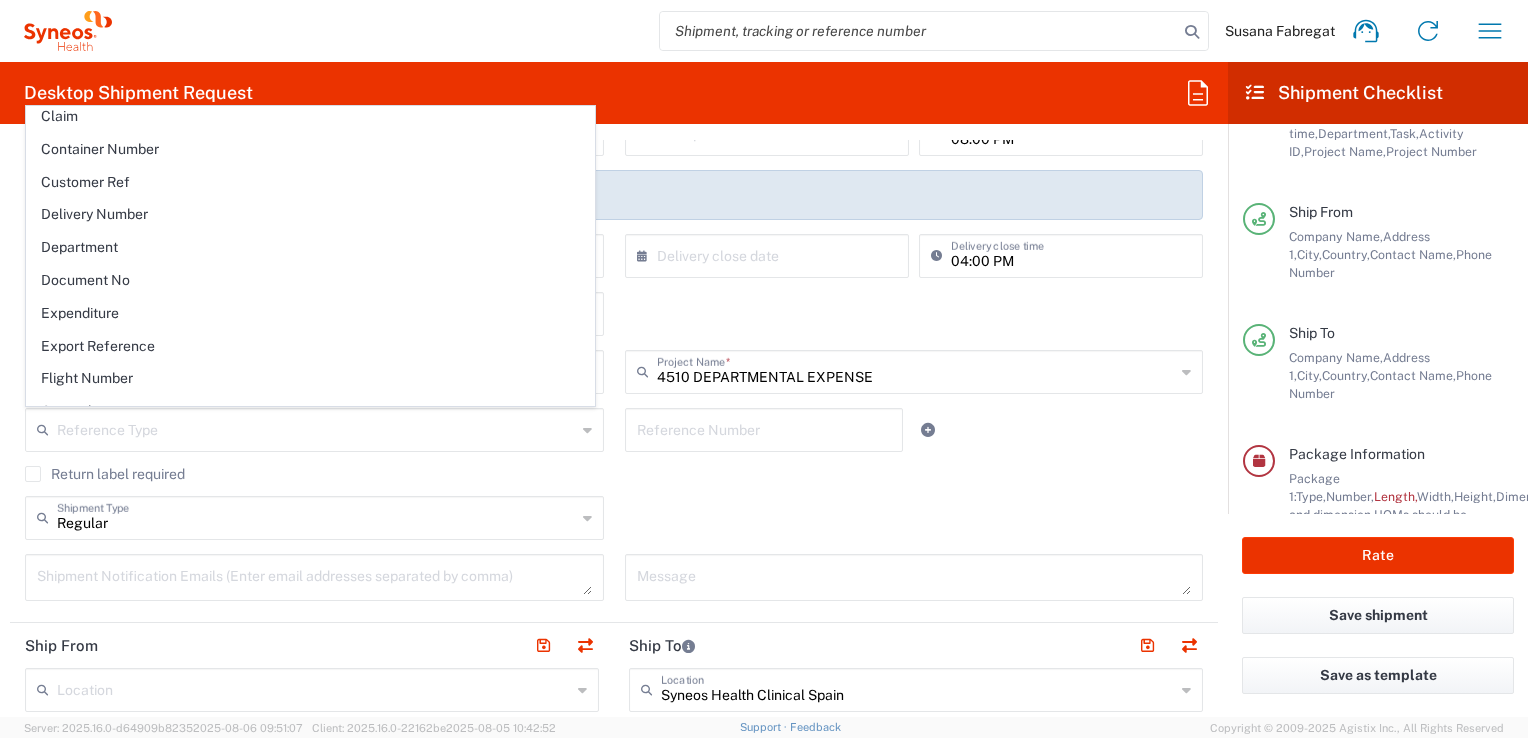 type on "Department" 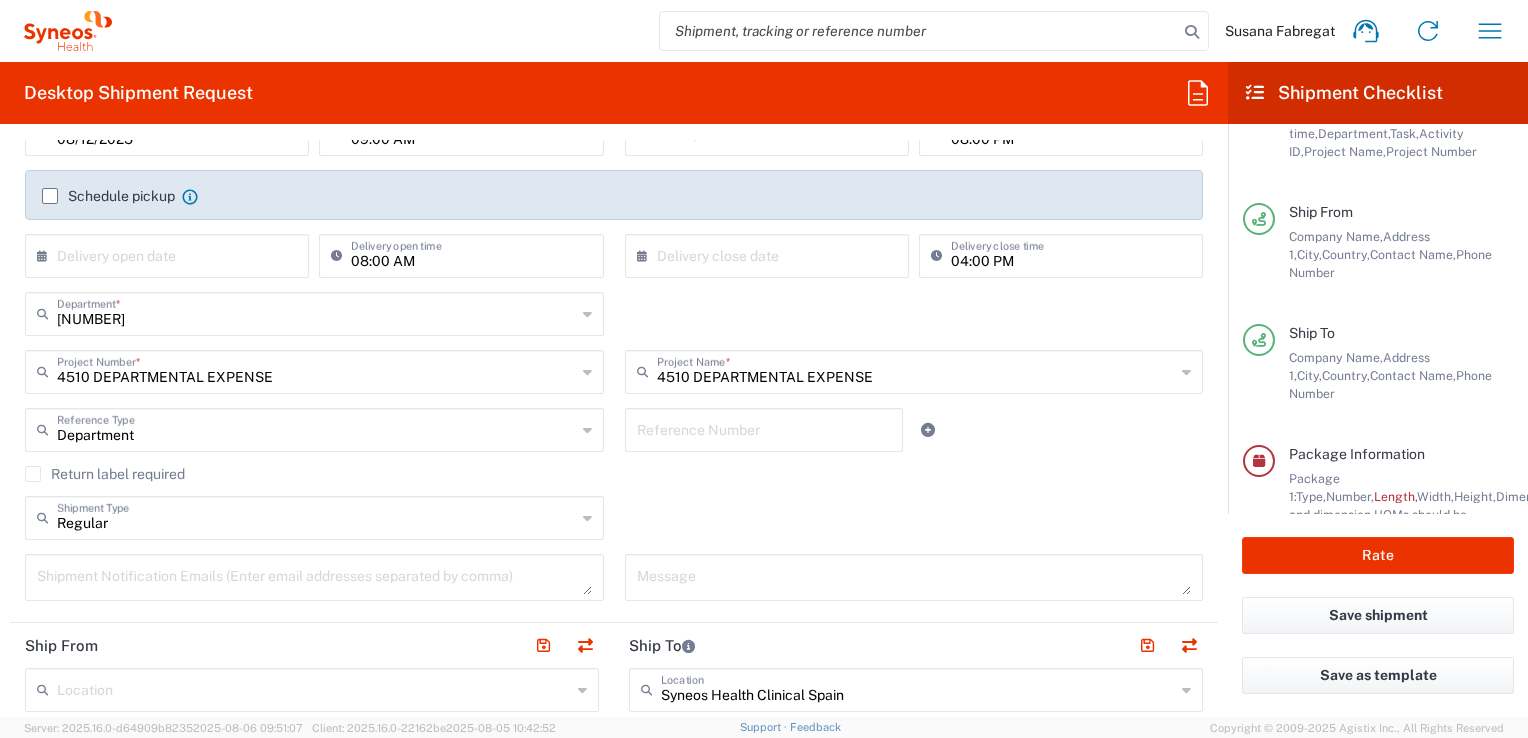 click at bounding box center [914, 577] 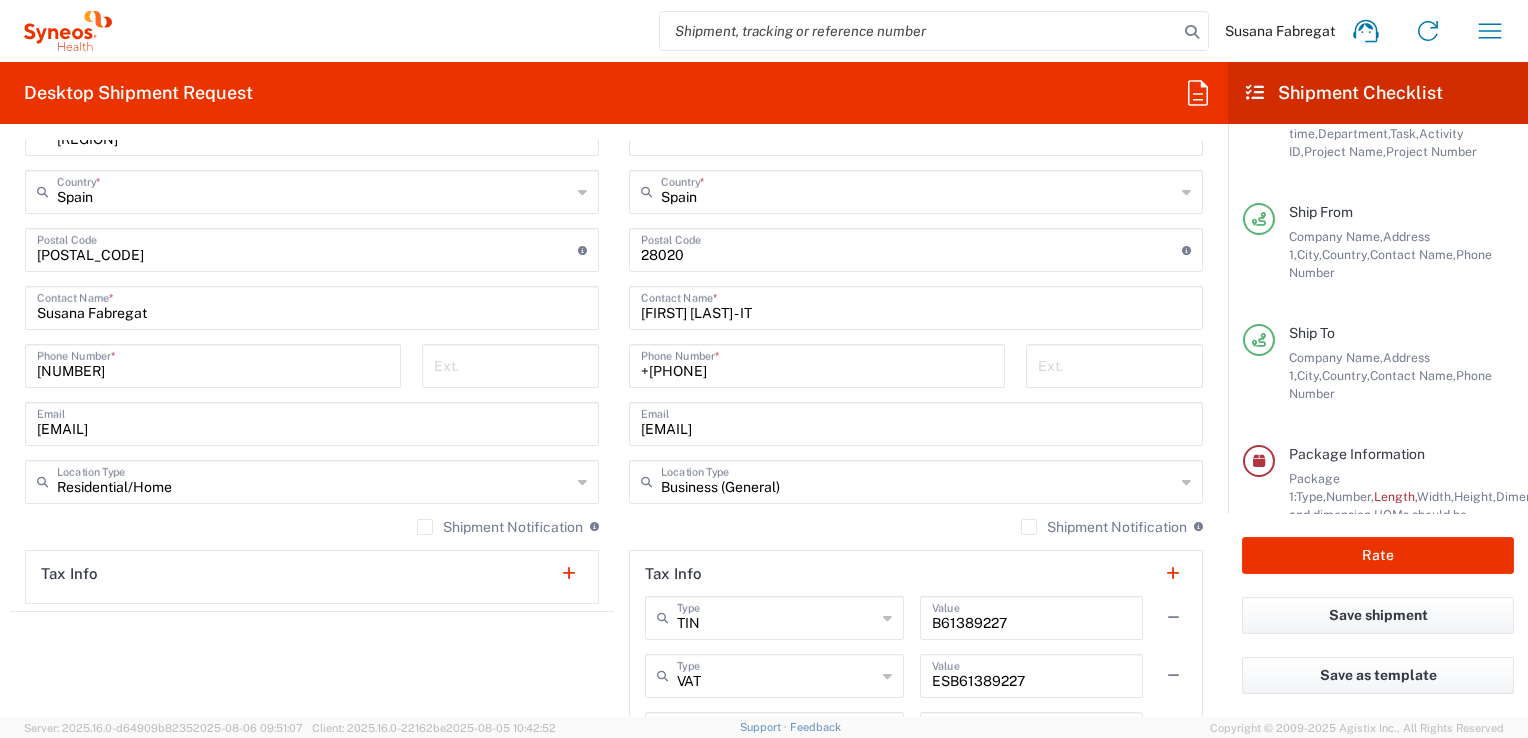 scroll, scrollTop: 1200, scrollLeft: 0, axis: vertical 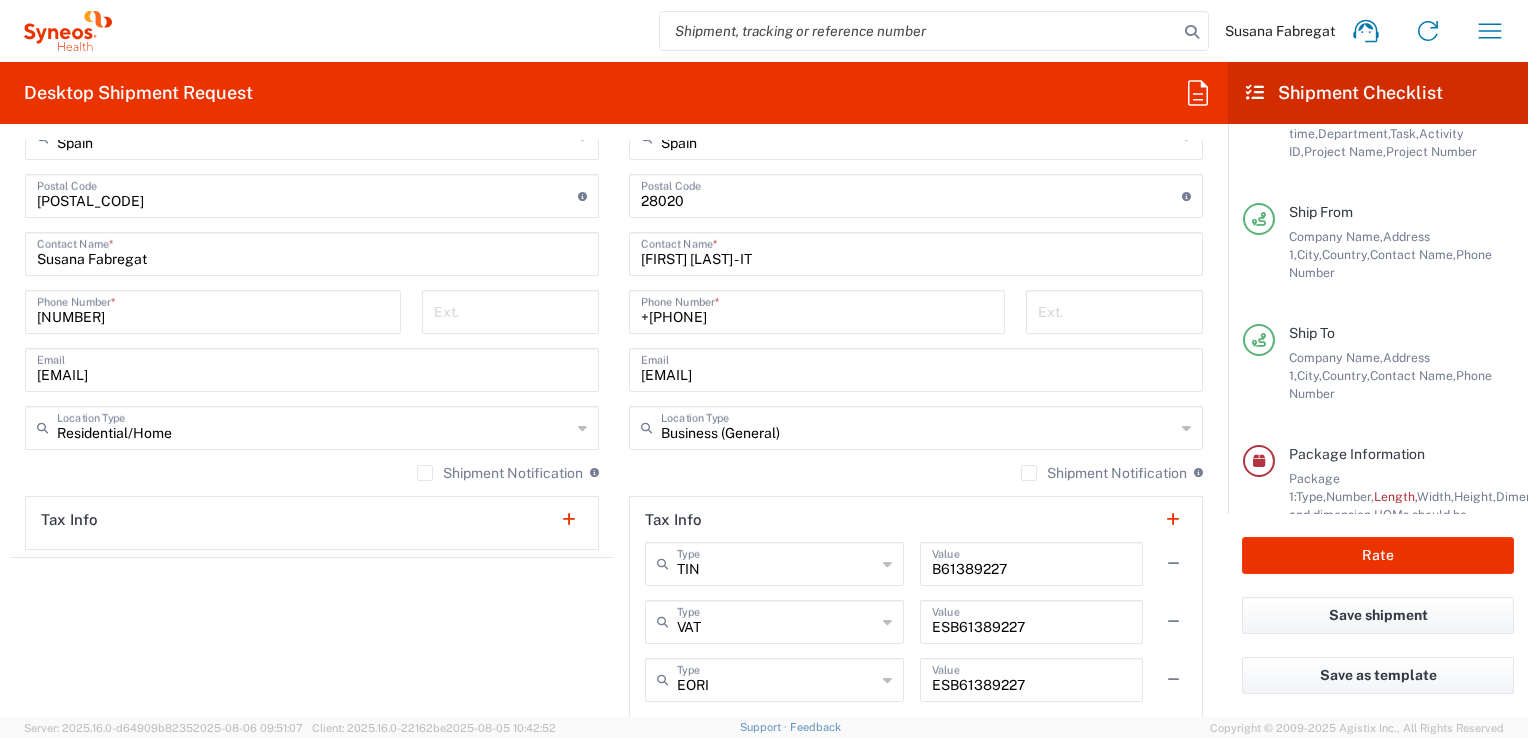 type on "IT Material return to company" 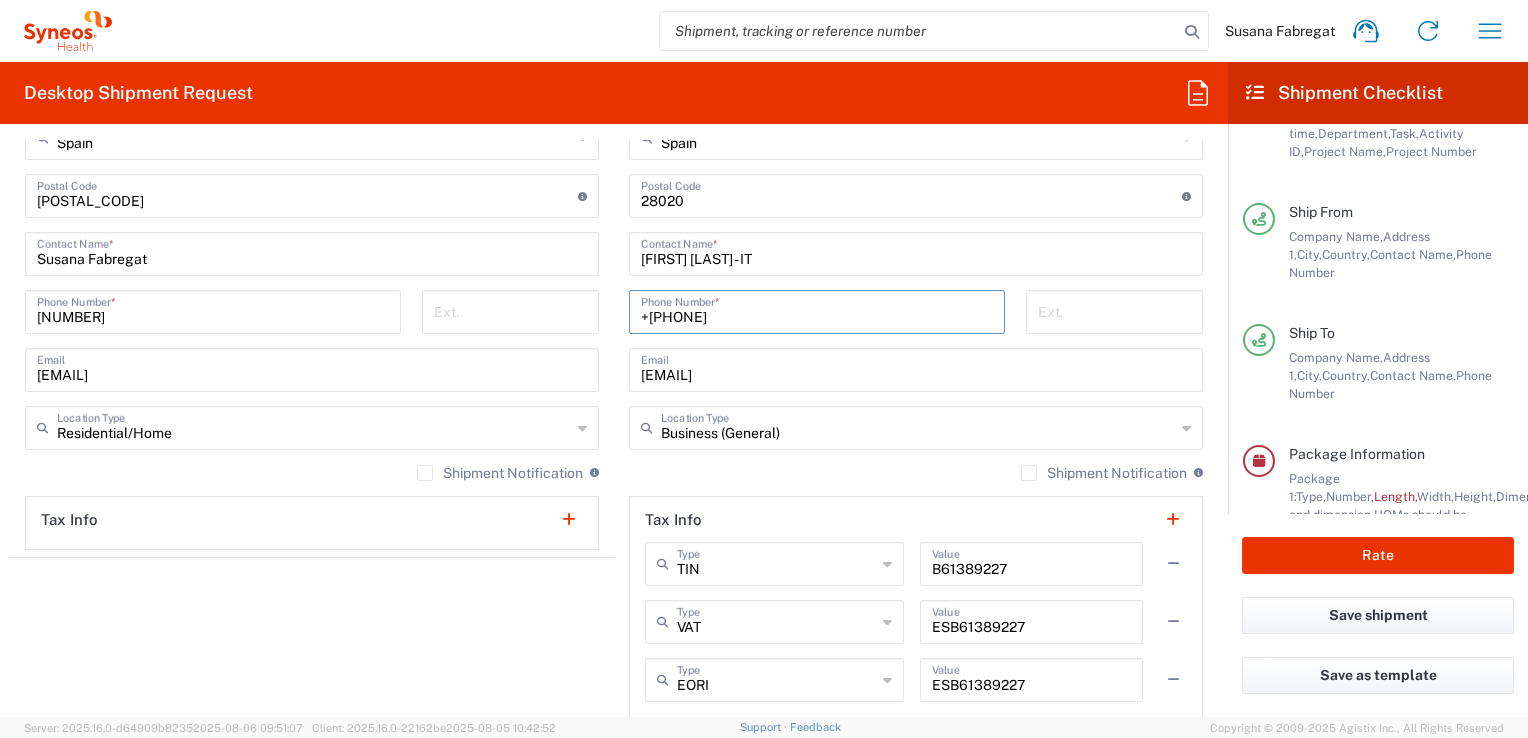 drag, startPoint x: 795, startPoint y: 318, endPoint x: 612, endPoint y: 318, distance: 183 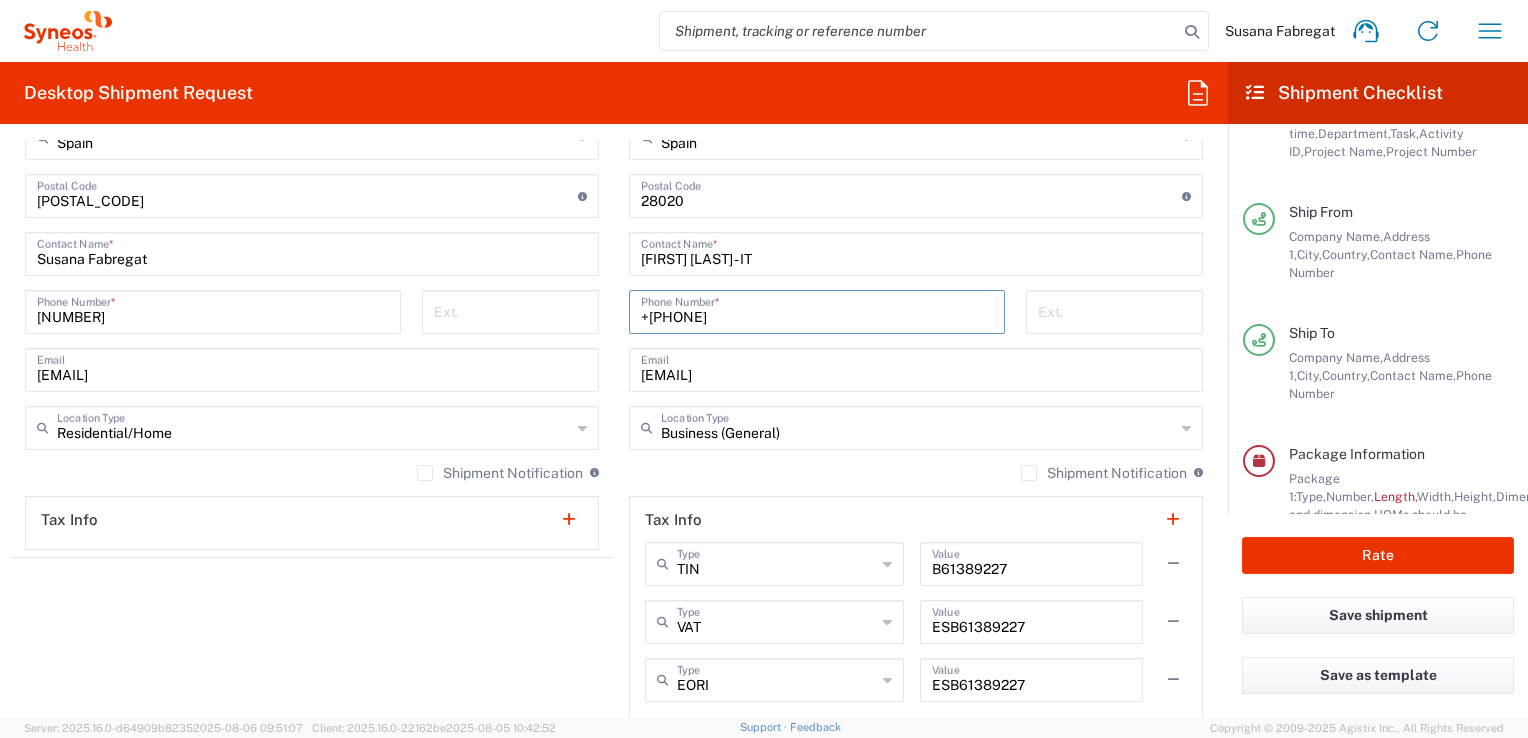 type on "+[PHONE]" 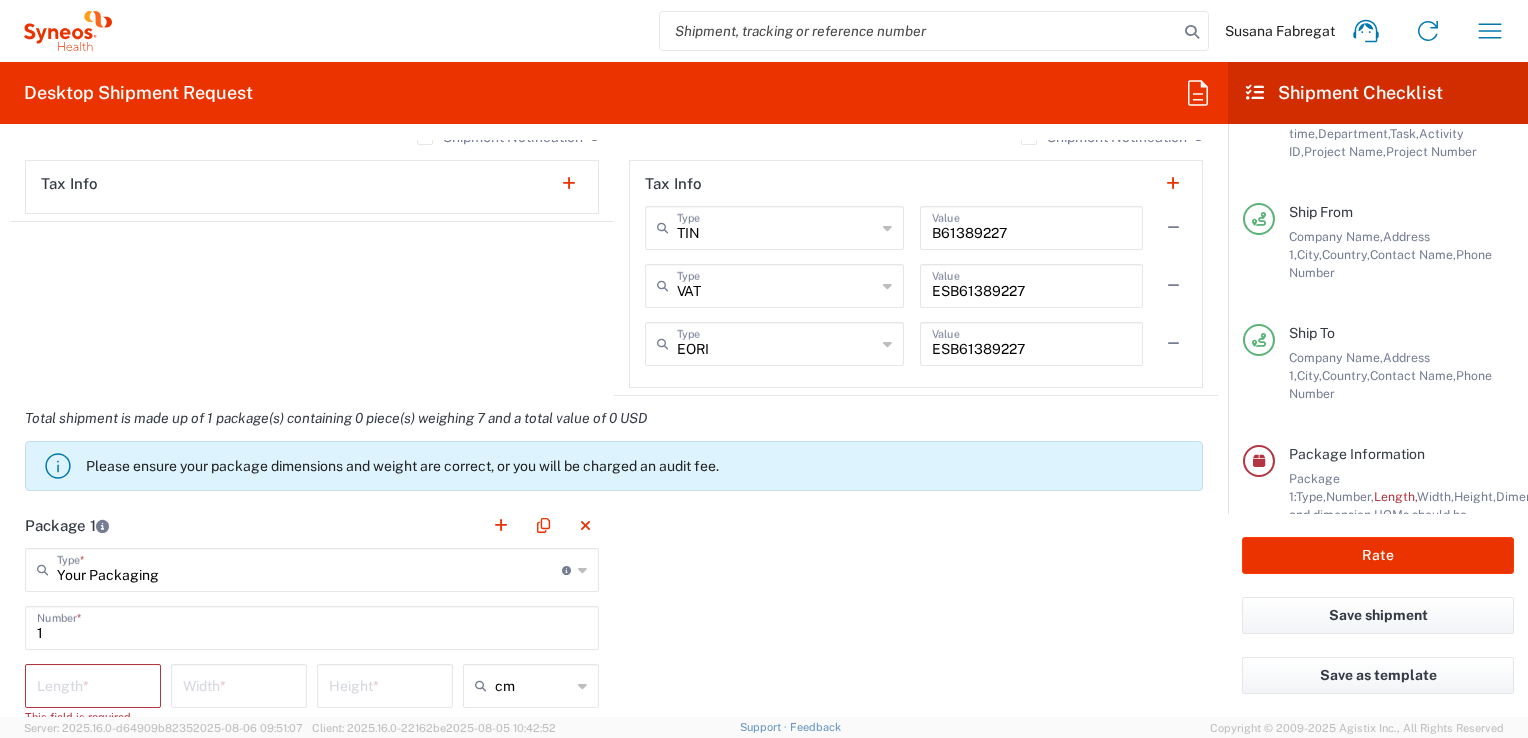 scroll, scrollTop: 1700, scrollLeft: 0, axis: vertical 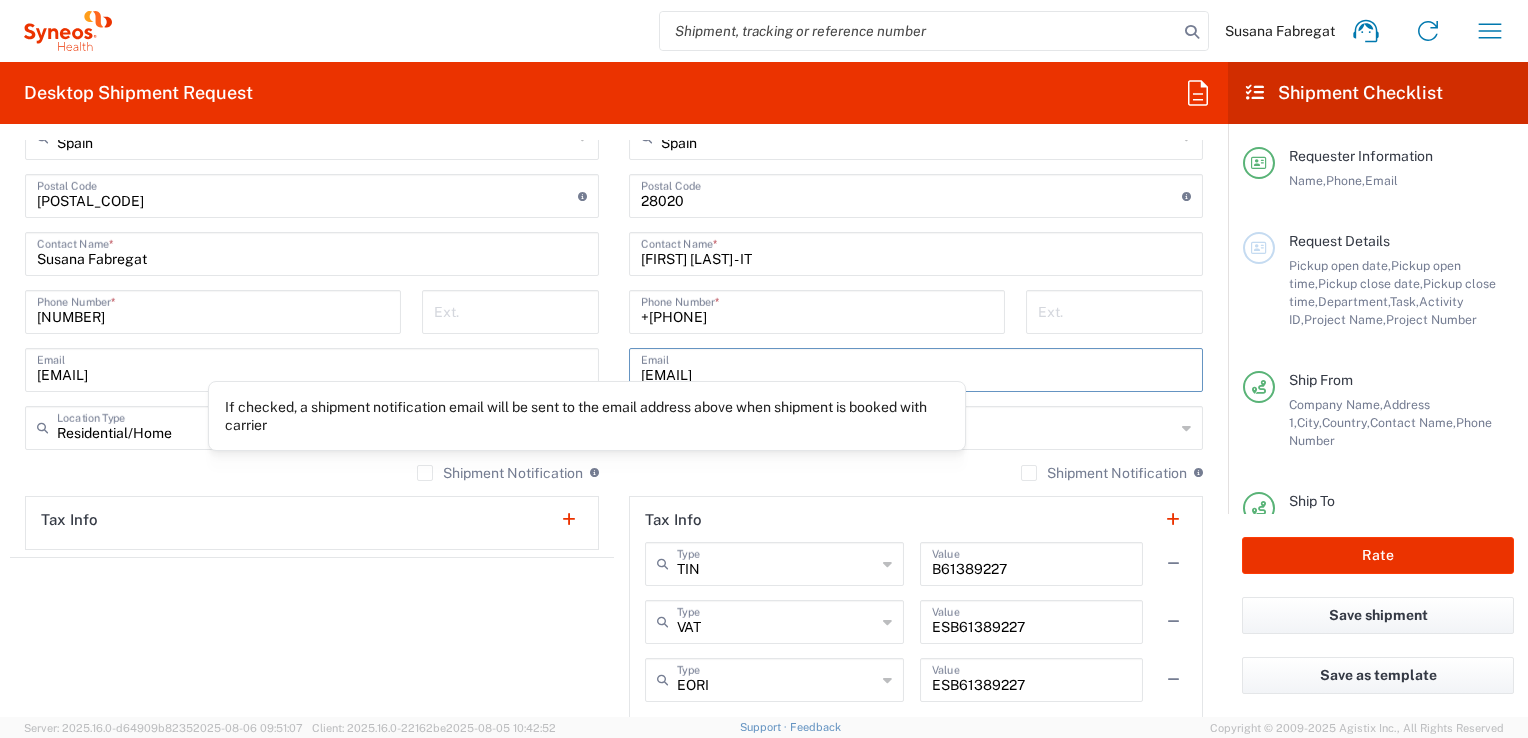drag, startPoint x: 587, startPoint y: 473, endPoint x: 417, endPoint y: 473, distance: 170 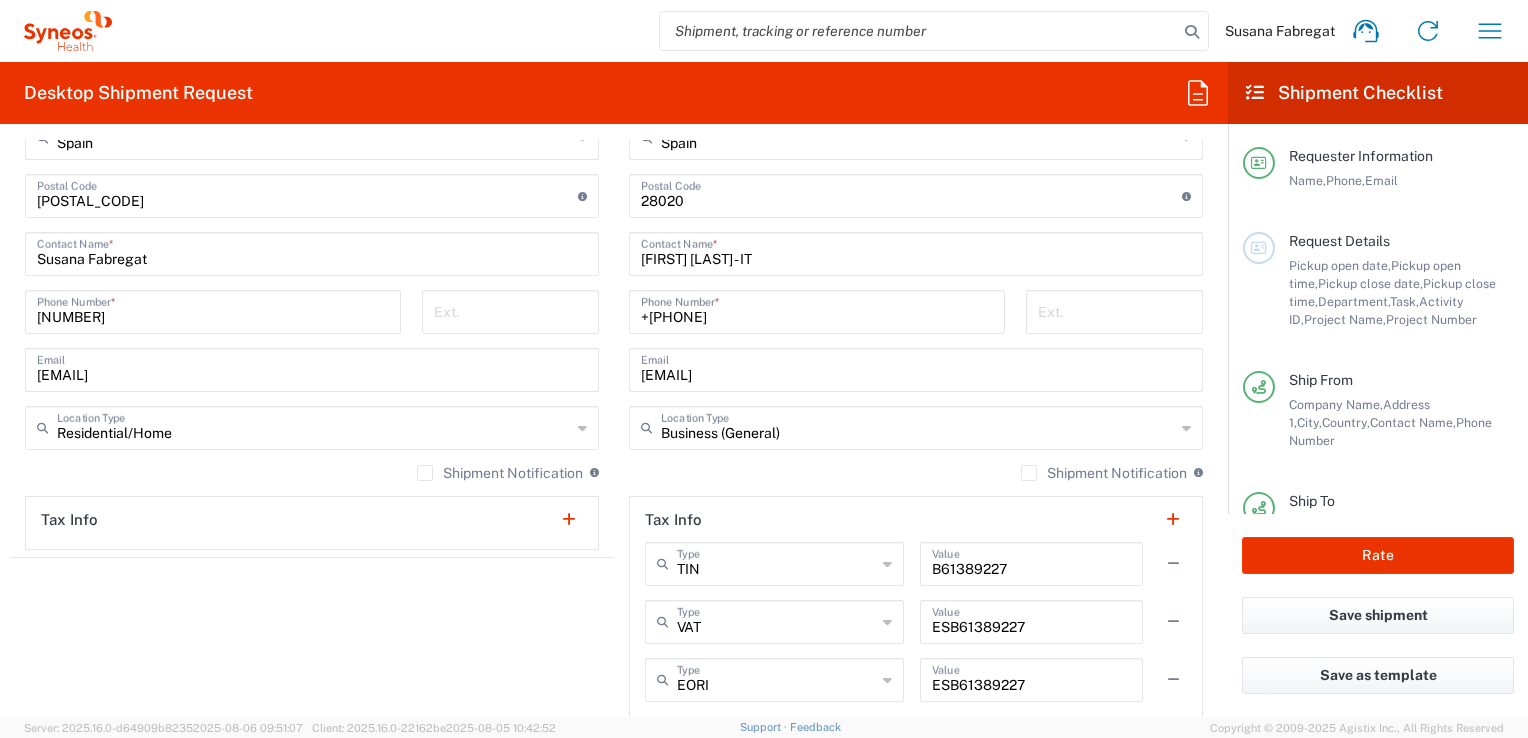 click on "Shipment Notification" 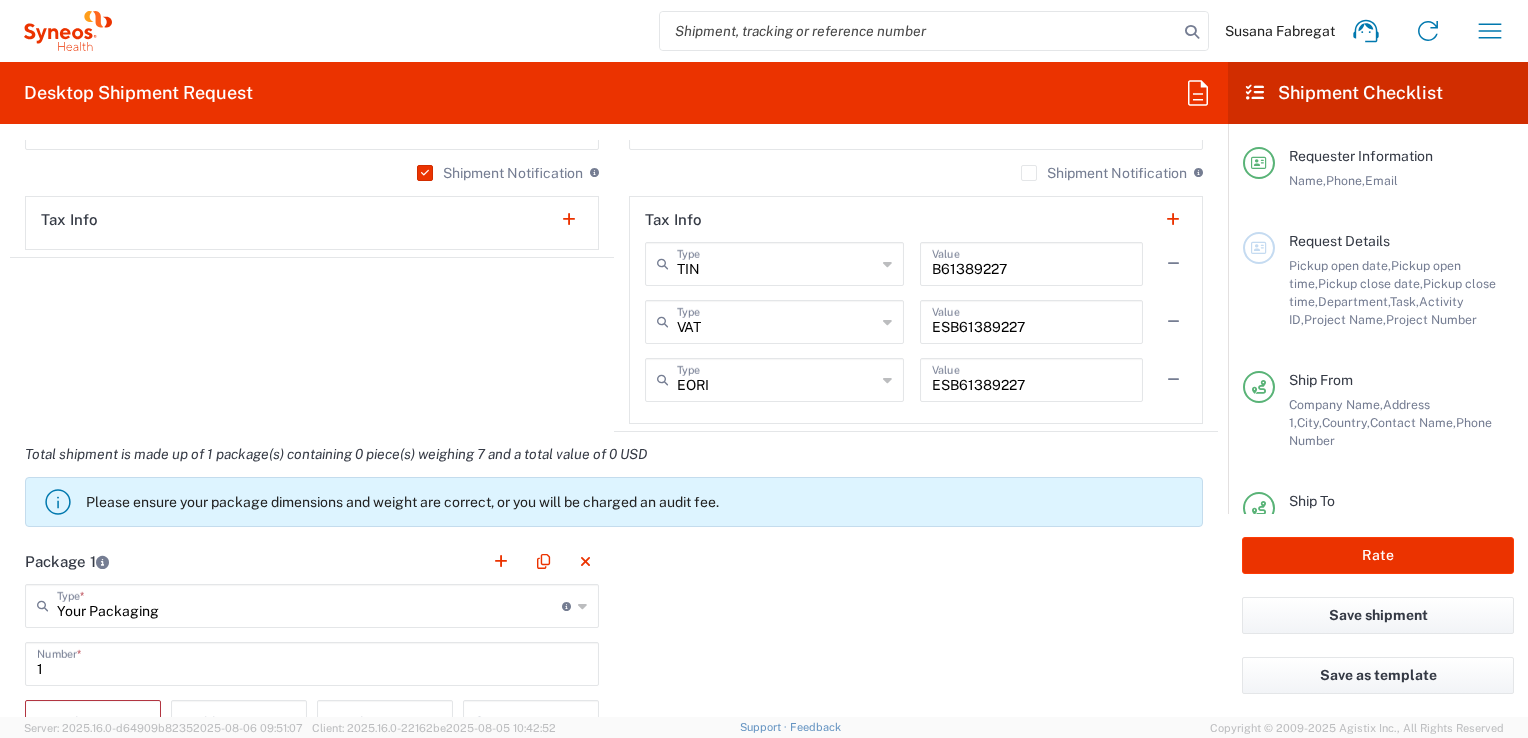 scroll, scrollTop: 1600, scrollLeft: 0, axis: vertical 